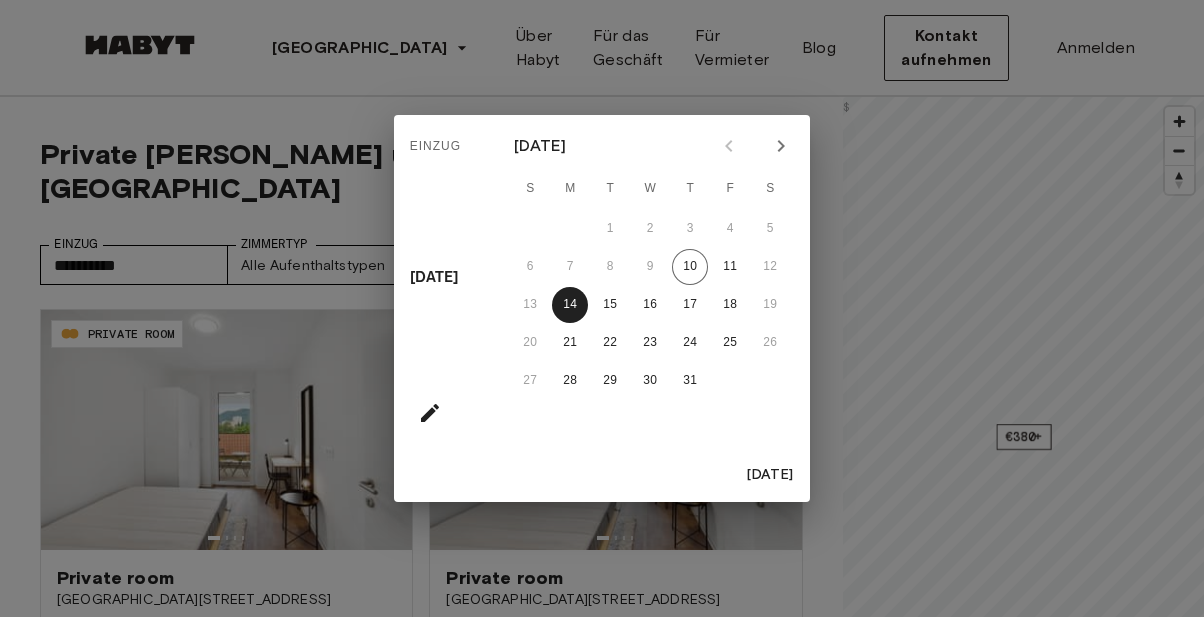 scroll, scrollTop: 0, scrollLeft: 0, axis: both 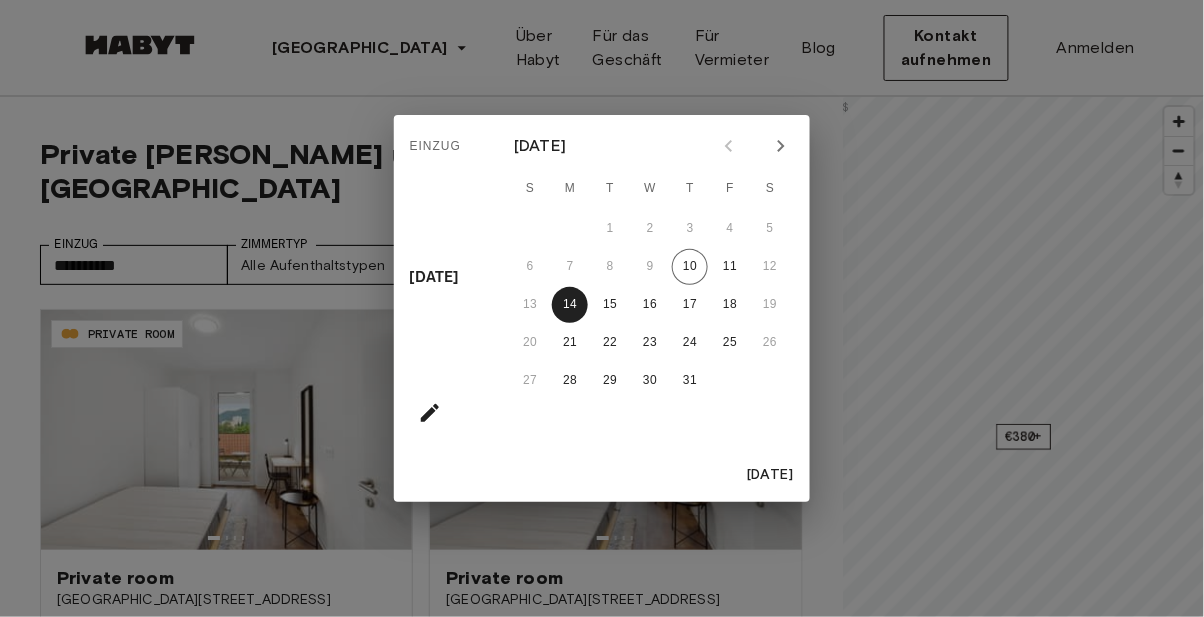 click 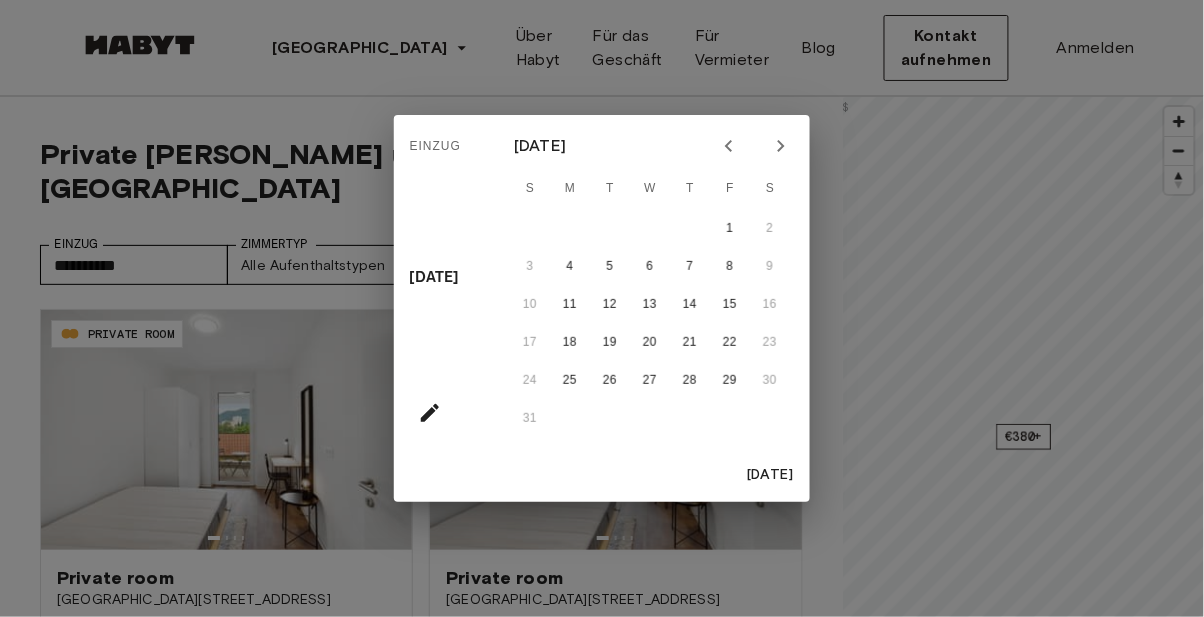 click 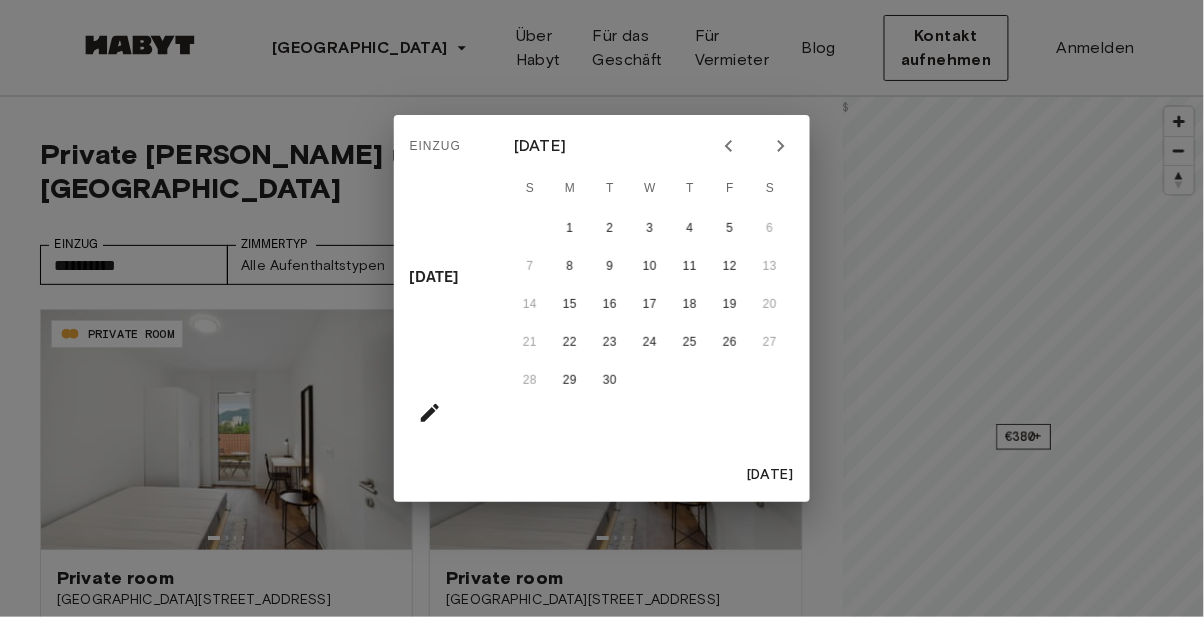 click 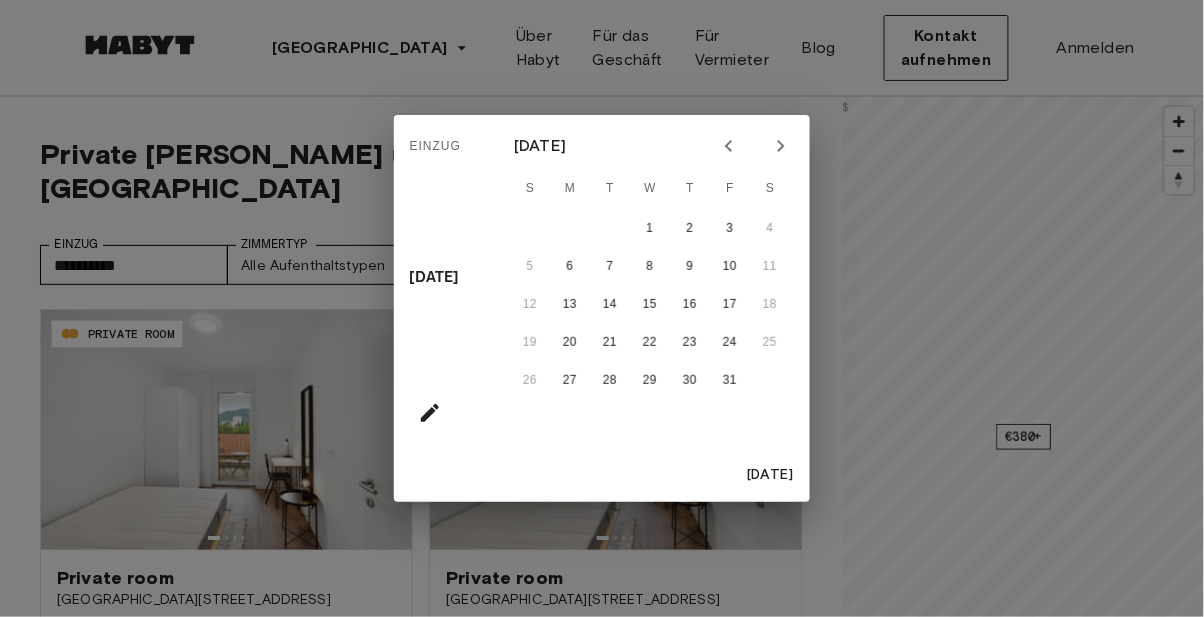 click 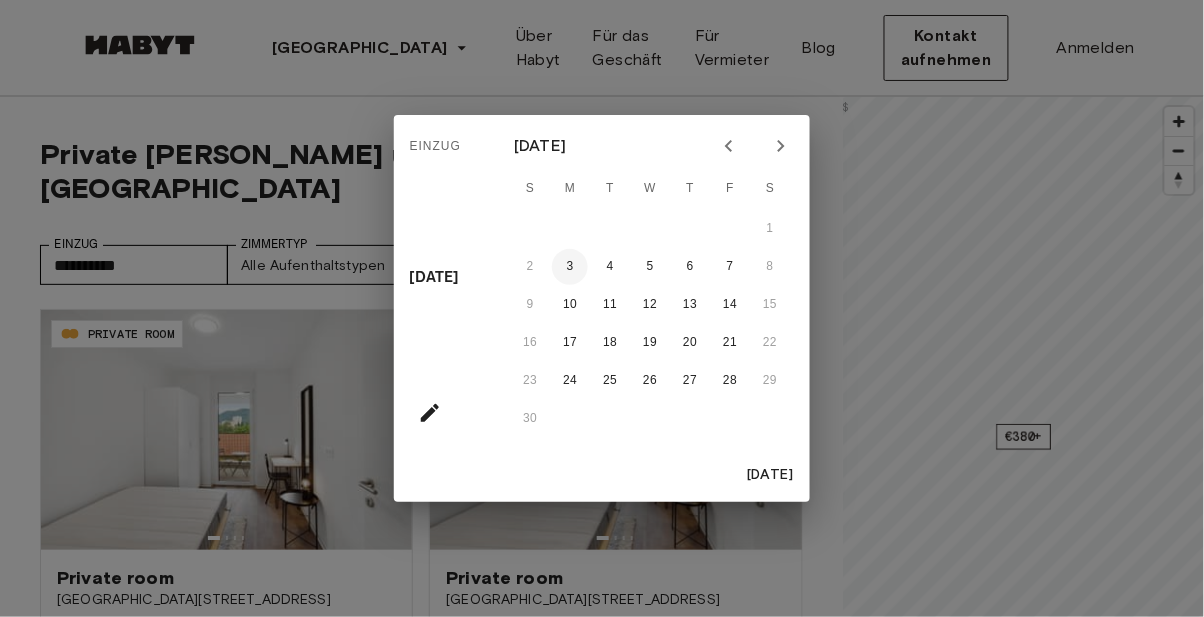 click on "3" at bounding box center [570, 267] 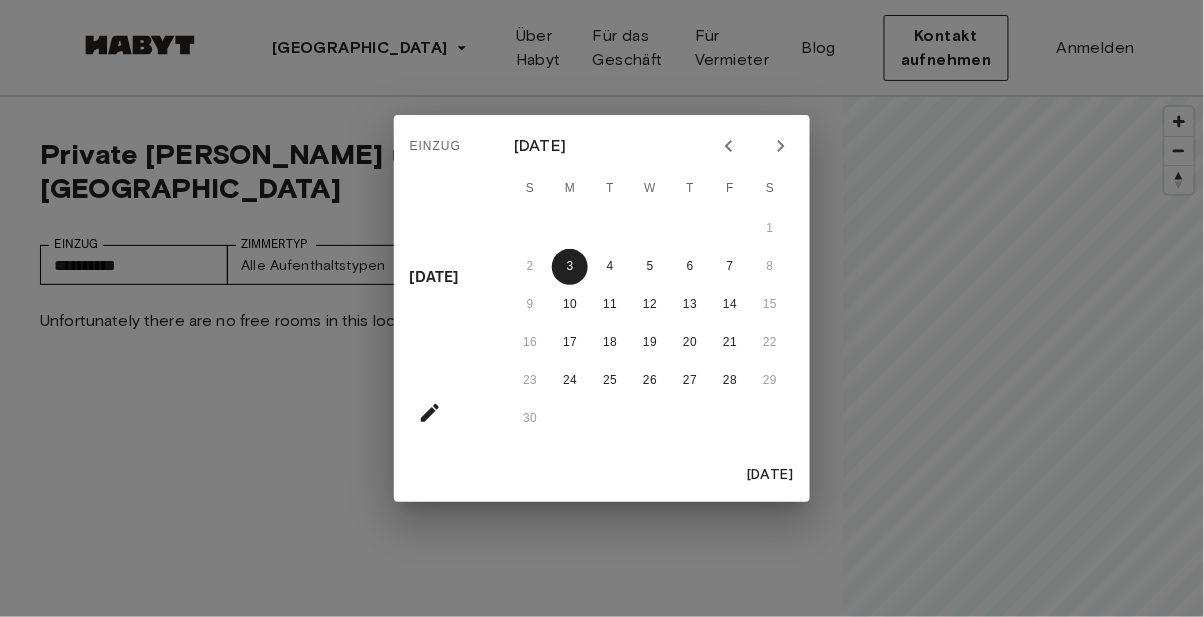 click on "1" at bounding box center (650, 229) 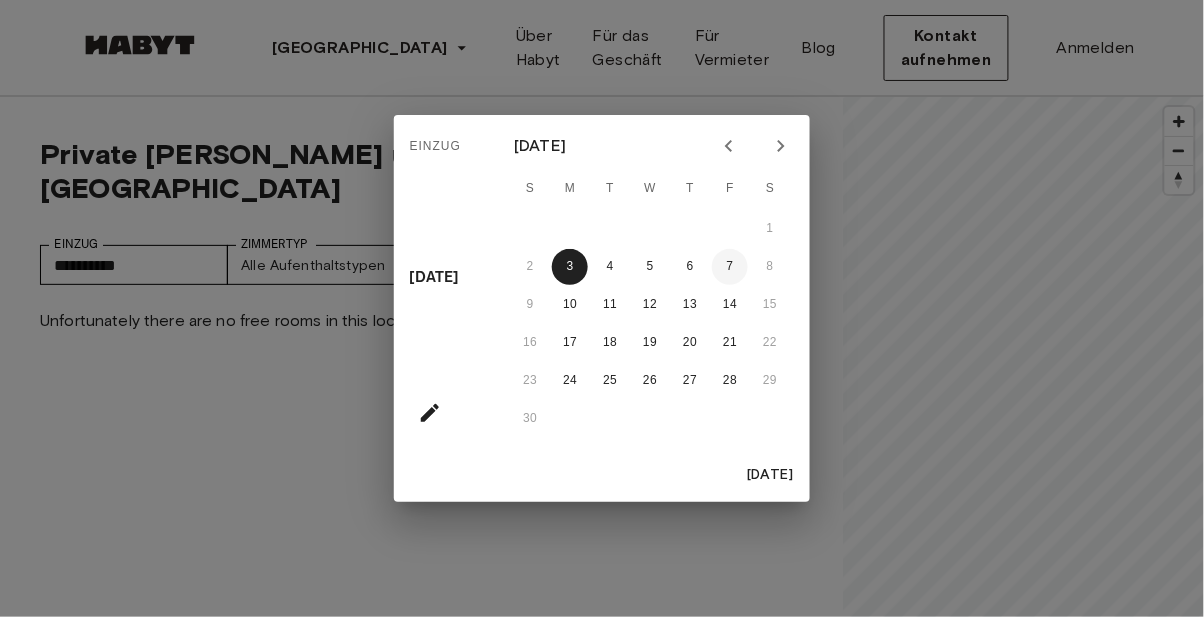 click on "7" at bounding box center (730, 267) 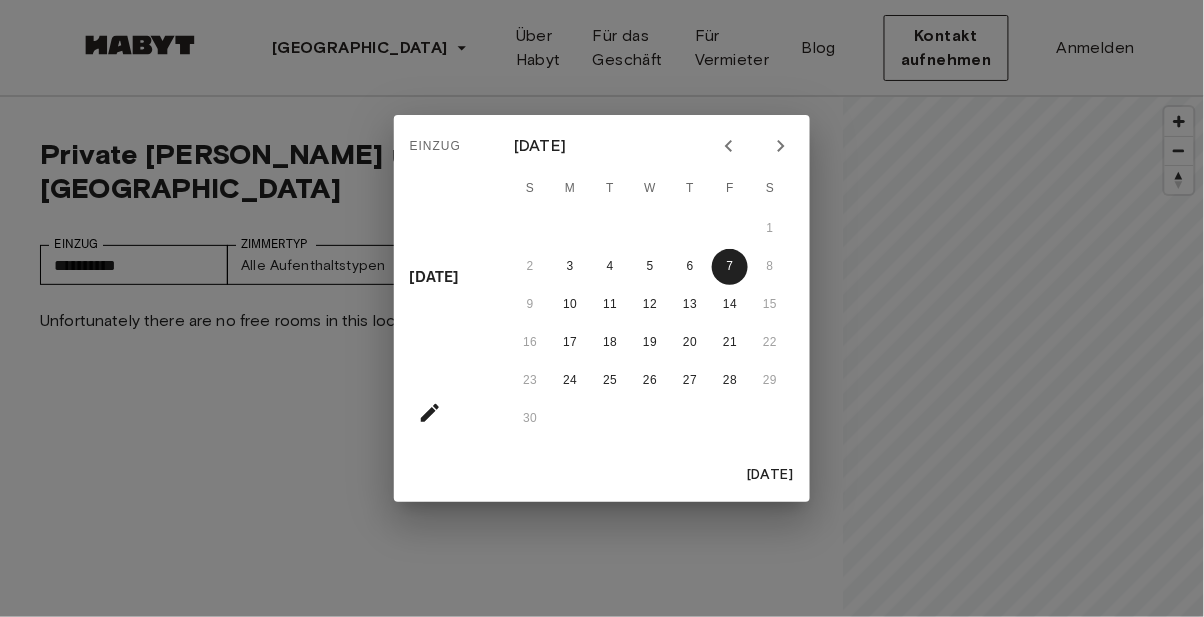click on "1" at bounding box center [650, 229] 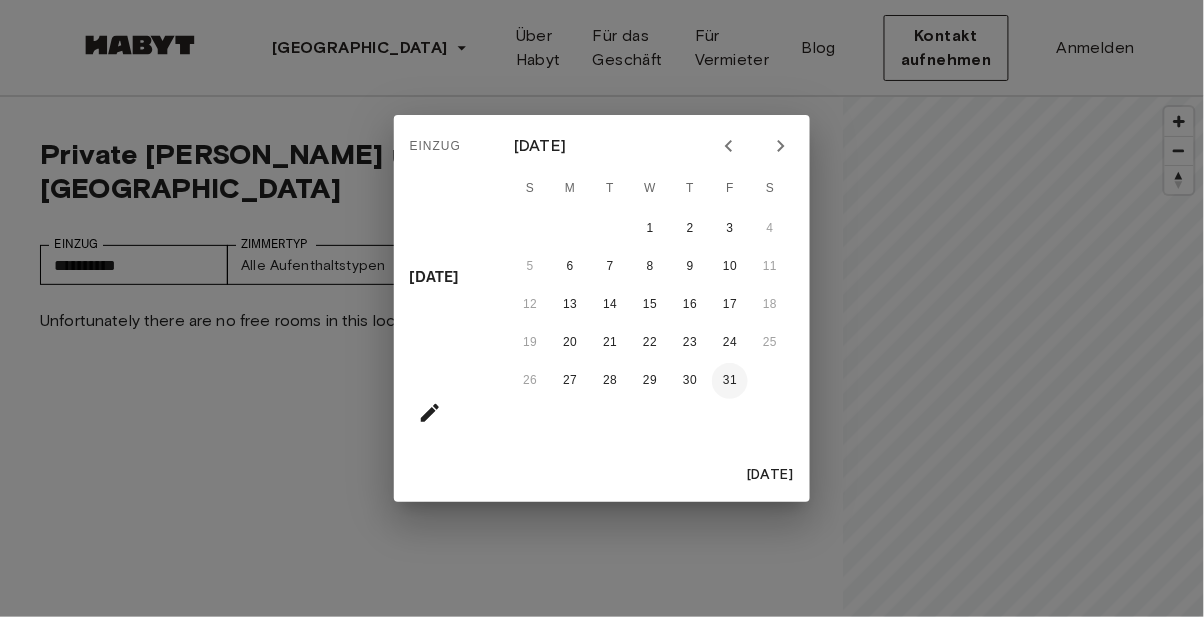 click on "31" at bounding box center (730, 381) 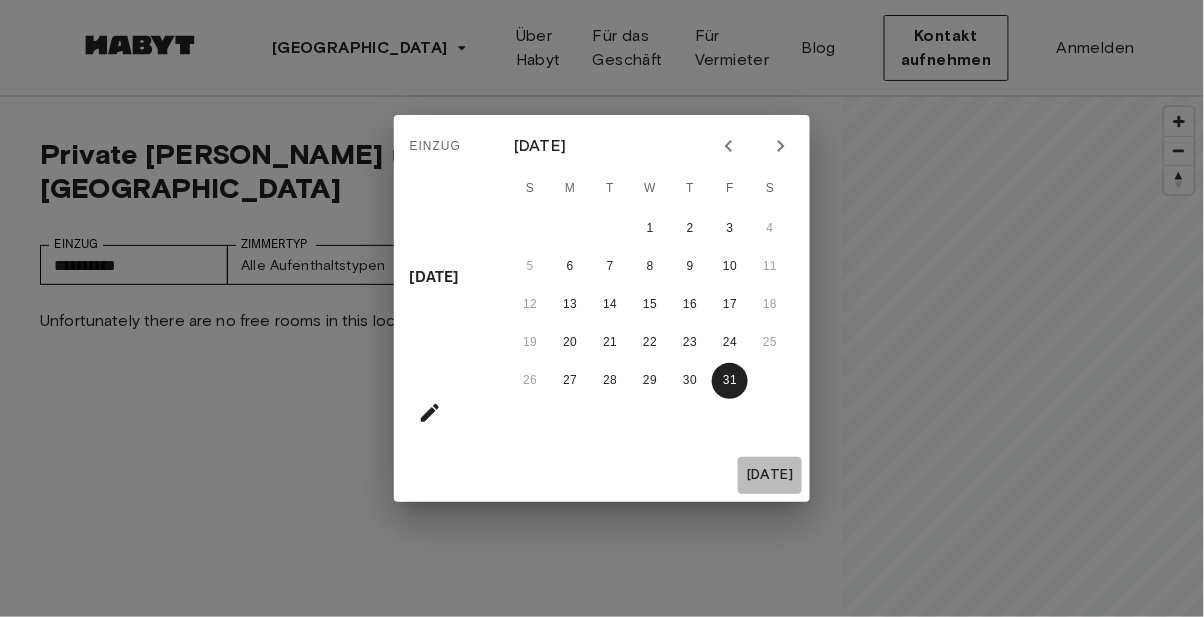 click on "[DATE]" at bounding box center [770, 475] 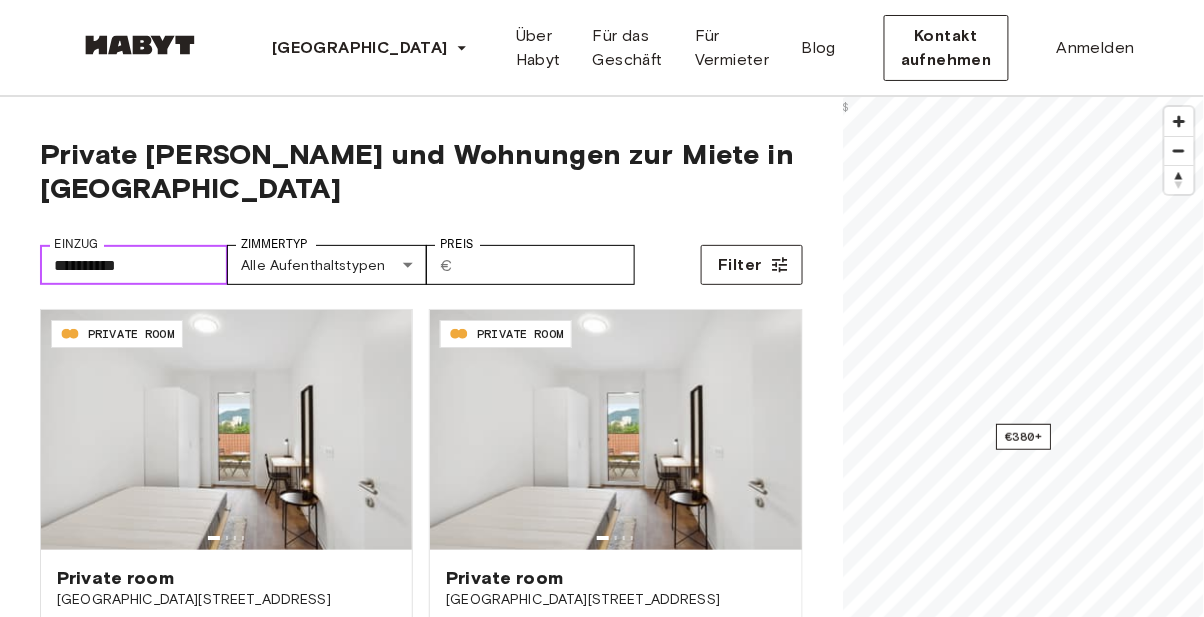 click on "**********" at bounding box center [134, 265] 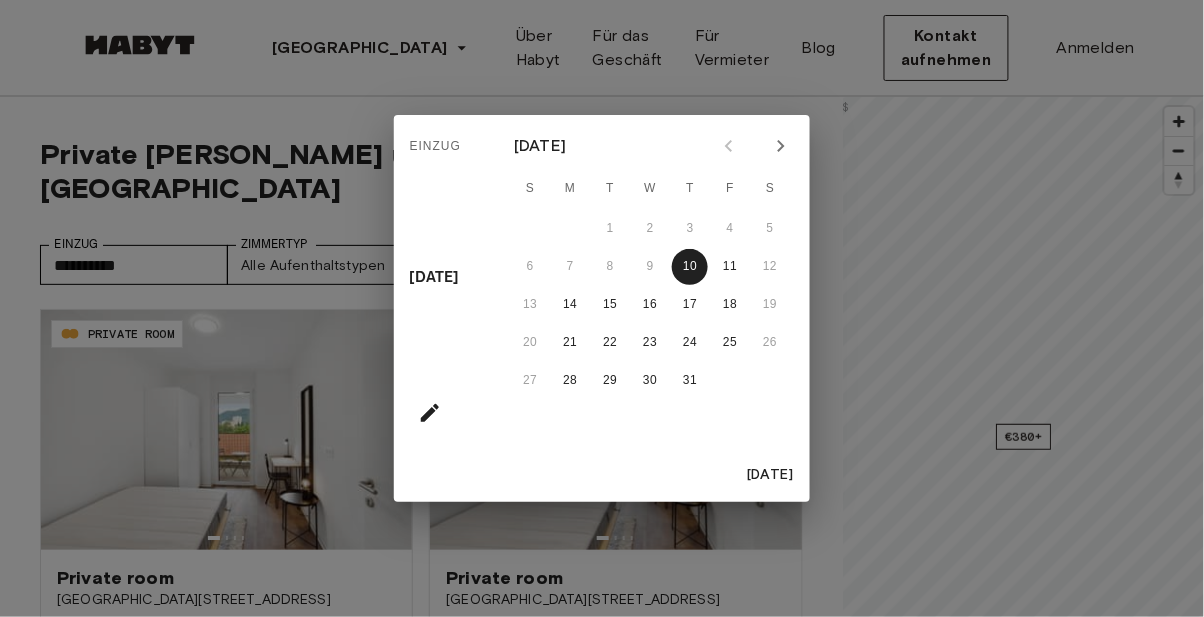 click at bounding box center [781, 146] 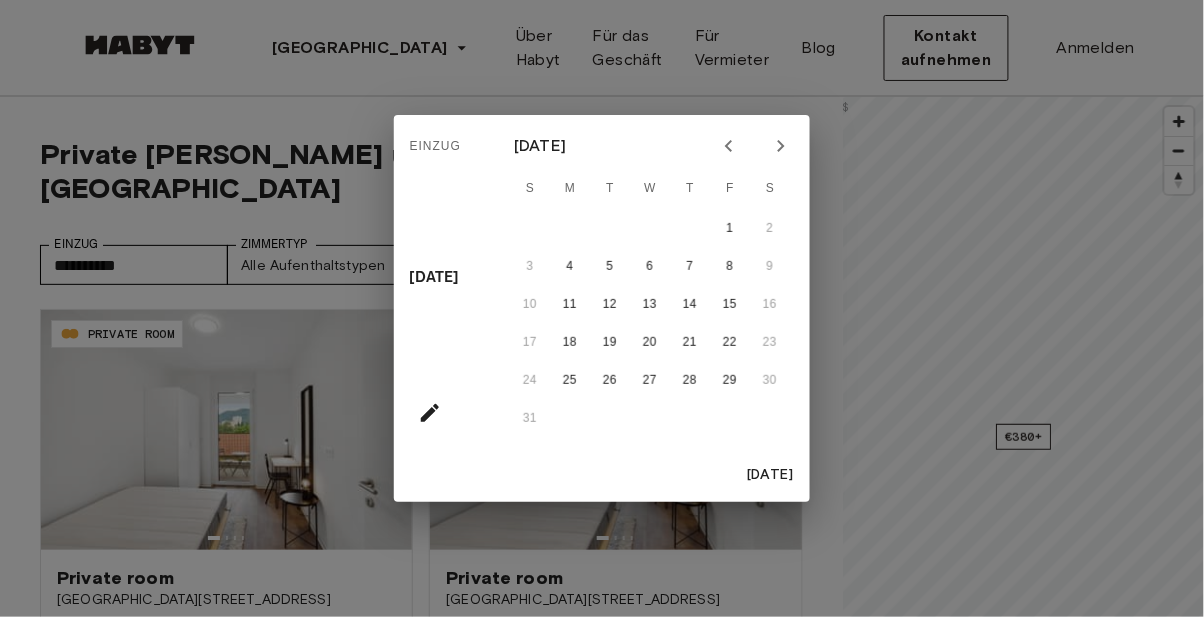 click 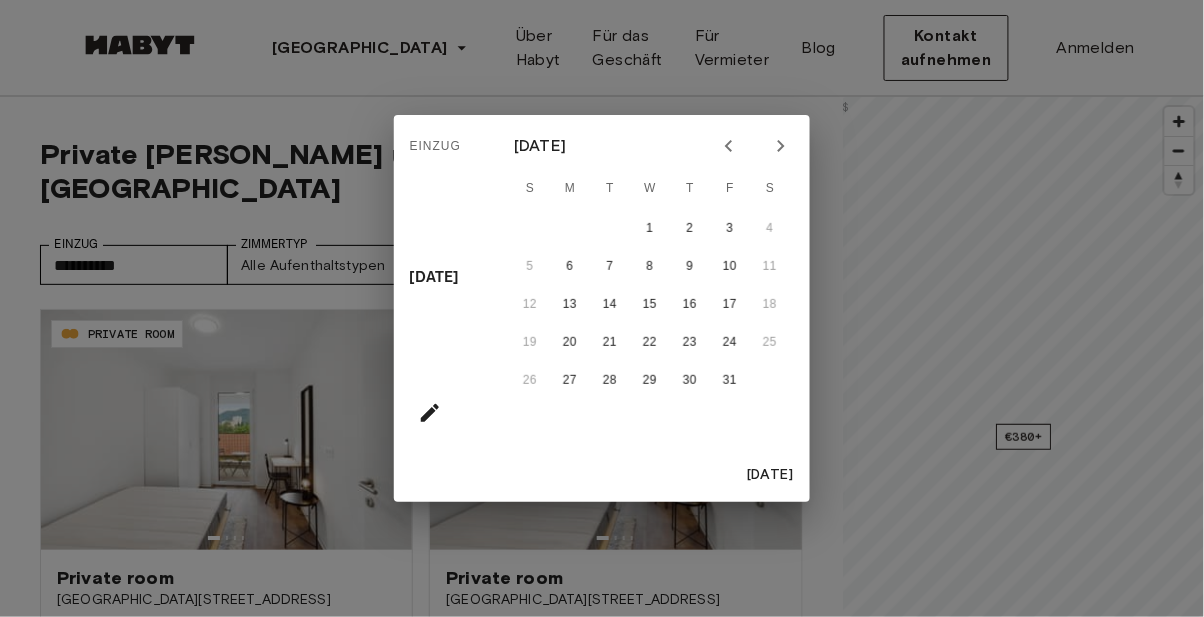 click 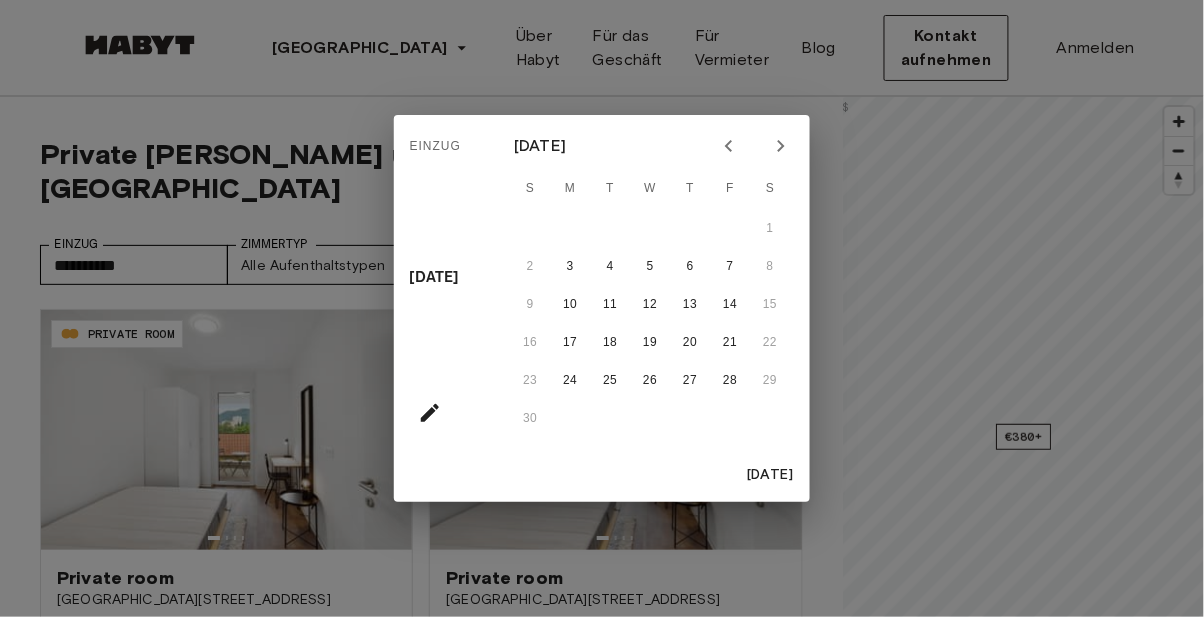 click 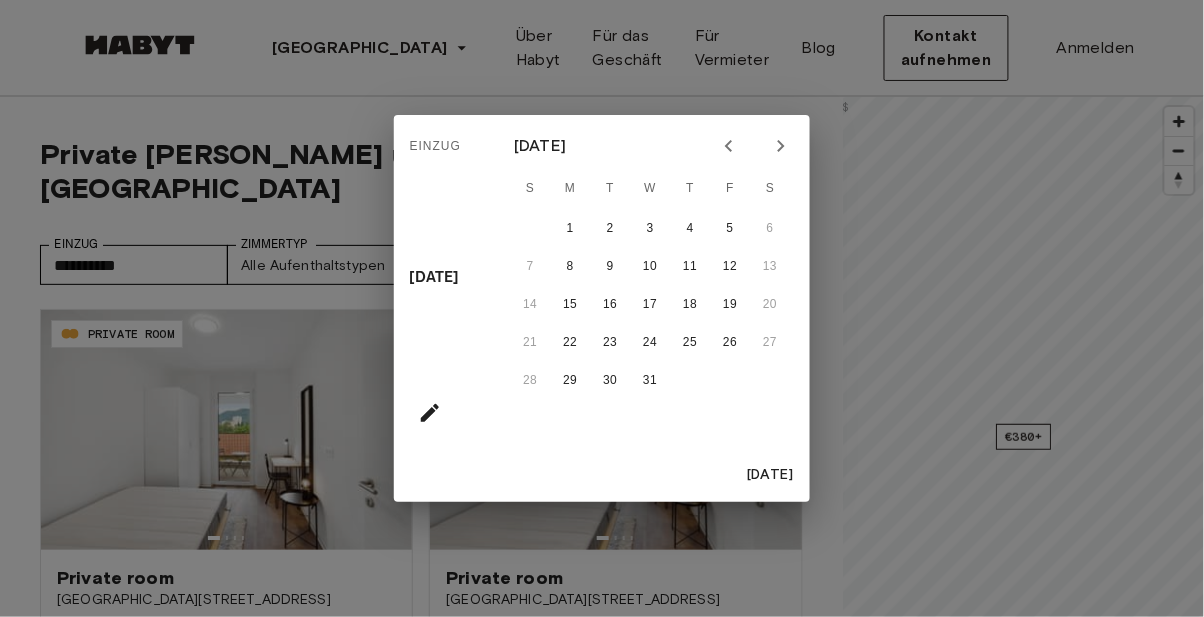 click on "[DATE]" at bounding box center [650, 146] 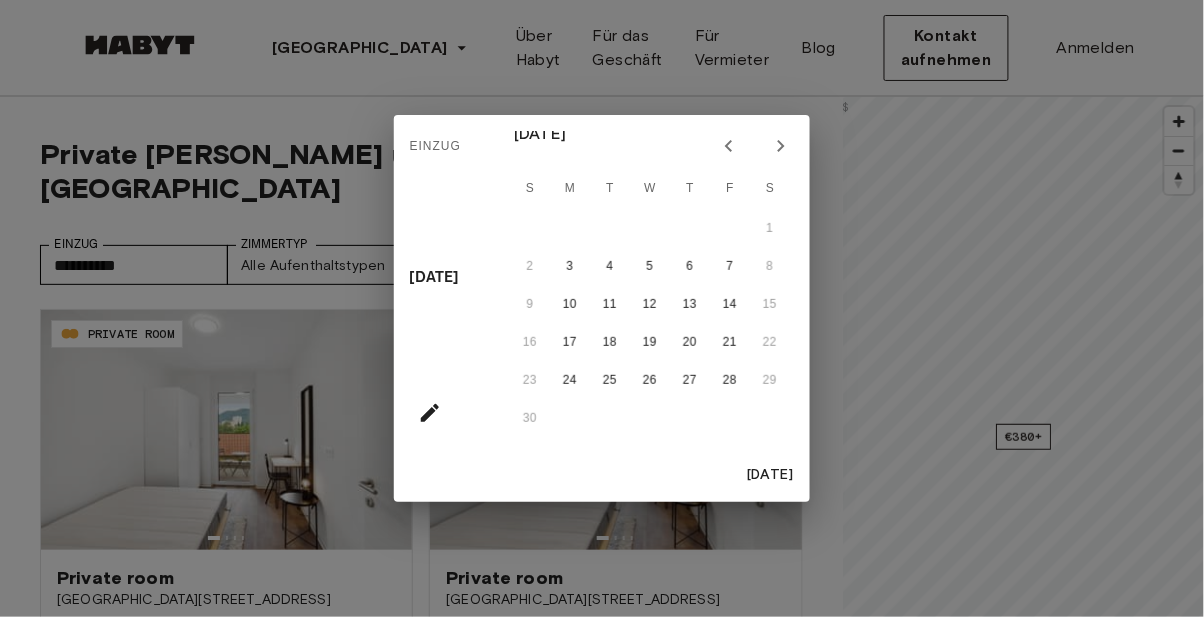 click 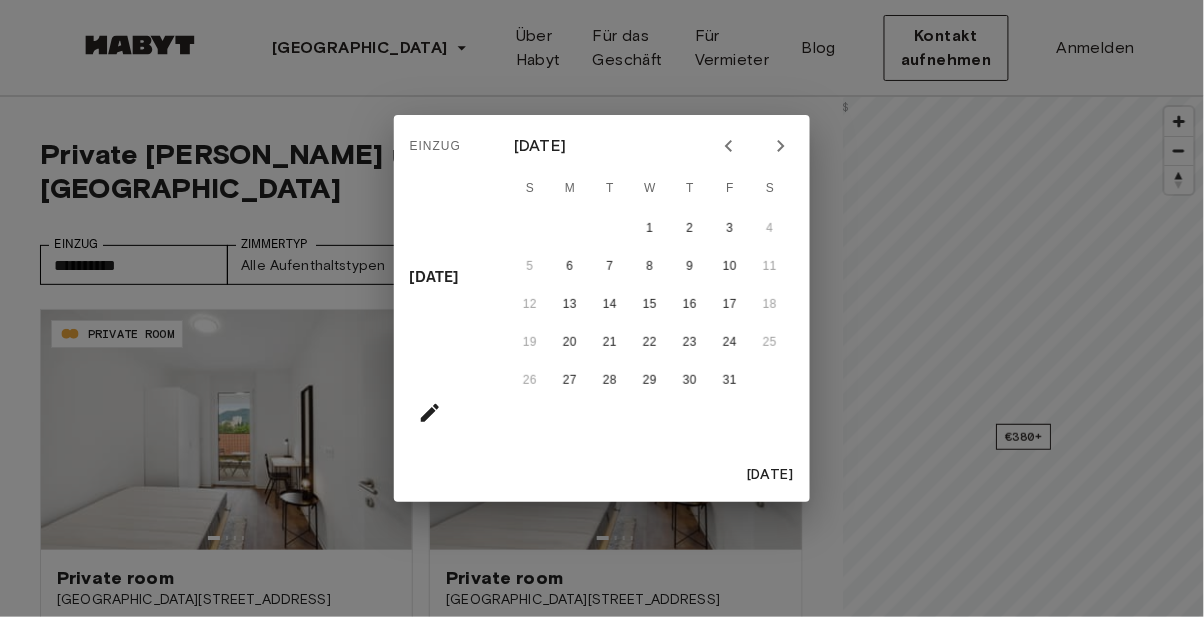 click 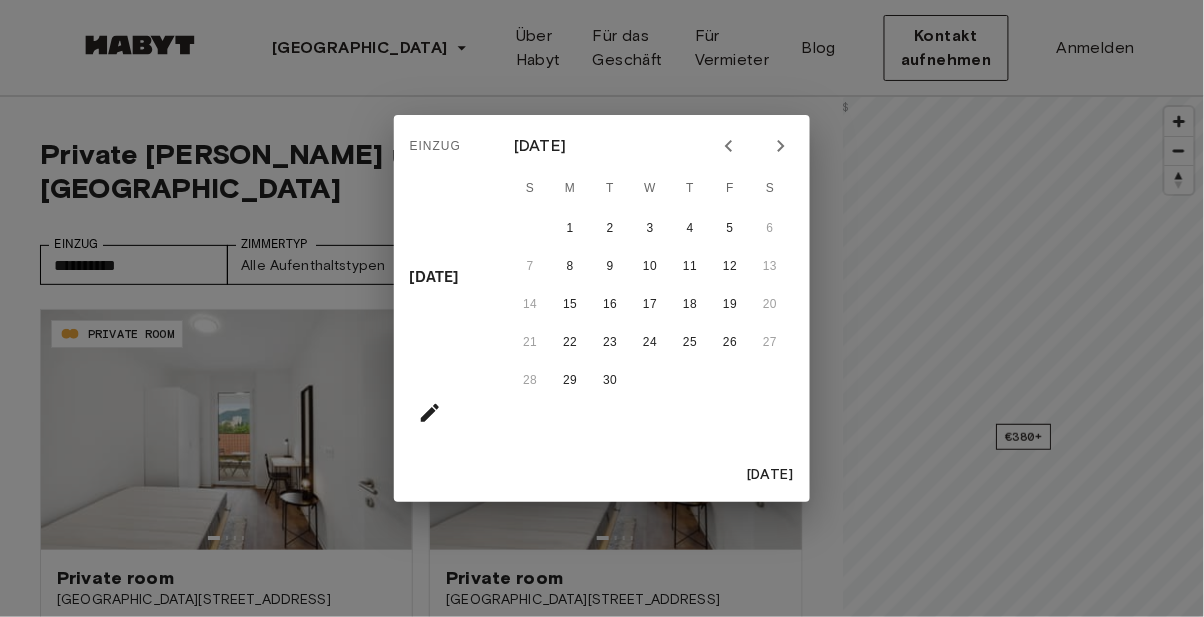 click at bounding box center (755, 146) 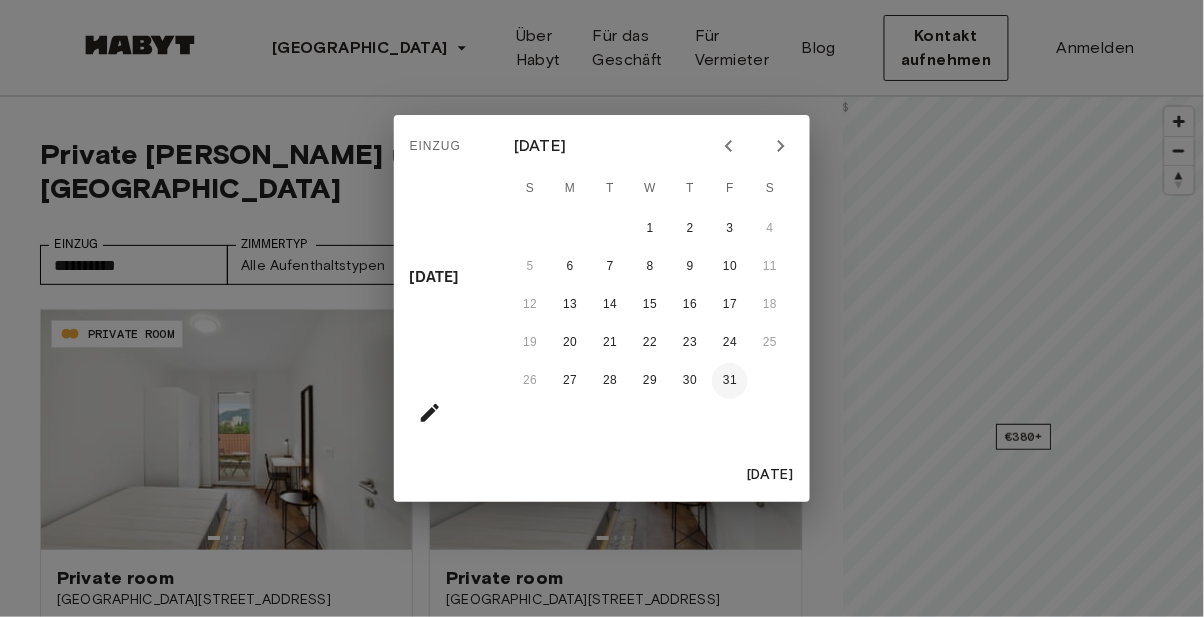 click on "31" at bounding box center (730, 381) 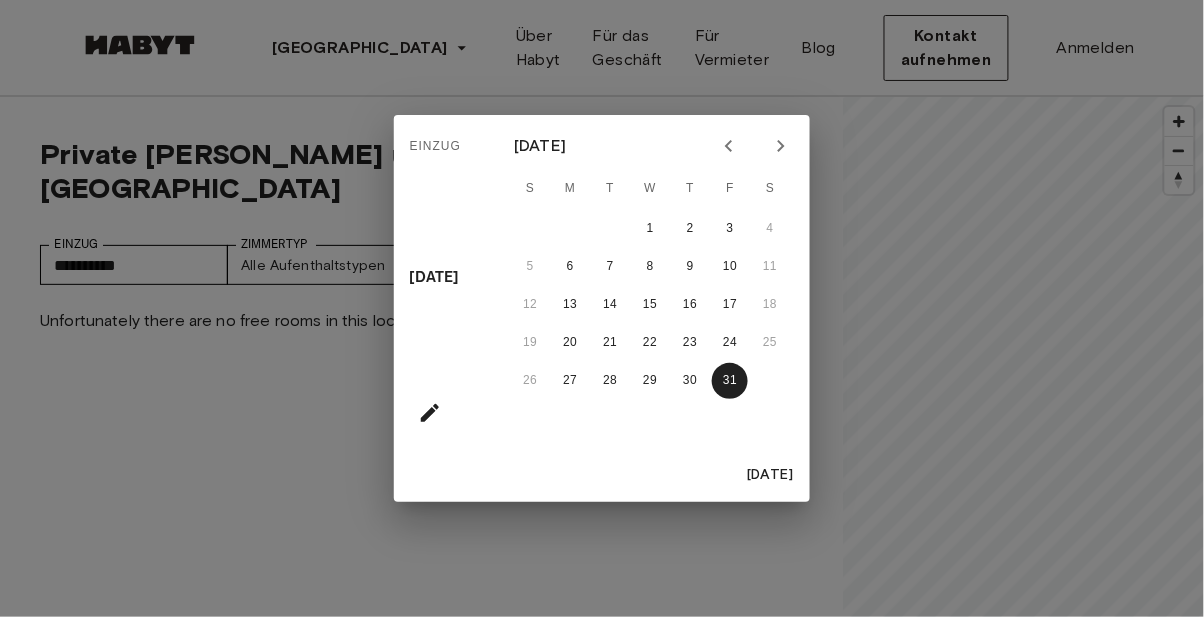 click on "Einzug Fri, Oct [DATE] S M T W T F S 1 2 3 4 5 6 7 8 9 10 11 12 13 14 15 16 17 18 19 20 21 22 23 24 25 26 27 28 29 30 31 [DATE]" at bounding box center (602, 308) 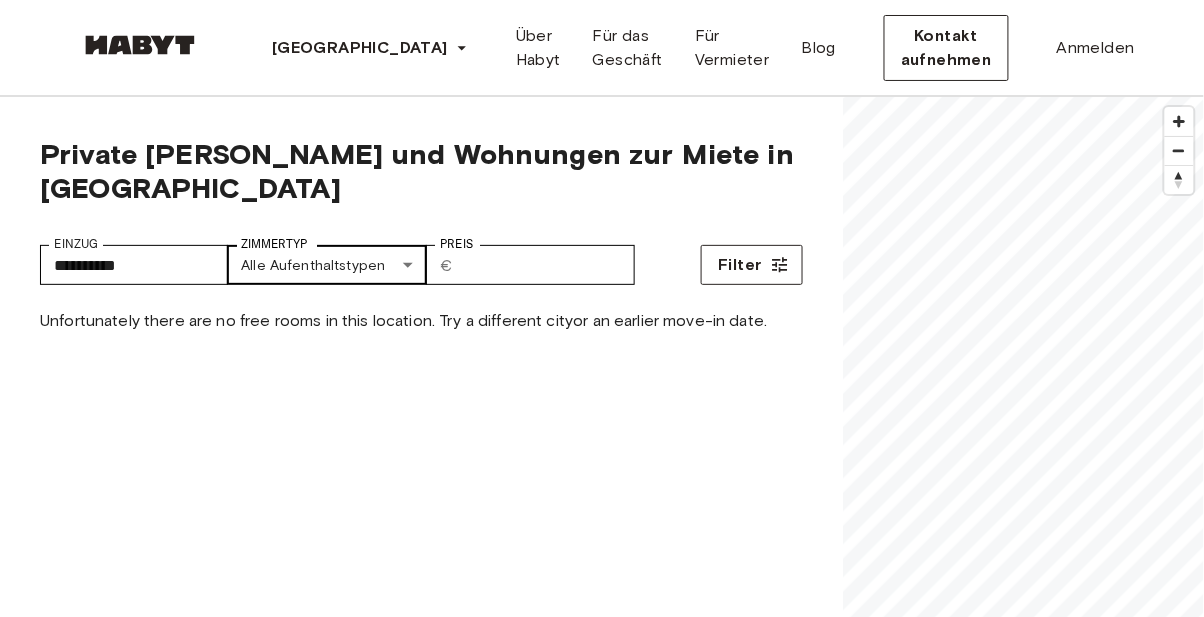 click on "**********" at bounding box center (602, 2672) 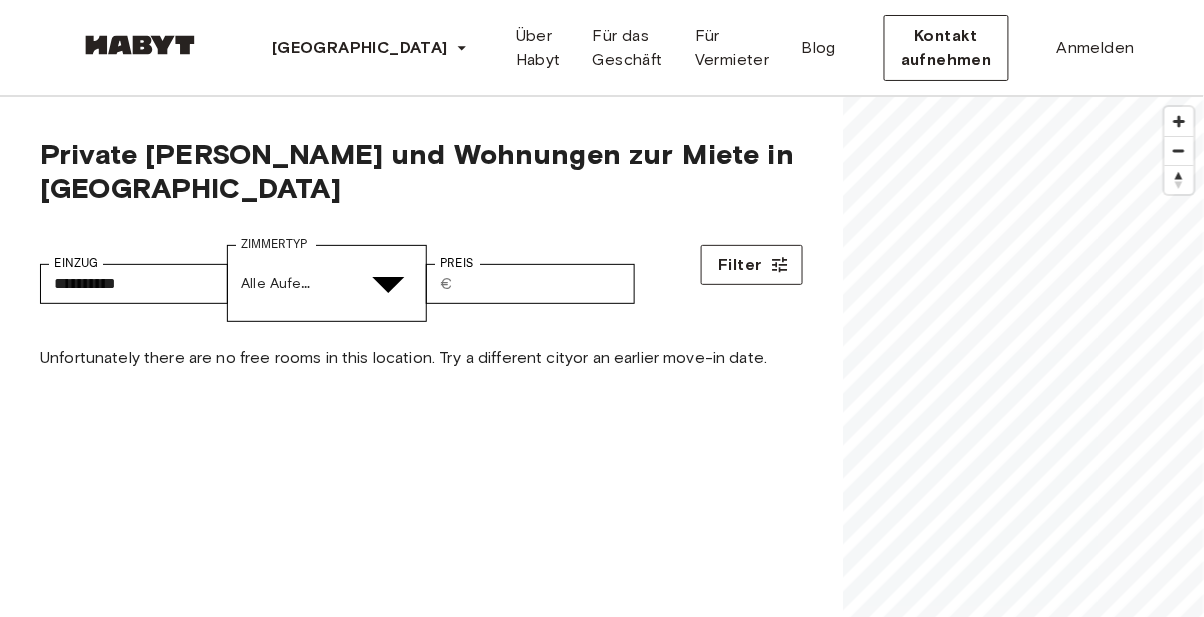 click at bounding box center [602, 5398] 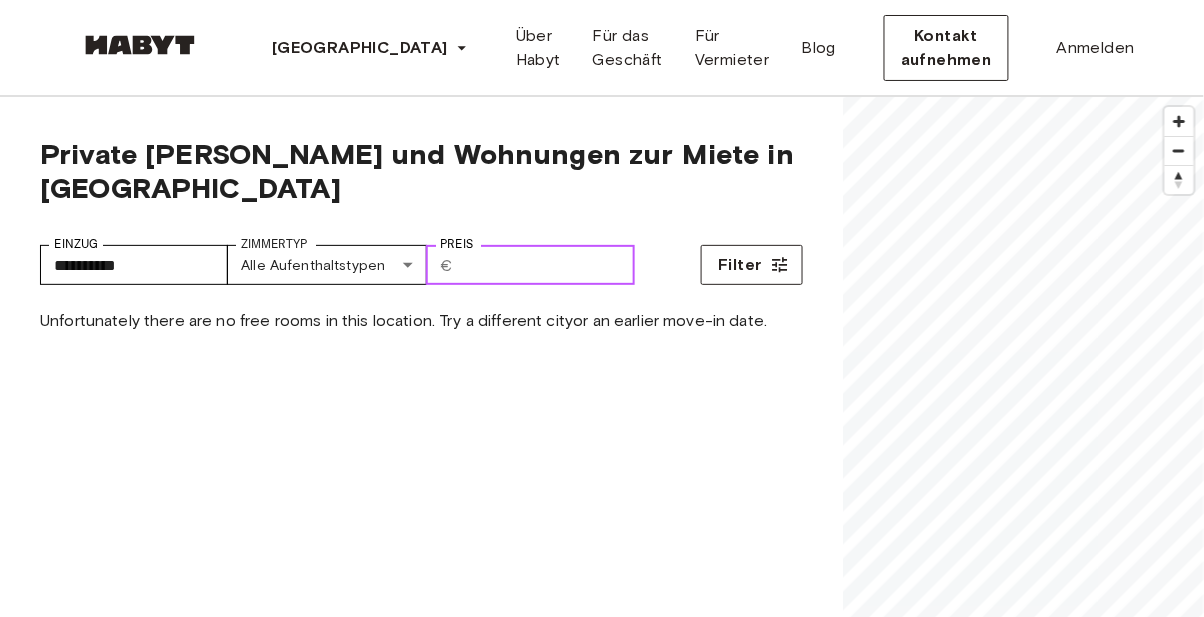 click on "Preis" at bounding box center [548, 265] 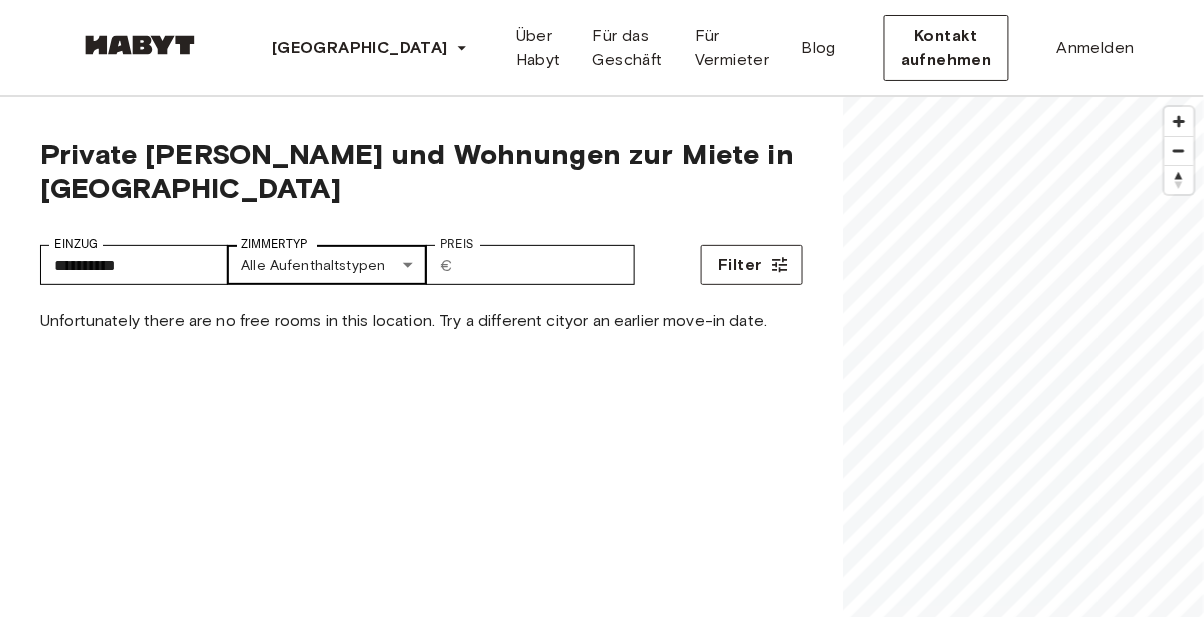 click on "**********" at bounding box center (602, 2672) 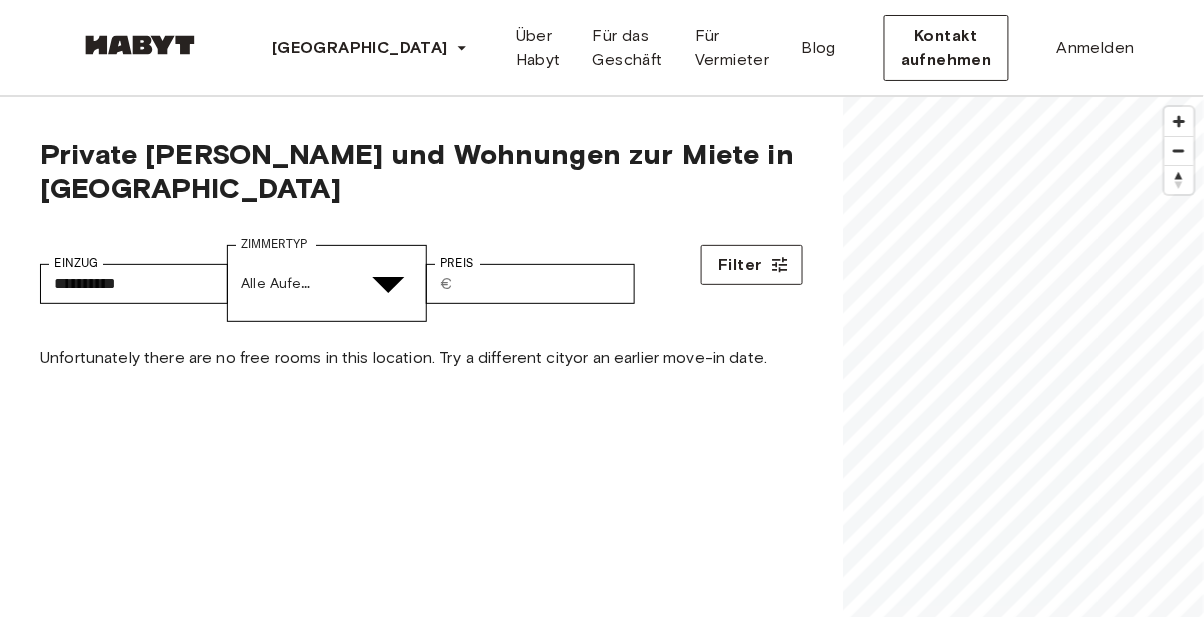 click at bounding box center [602, 5398] 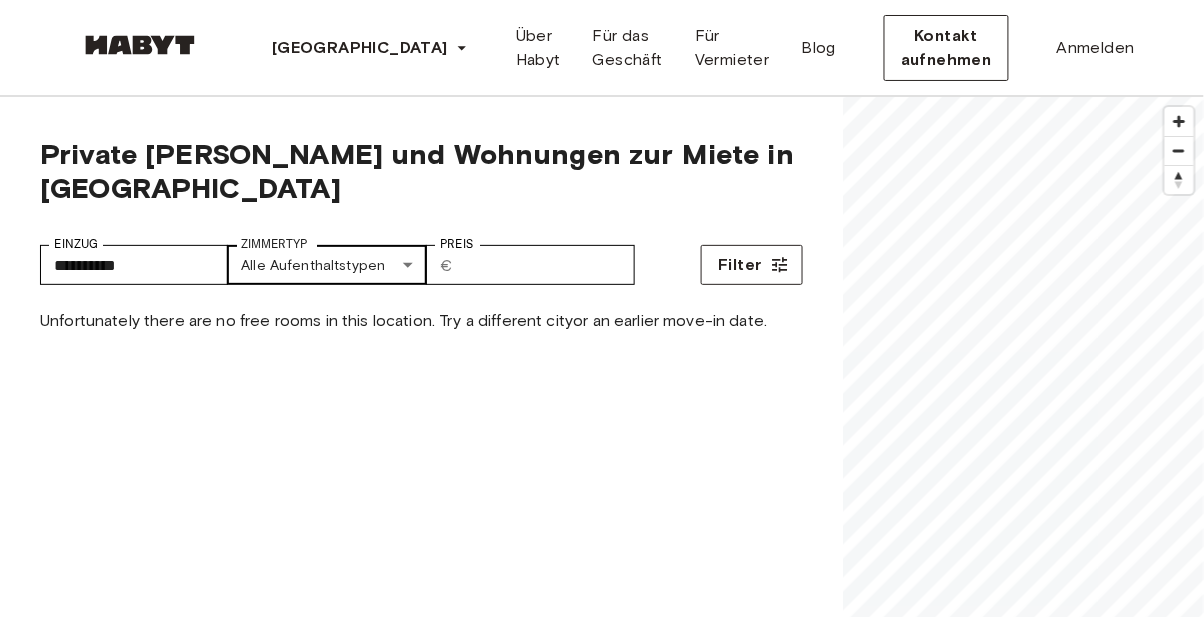 click on "**********" at bounding box center [602, 2672] 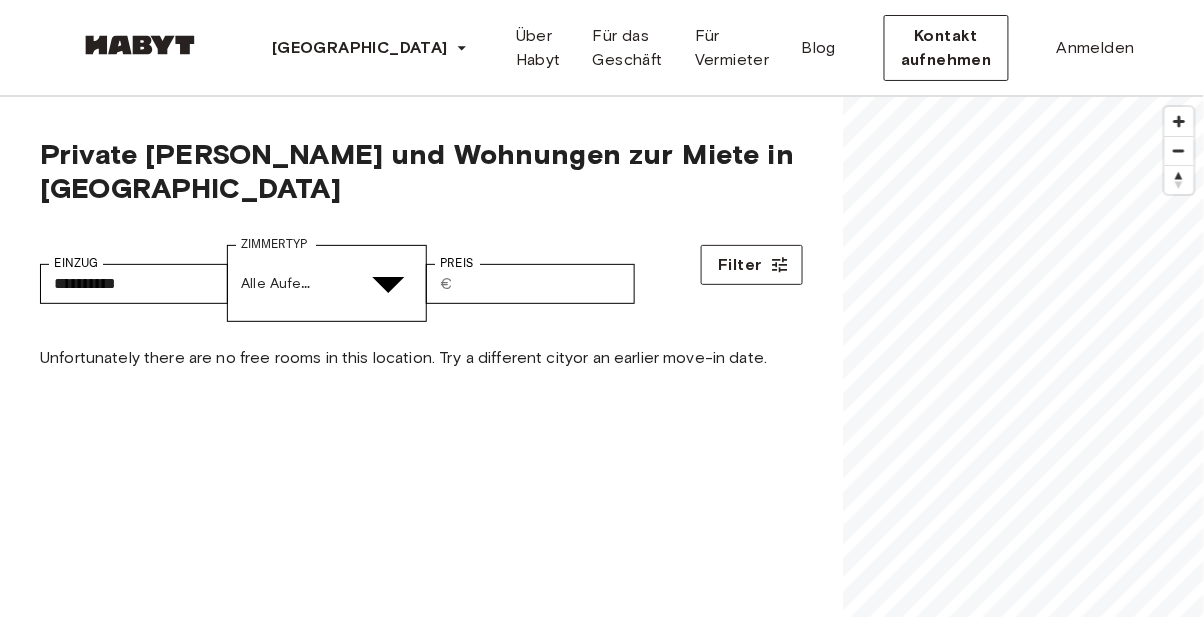 click at bounding box center (602, 5398) 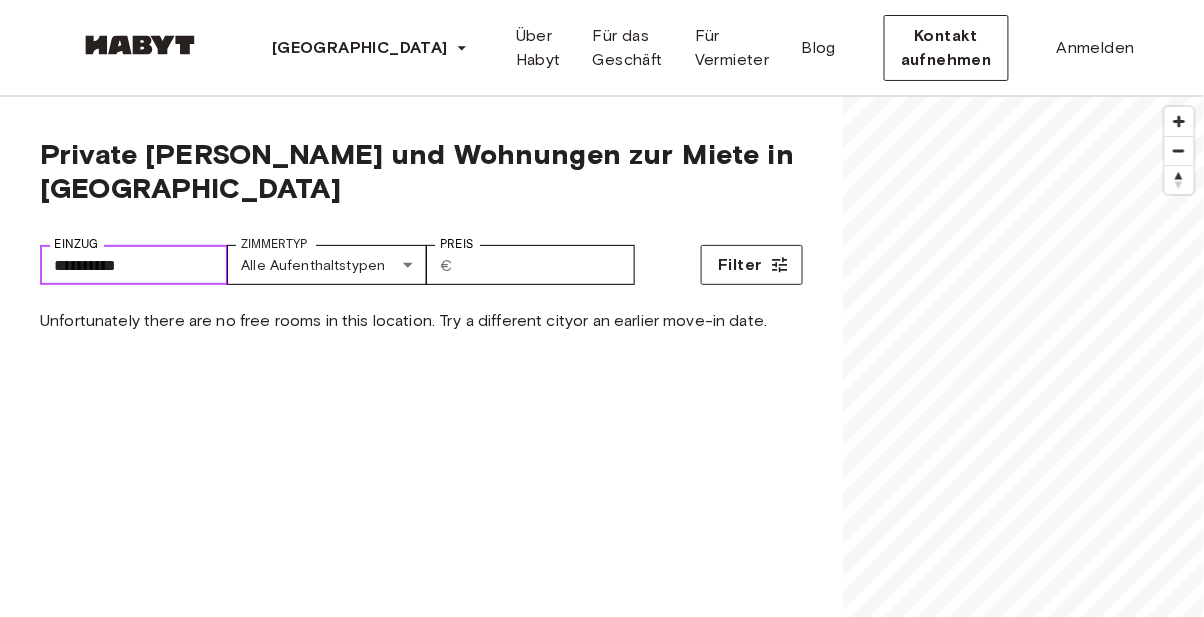 click on "**********" at bounding box center (134, 265) 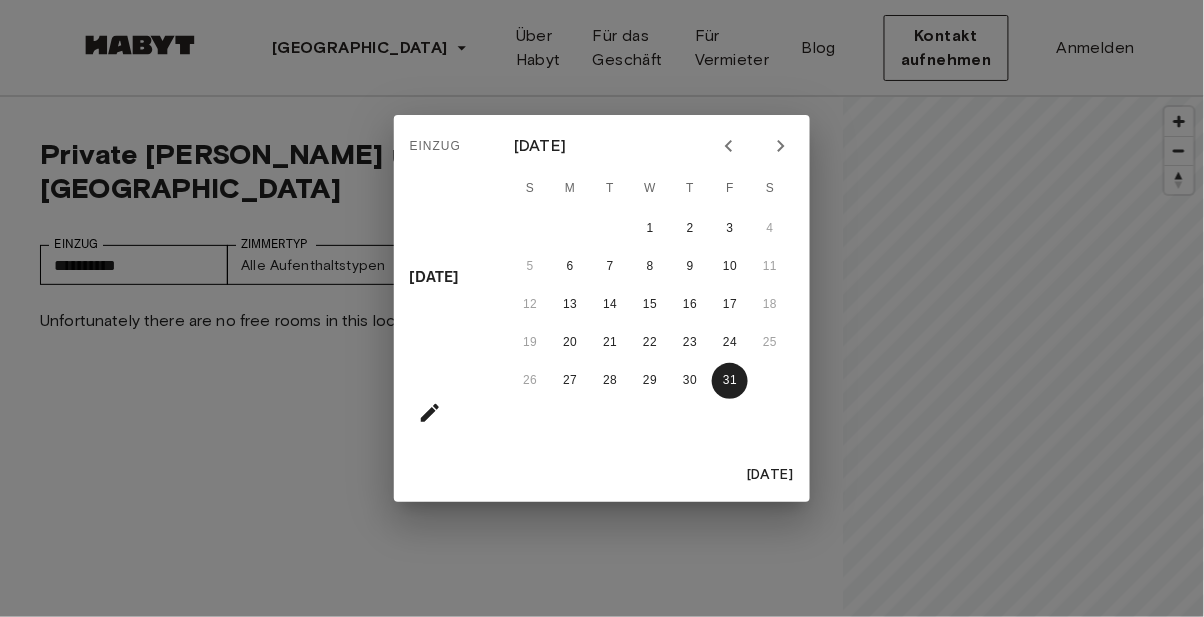 click 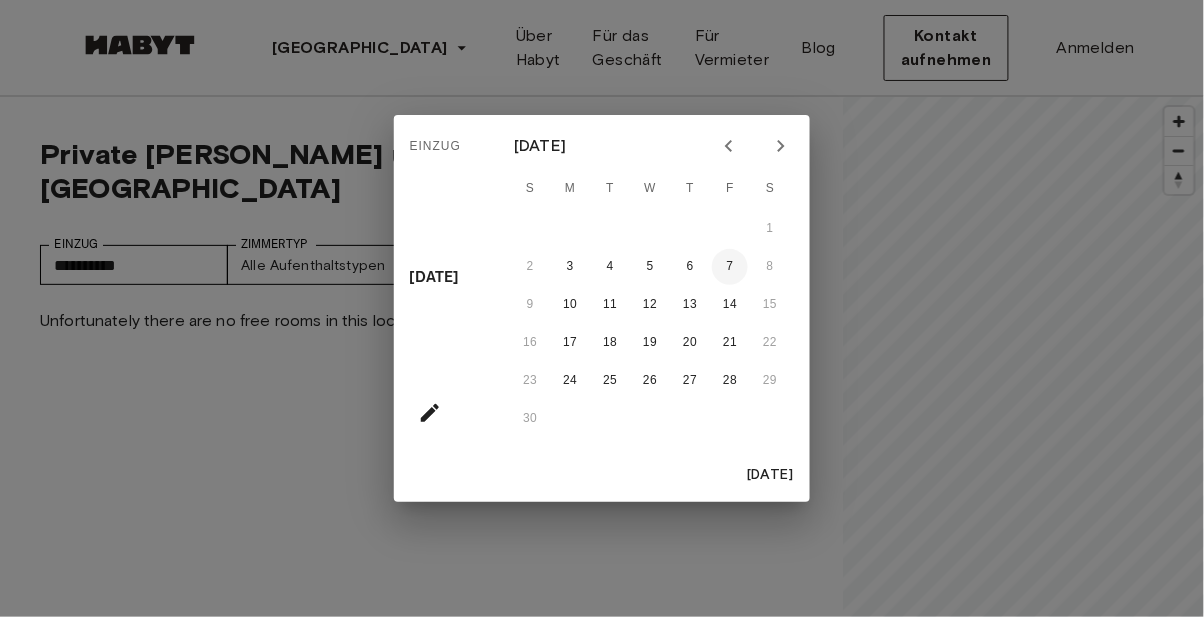 click on "7" at bounding box center [730, 267] 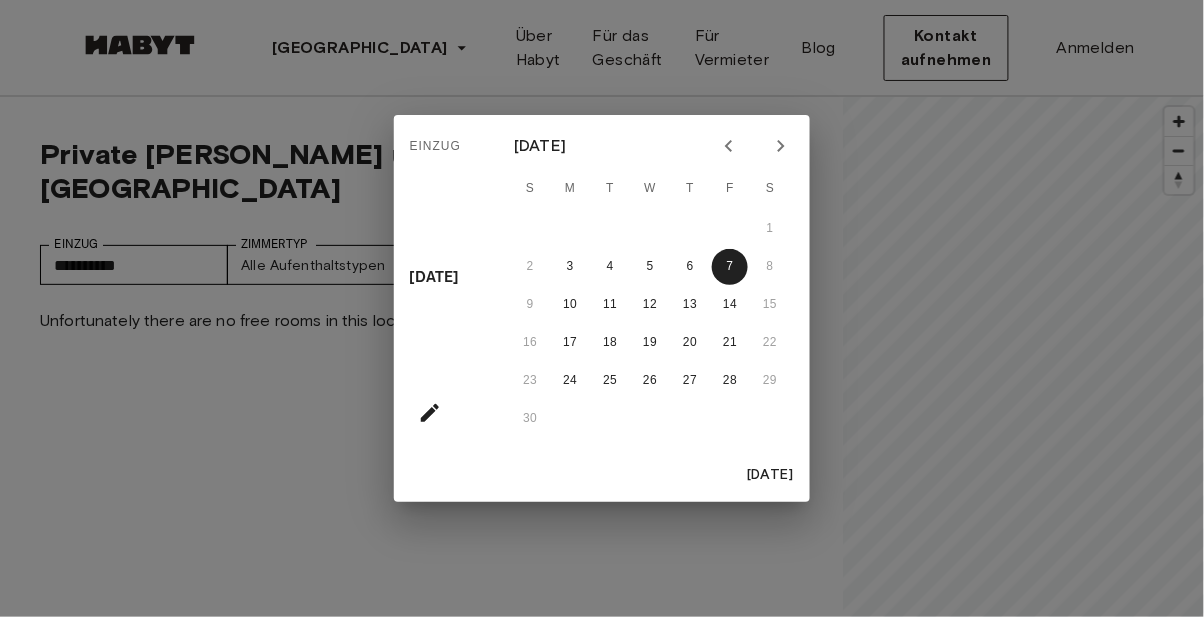 click on "[DATE]" at bounding box center [770, 475] 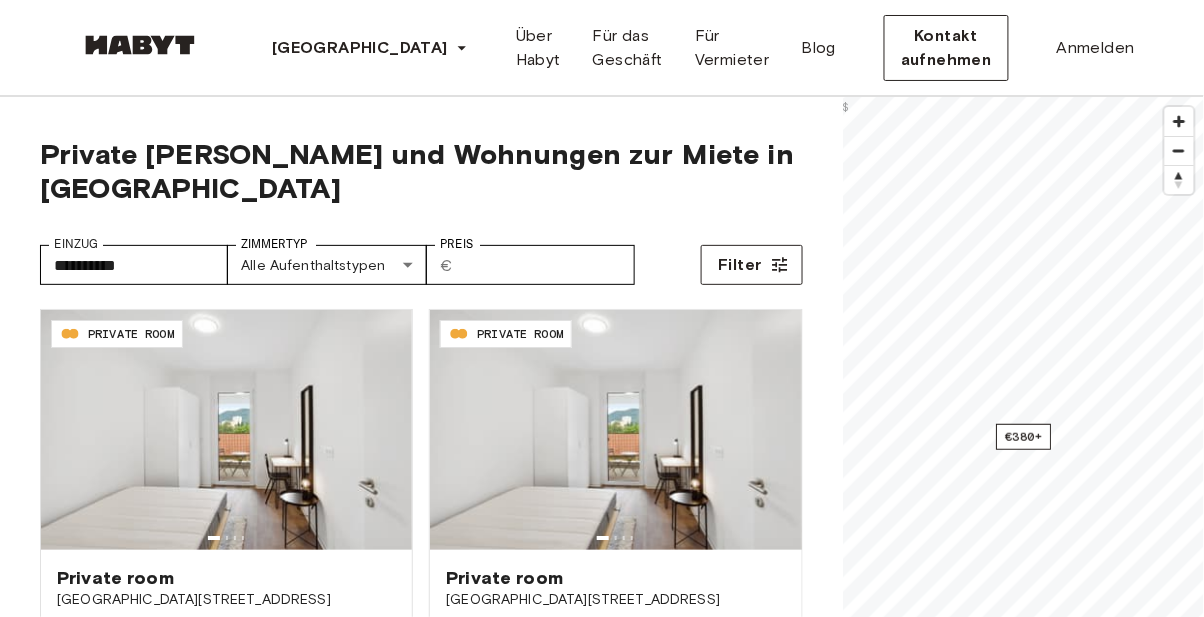 click on "Einzug Thu, [DATE] [DATE] S M T W T F S 1 2 3 4 5 6 7 8 9 10 11 12 13 14 15 16 17 18 19 20 21 22 23 24 25 26 27 28 29 30 31 [DATE]" at bounding box center (602, 308) 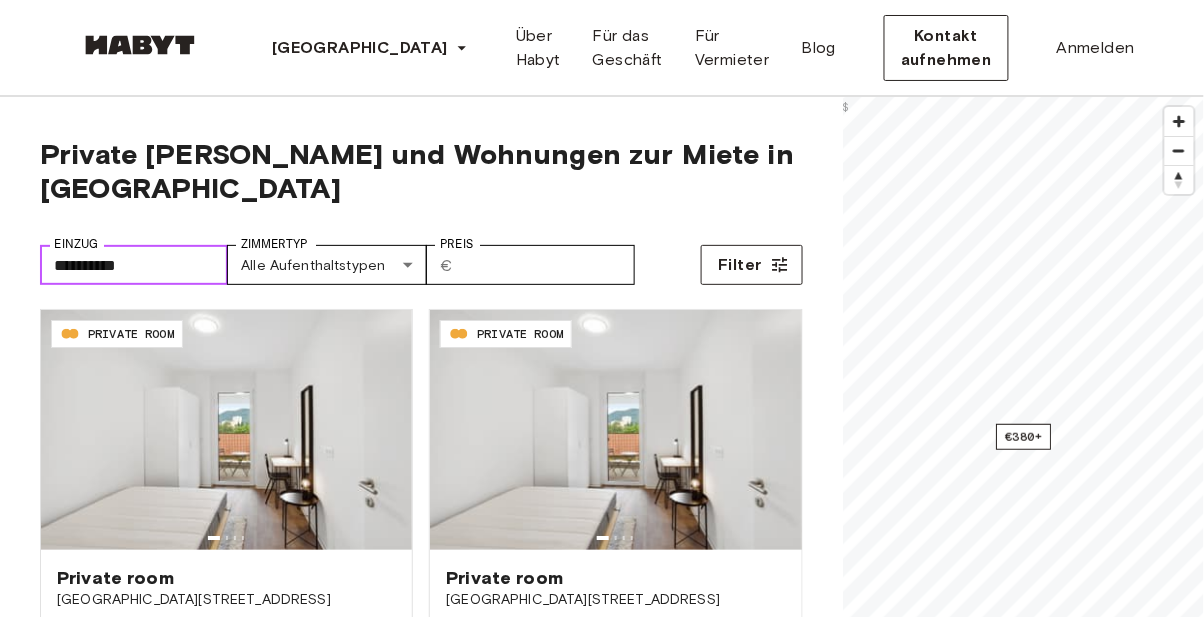 click on "**********" at bounding box center (134, 265) 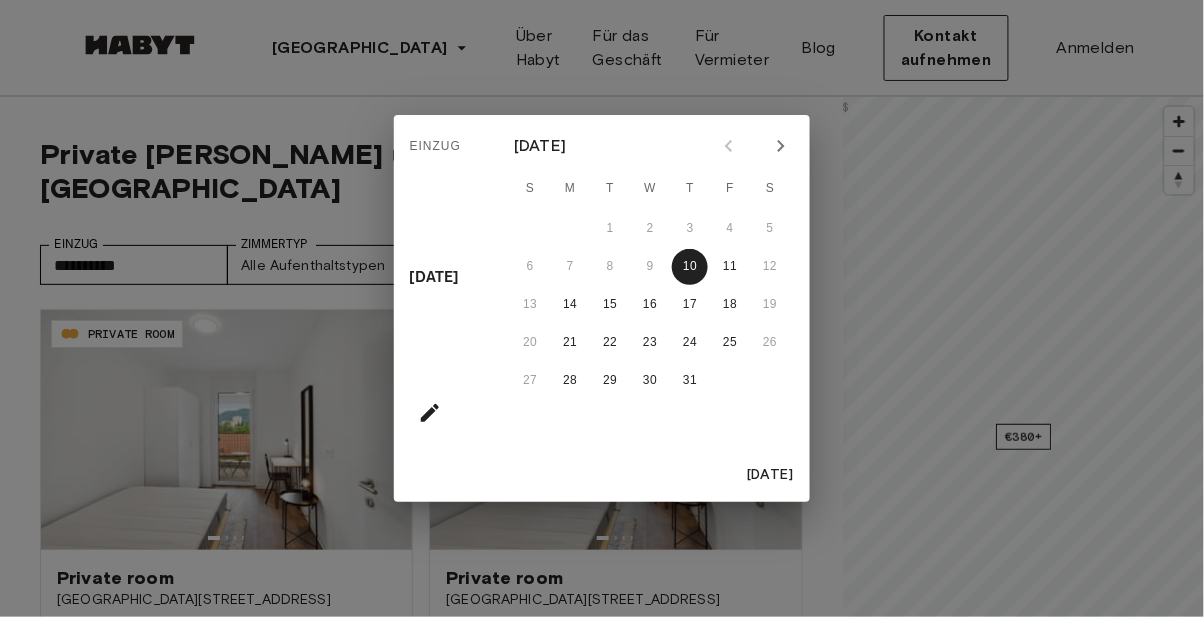 click 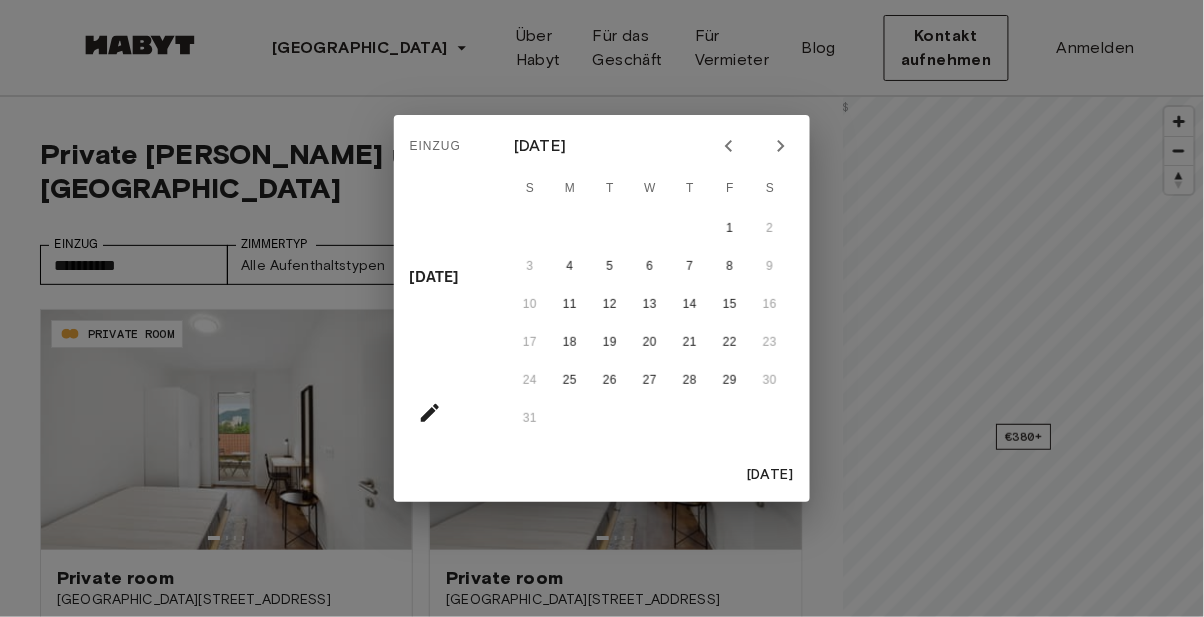 click 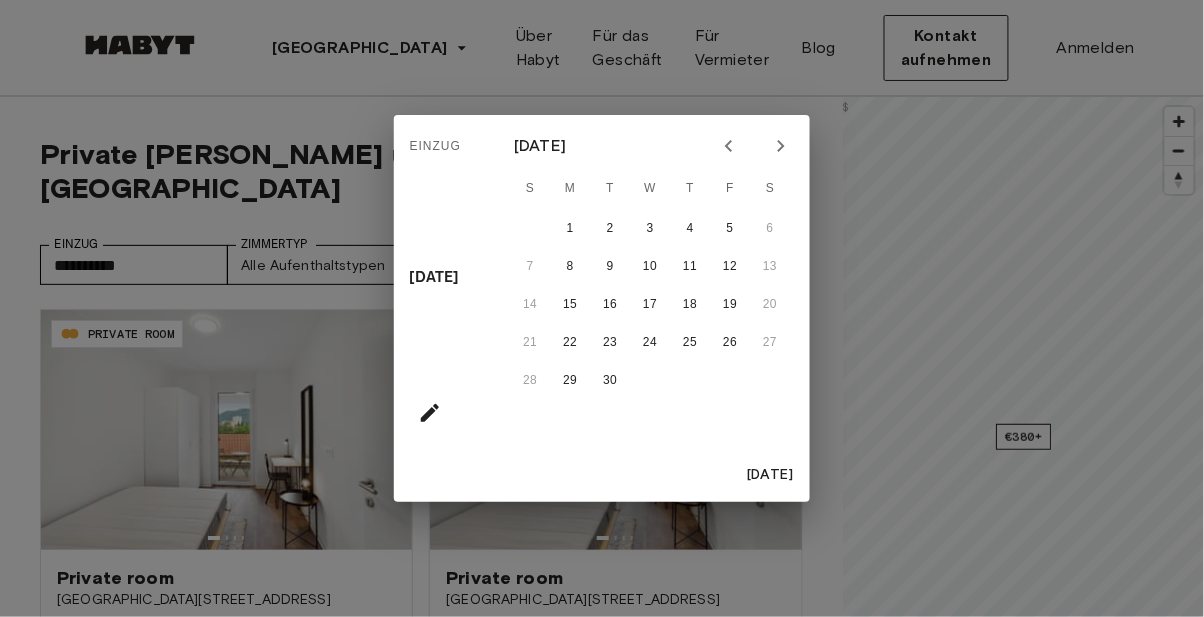 click 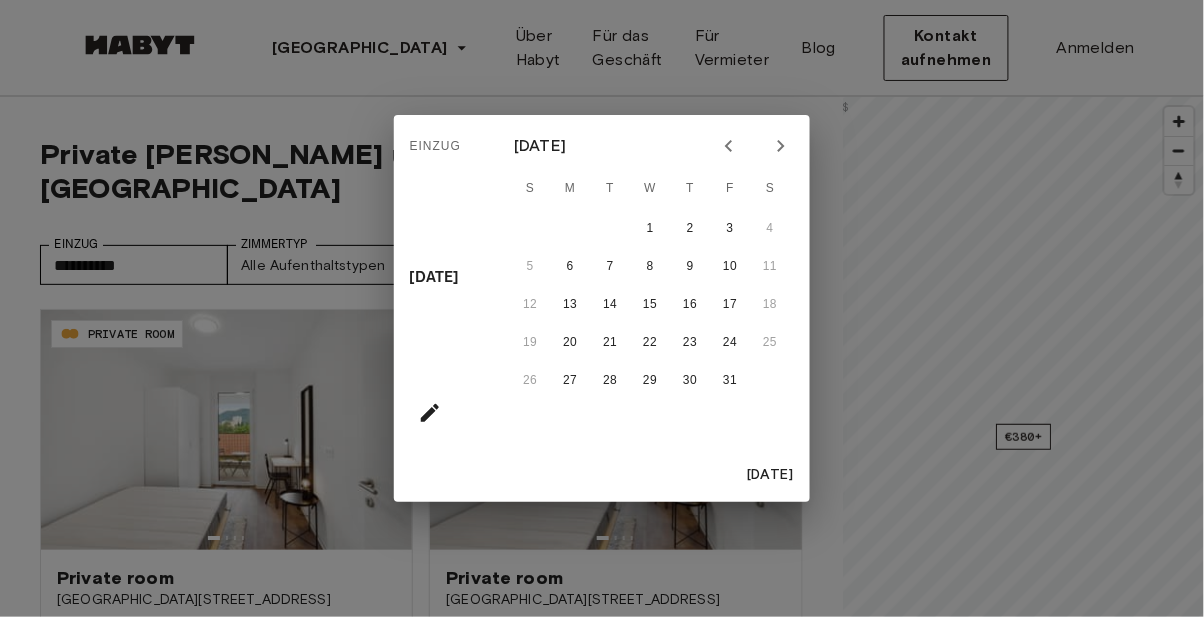 click at bounding box center (781, 146) 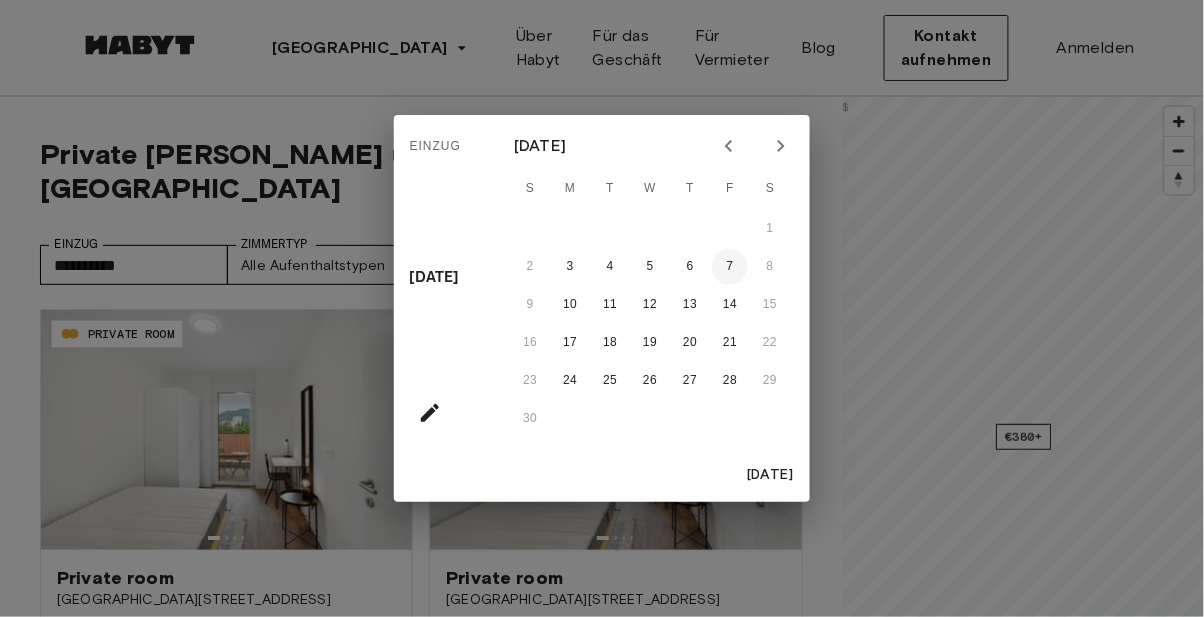 click on "7" at bounding box center [730, 267] 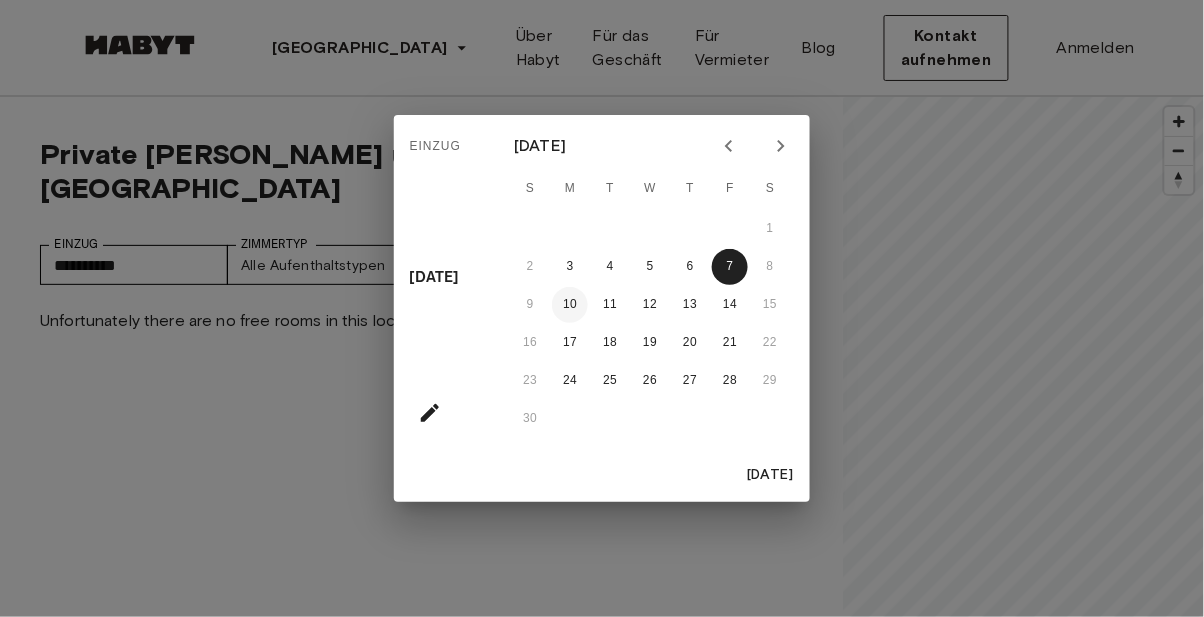 click on "10" at bounding box center (570, 305) 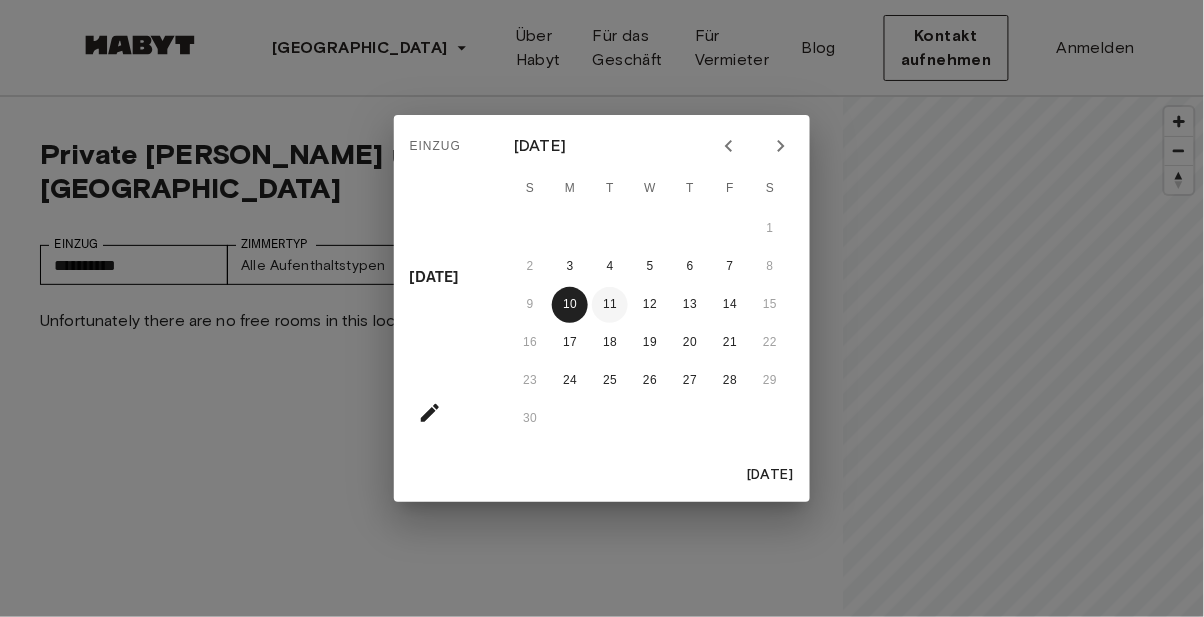 click on "11" at bounding box center [610, 305] 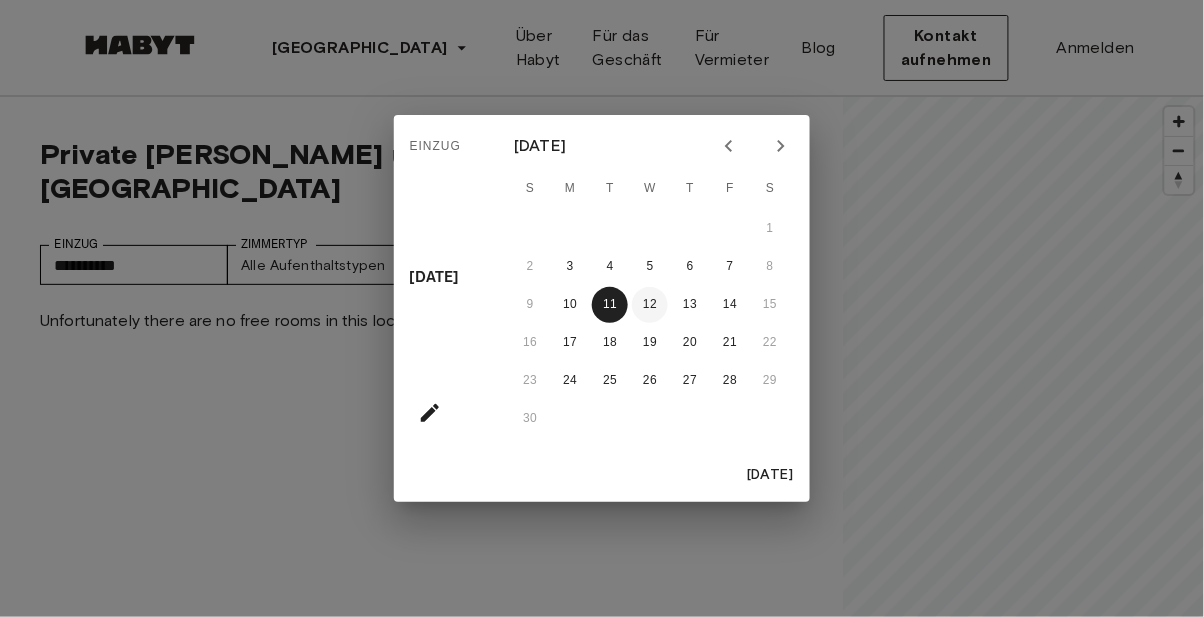 click on "12" at bounding box center [650, 305] 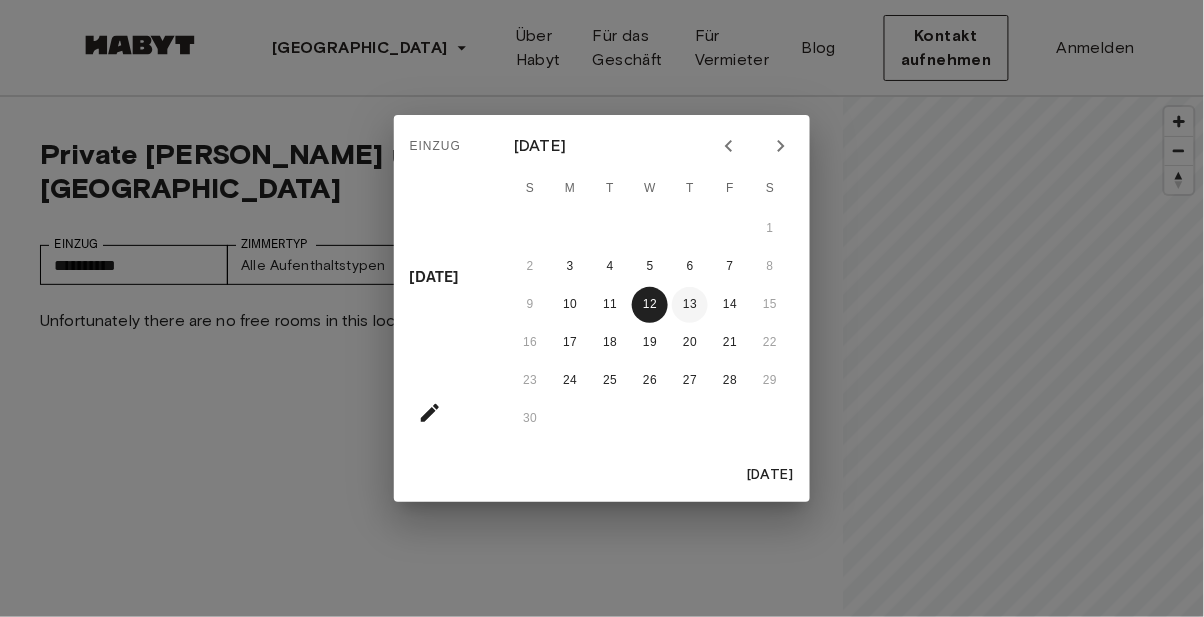 click on "13" at bounding box center (690, 305) 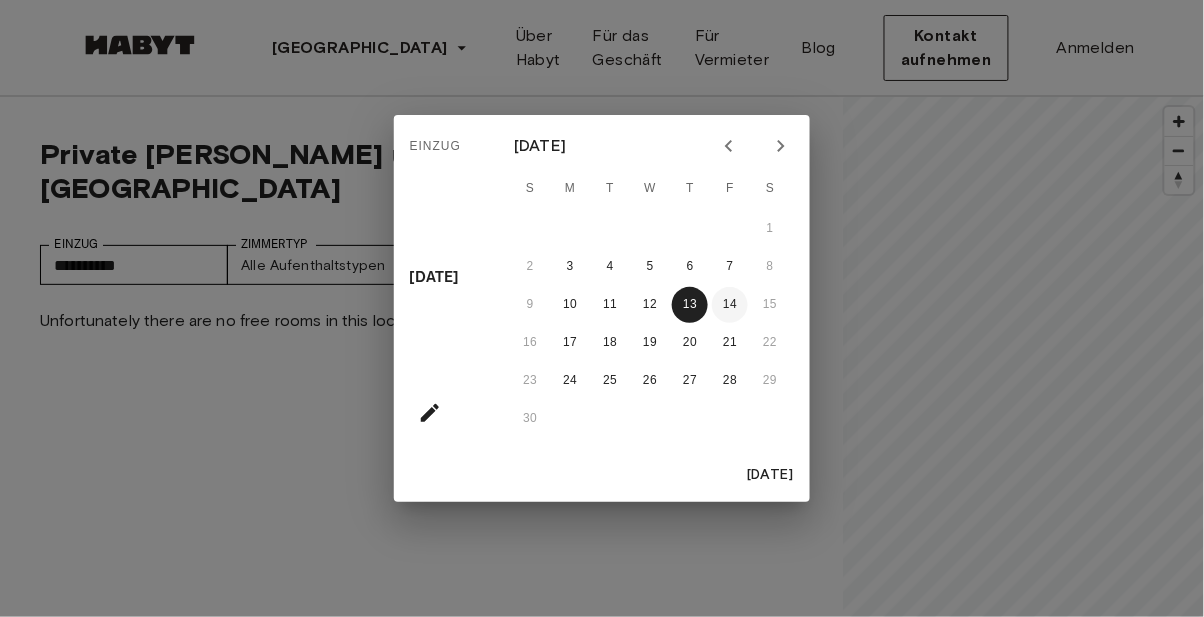 click on "14" at bounding box center (730, 305) 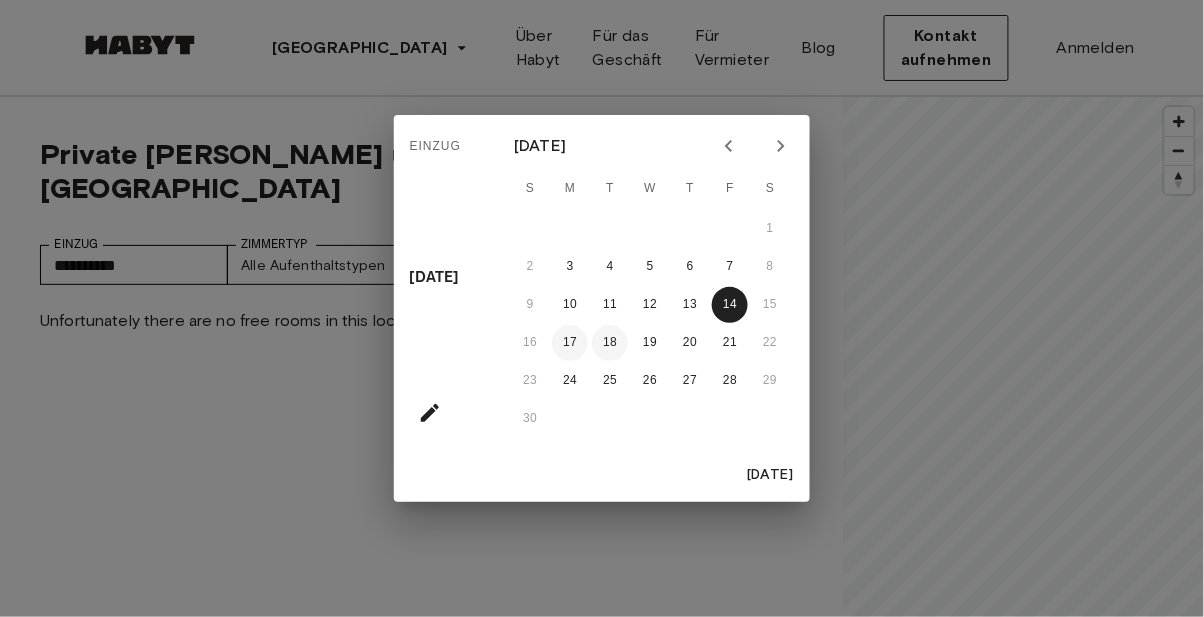 click on "17" at bounding box center (570, 343) 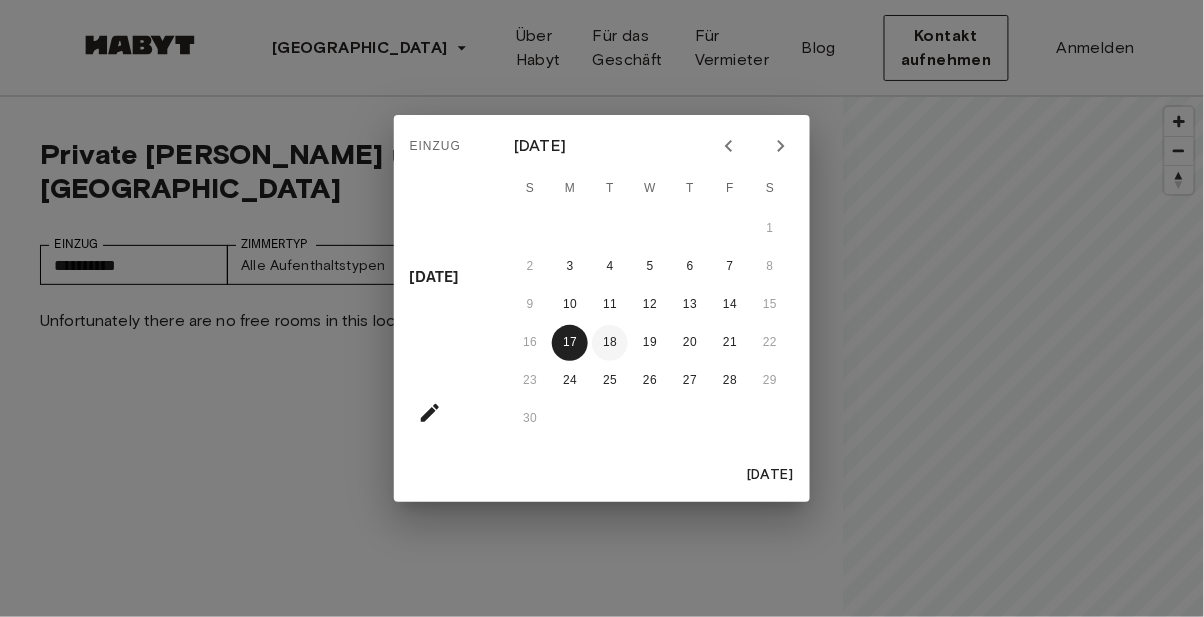 click on "18" at bounding box center (610, 343) 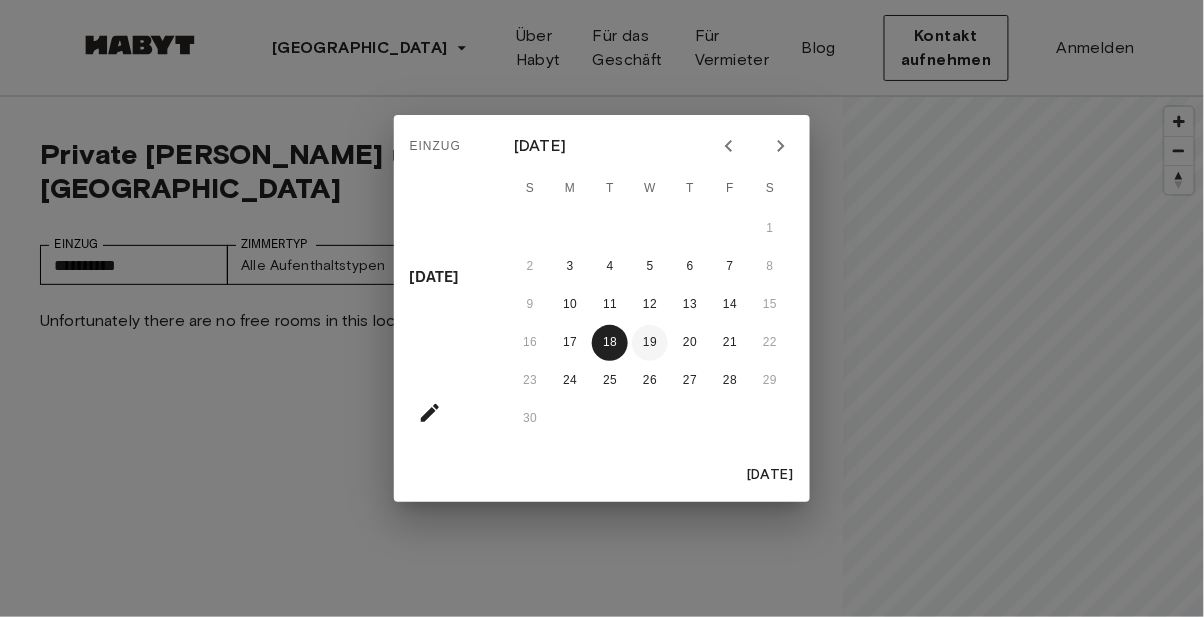 click on "19" at bounding box center (650, 343) 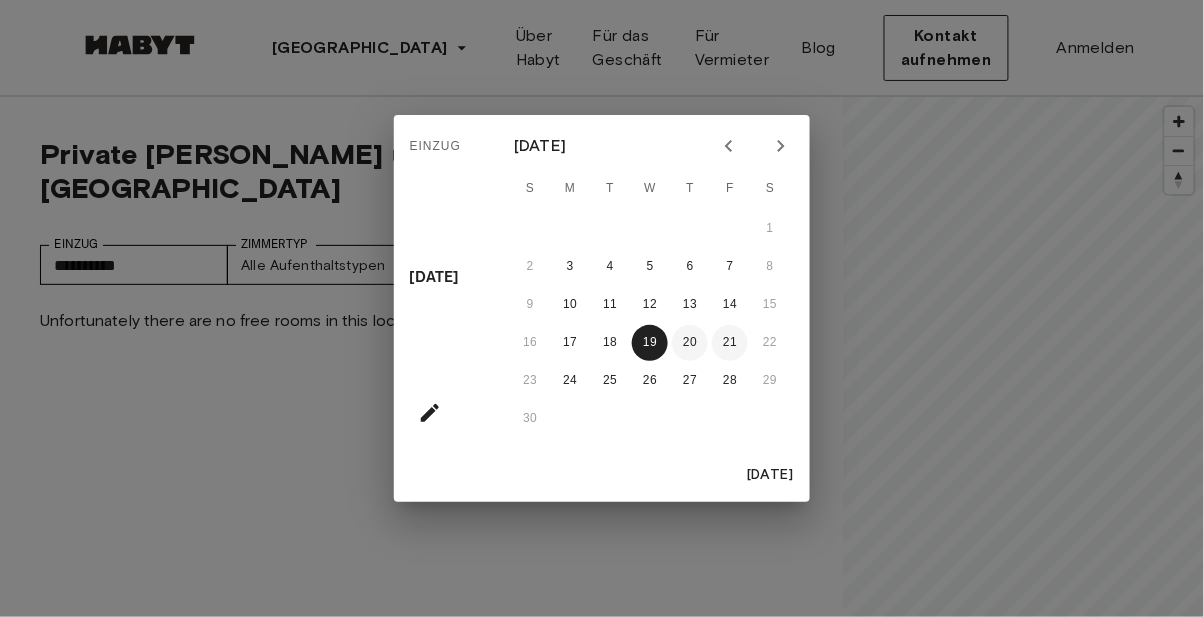 click on "20" at bounding box center (690, 343) 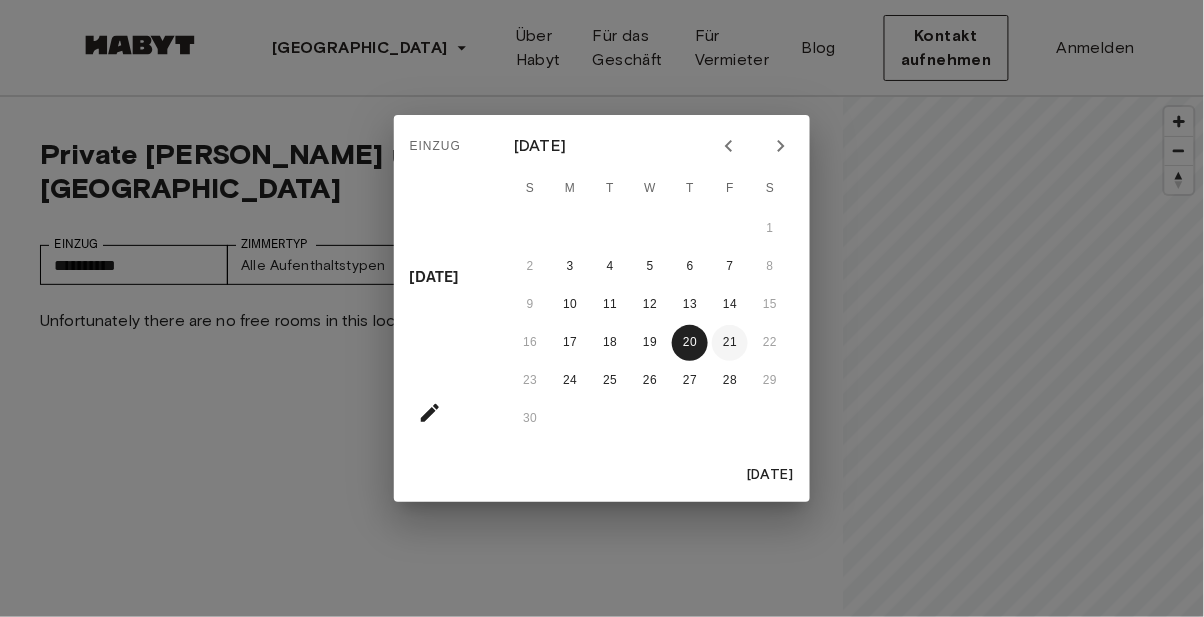 click on "21" at bounding box center (730, 343) 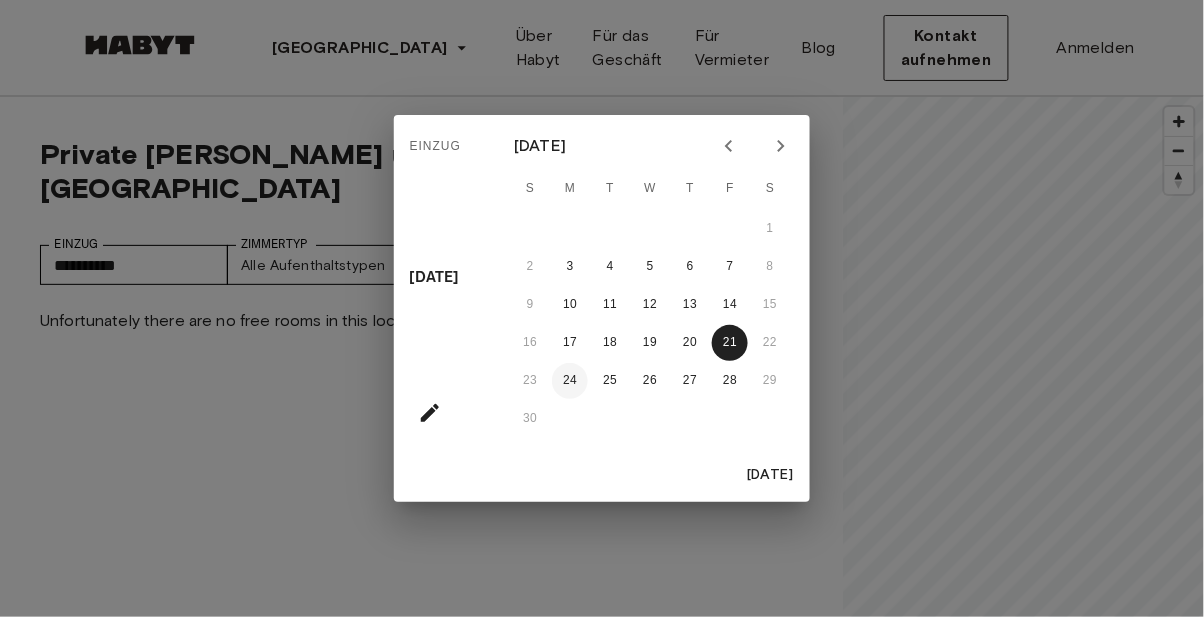 click on "24" at bounding box center (570, 381) 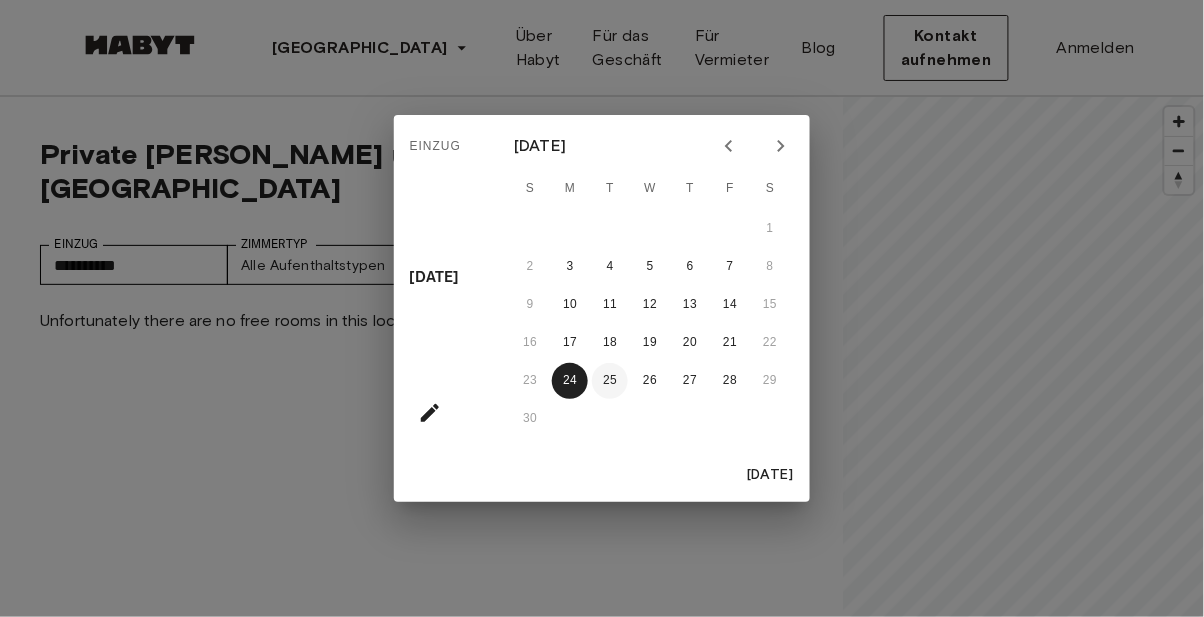 click on "25" at bounding box center [610, 381] 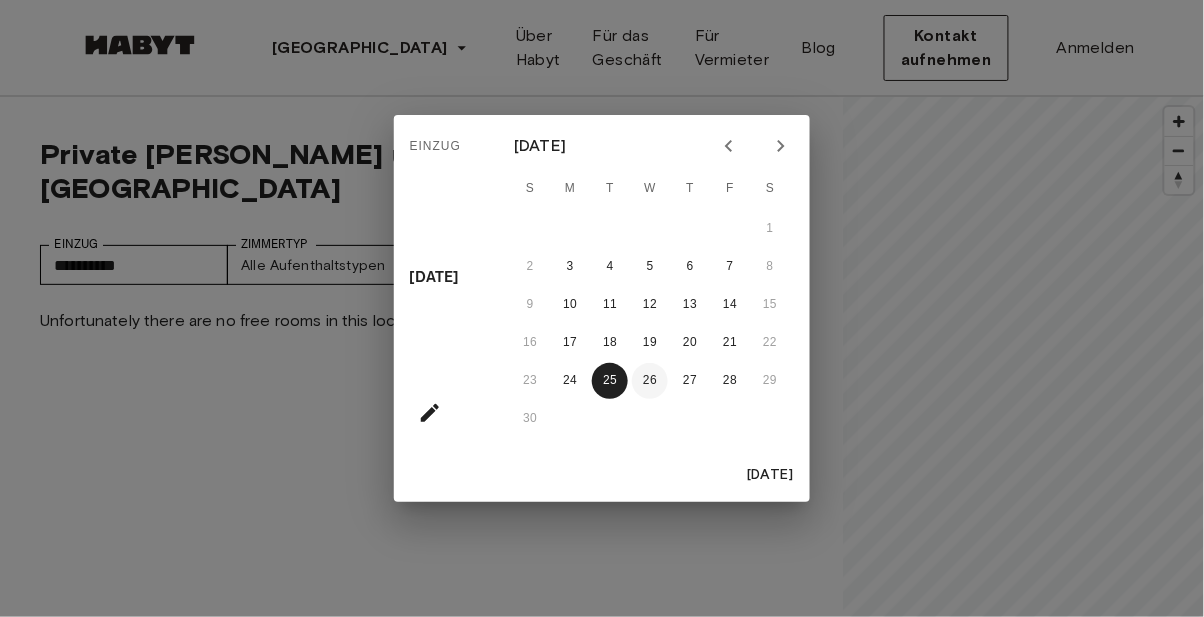 click on "26" at bounding box center (650, 381) 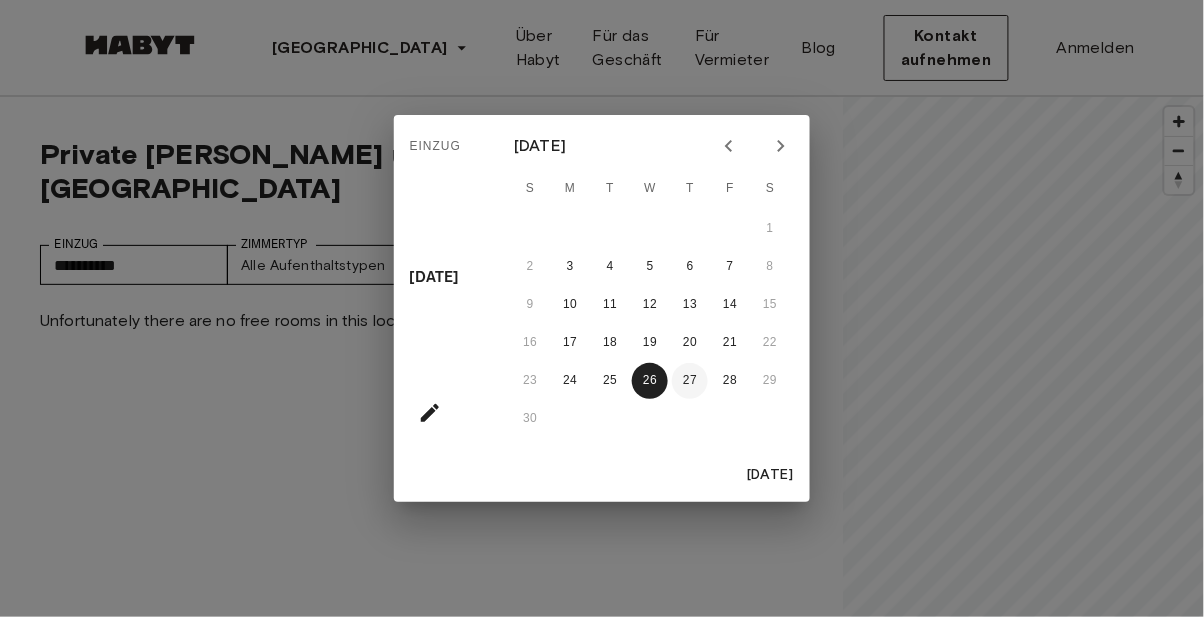 click on "27" at bounding box center [690, 381] 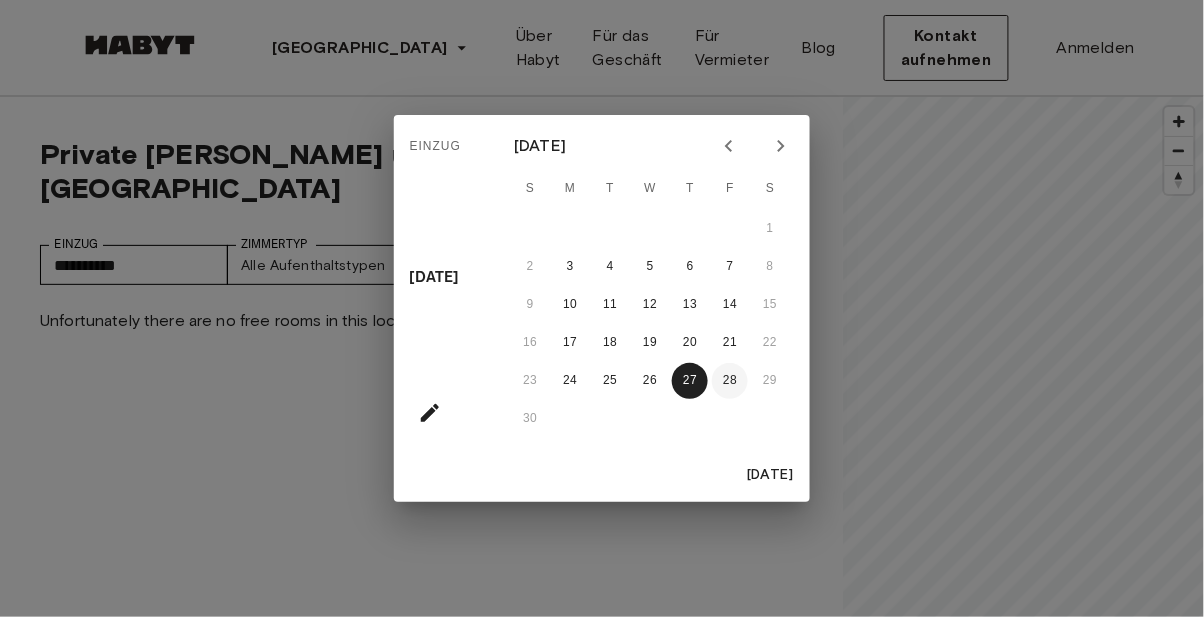 click on "28" at bounding box center [730, 381] 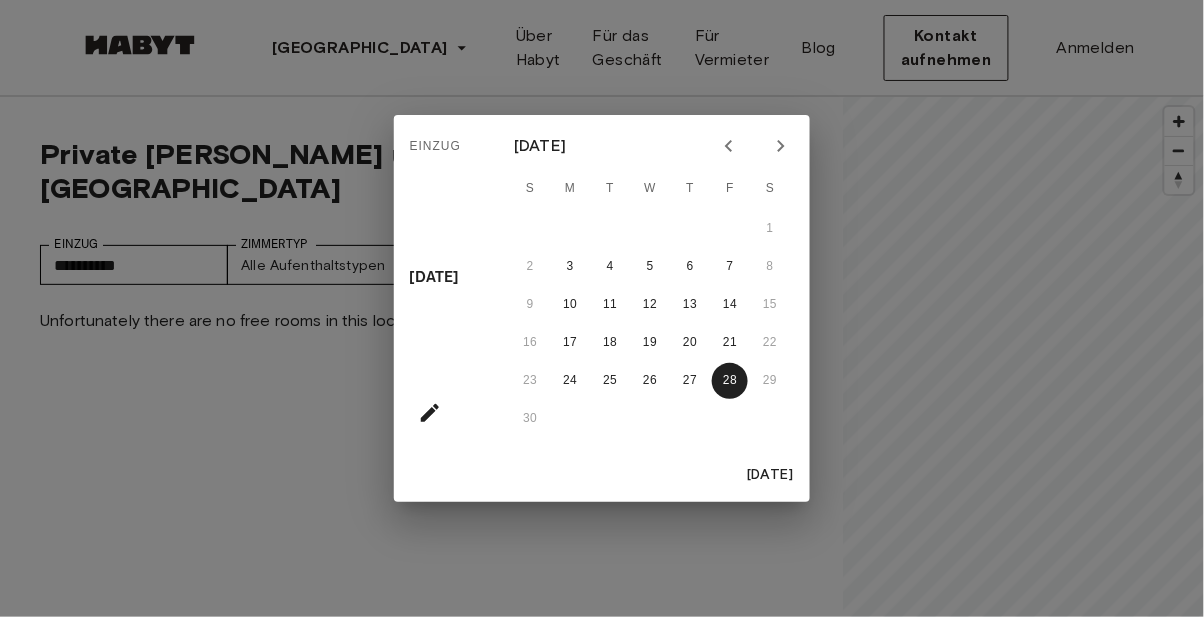 click 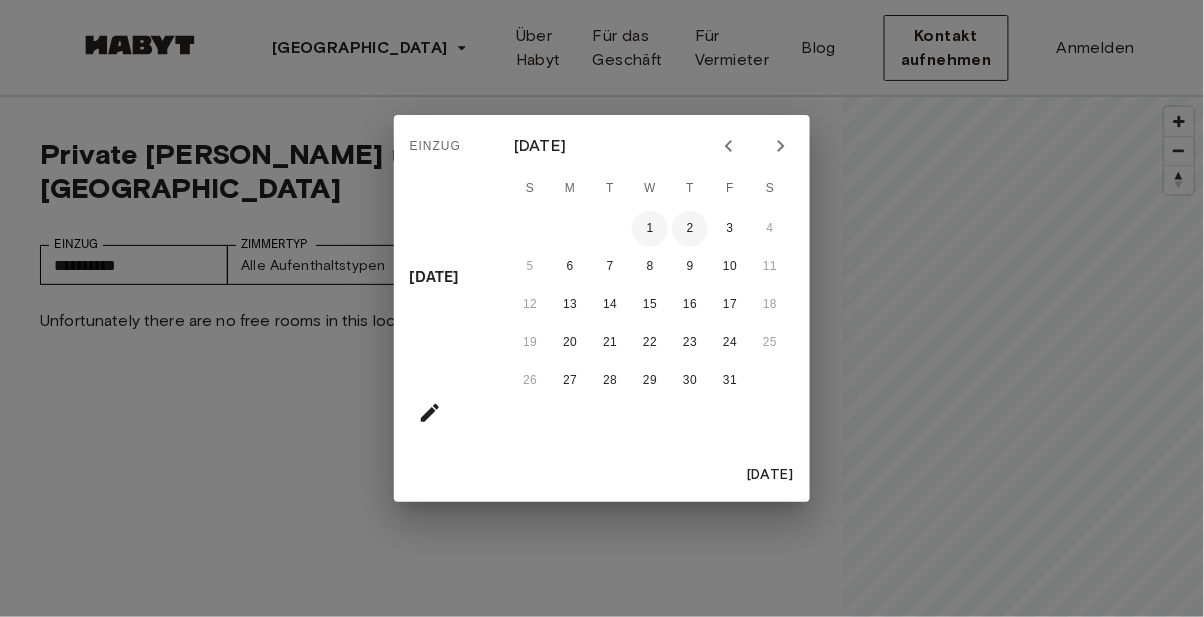click on "1" at bounding box center (650, 229) 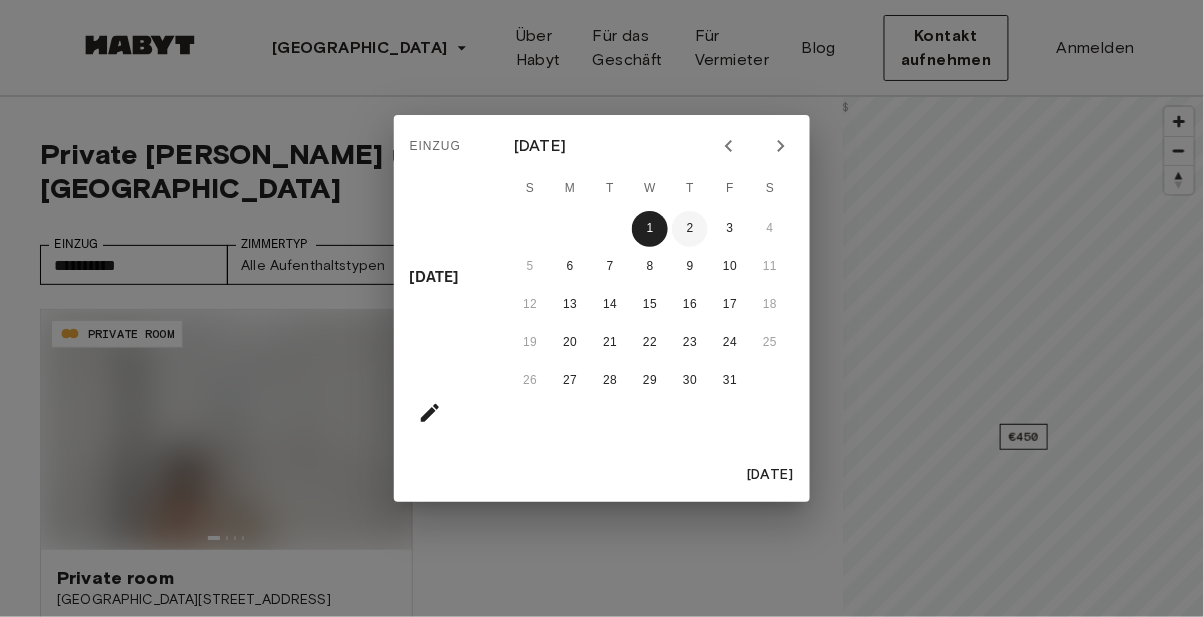 click on "2" at bounding box center [690, 229] 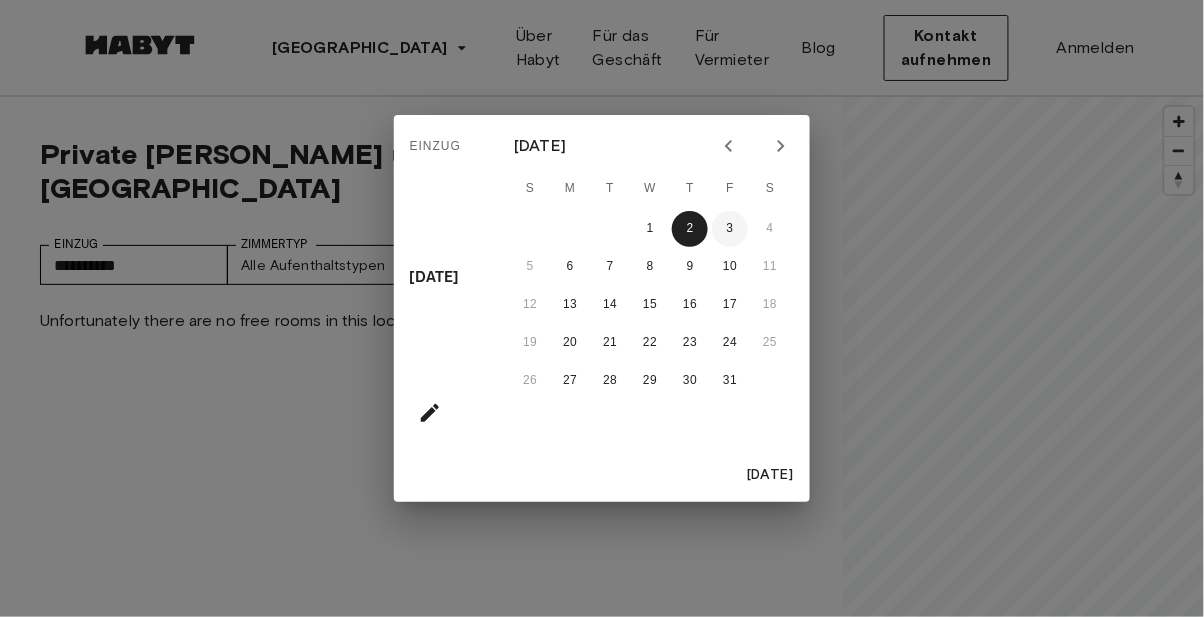 click on "3" at bounding box center [730, 229] 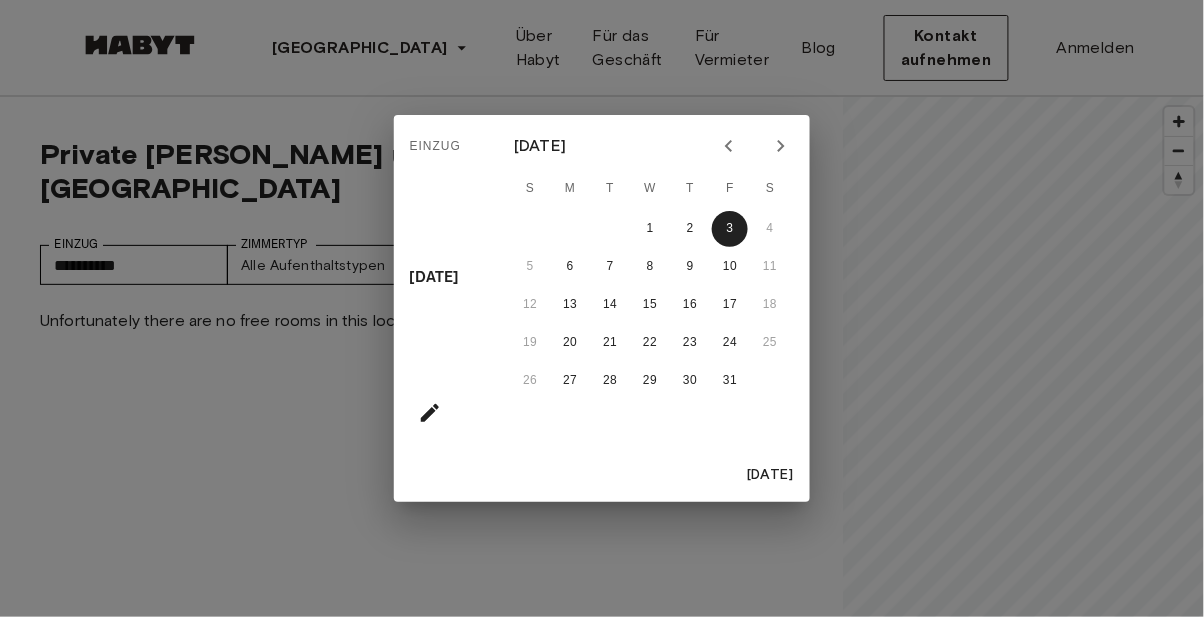 click on "1 2 3 4" at bounding box center [650, 229] 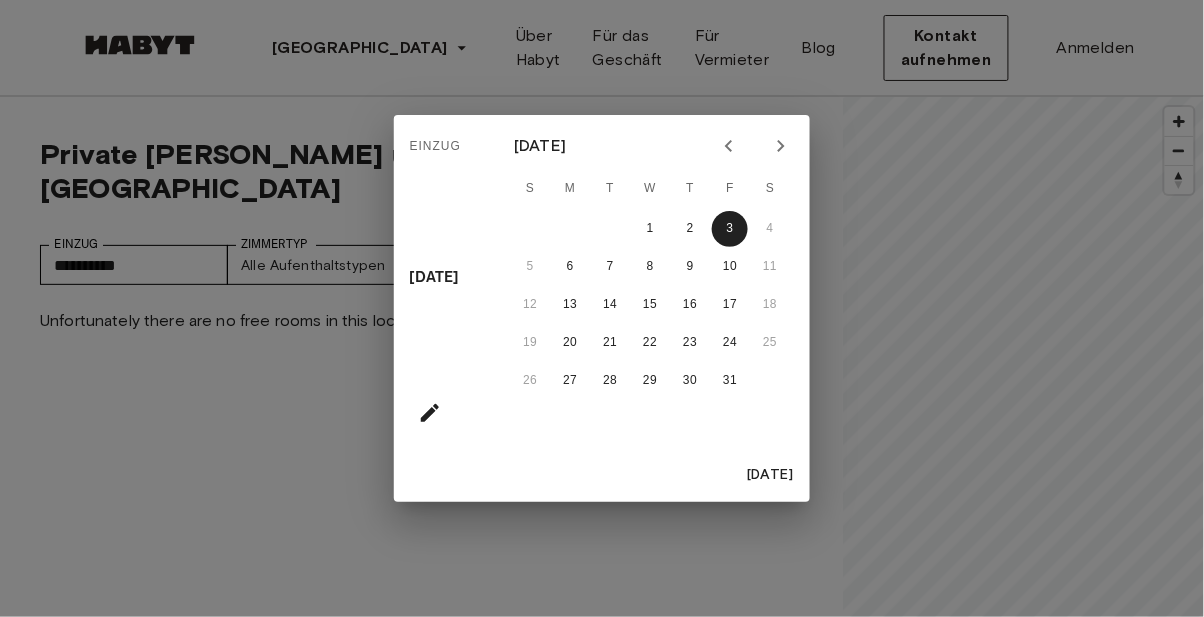 click on "1 2 3 4" at bounding box center [650, 229] 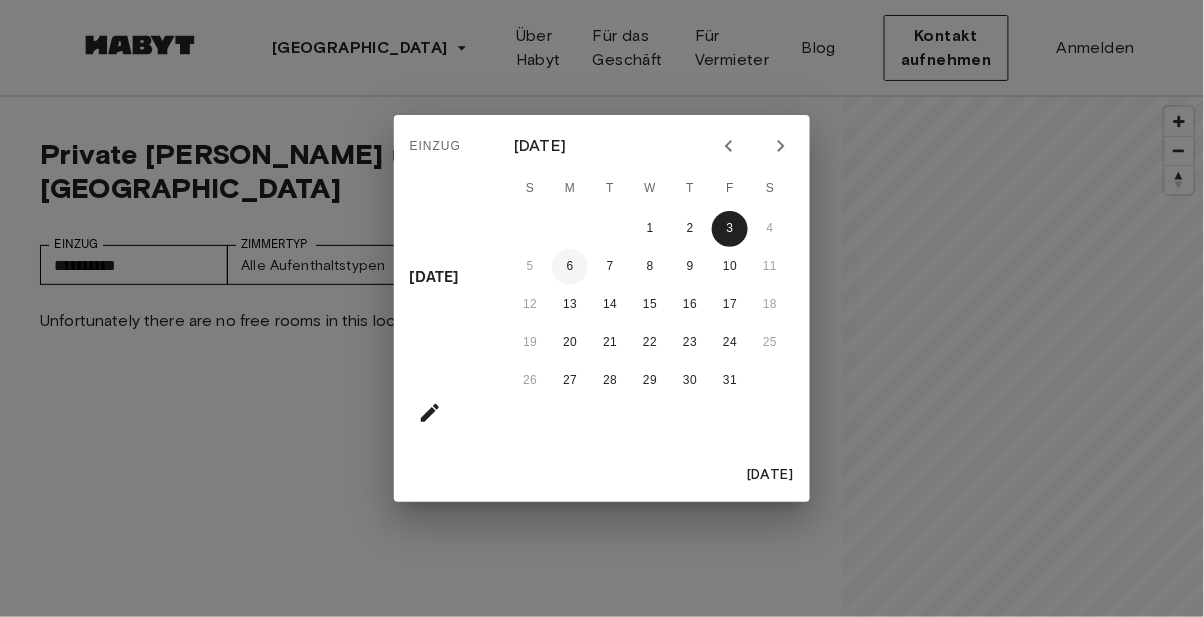 click on "6" at bounding box center [570, 267] 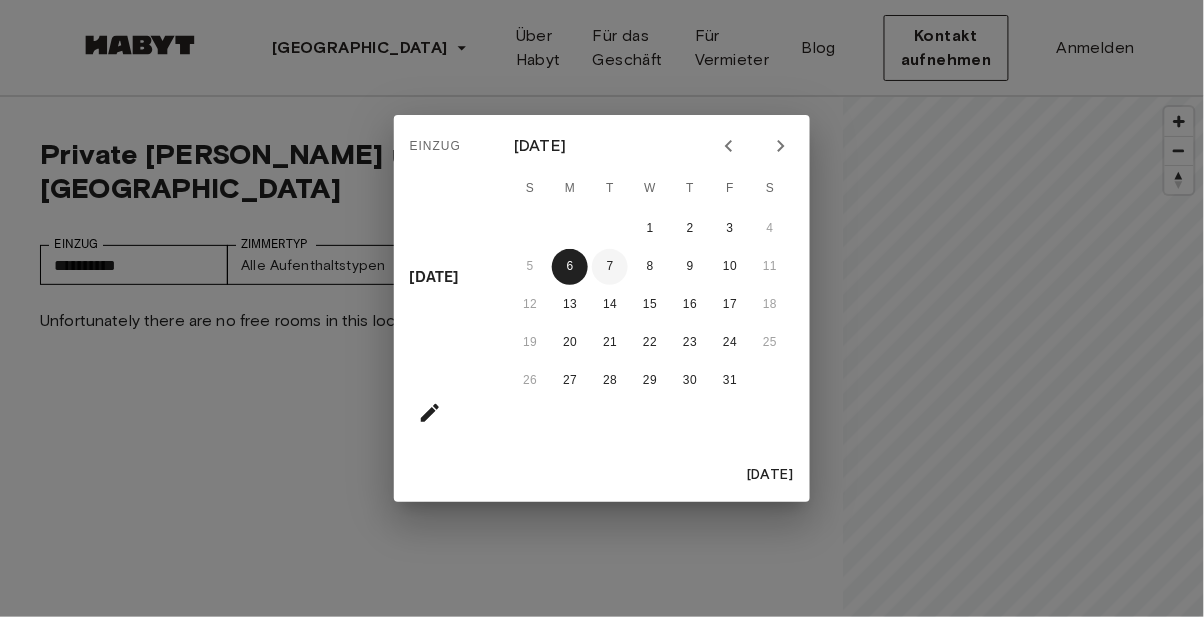click on "7" at bounding box center (610, 267) 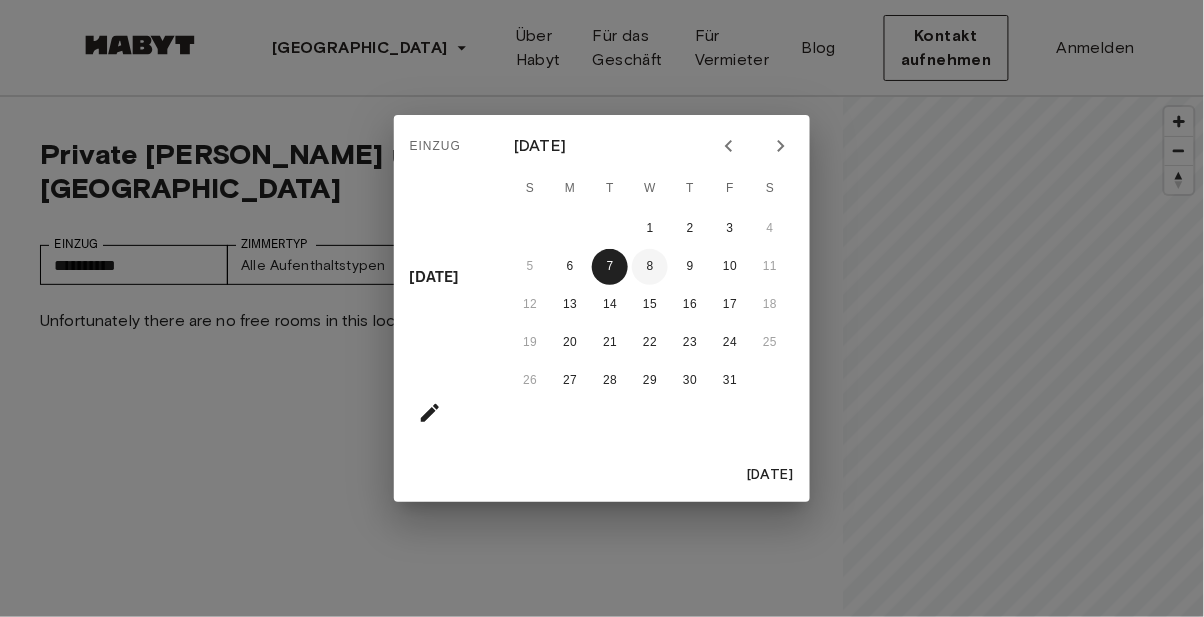 click on "8" at bounding box center [650, 267] 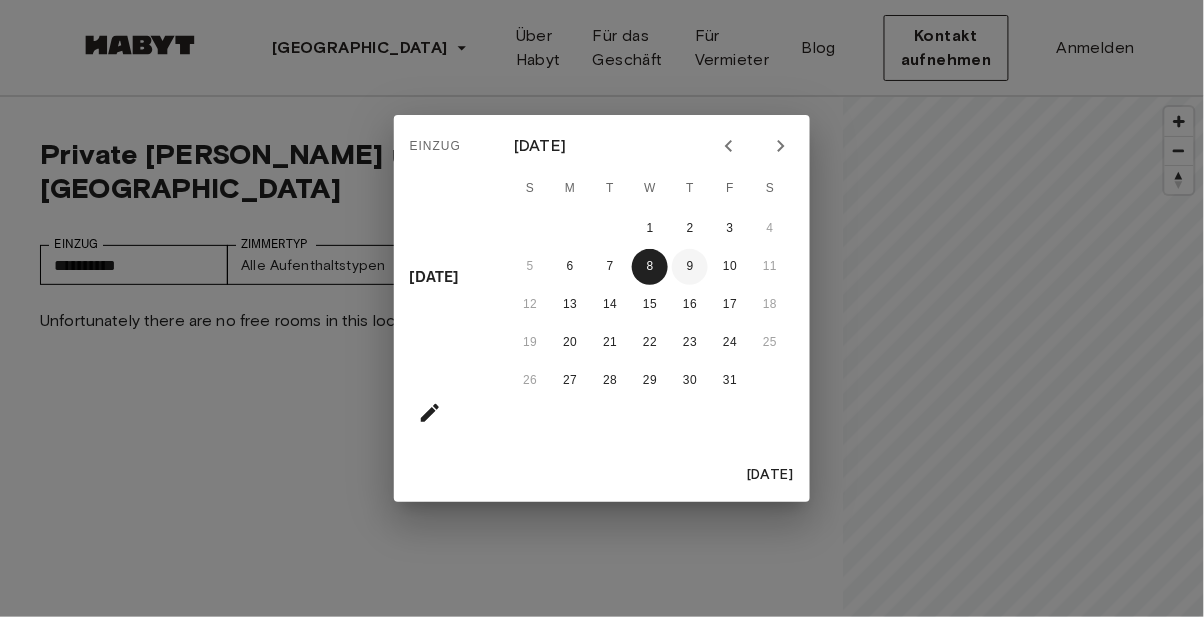click on "9" at bounding box center (690, 267) 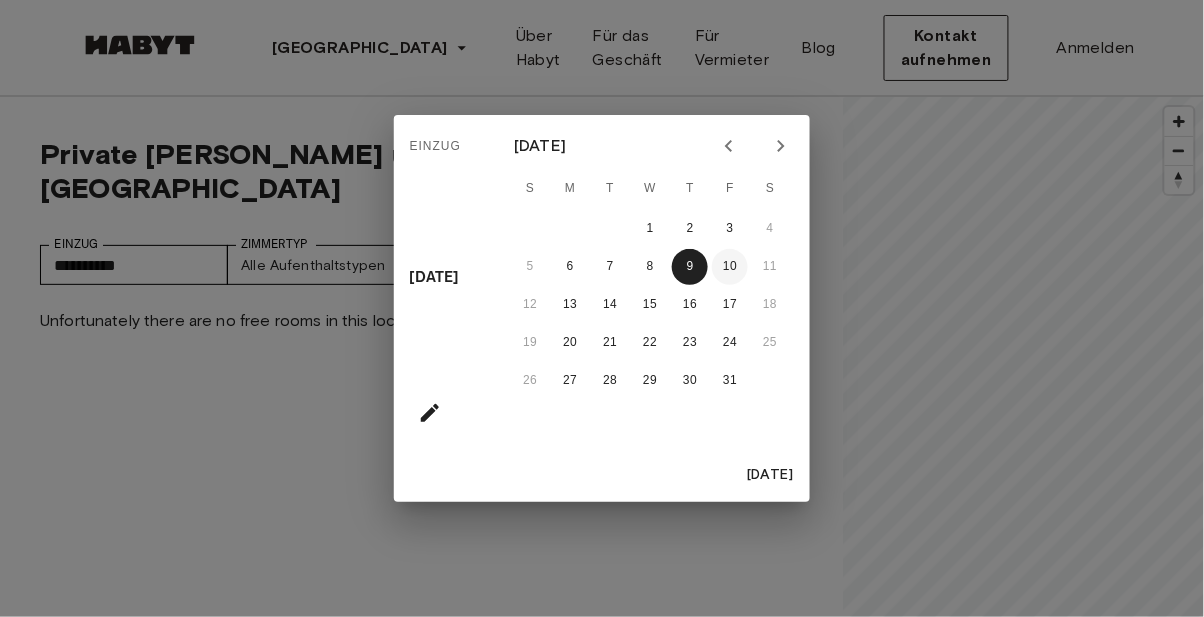 click on "10" at bounding box center (730, 267) 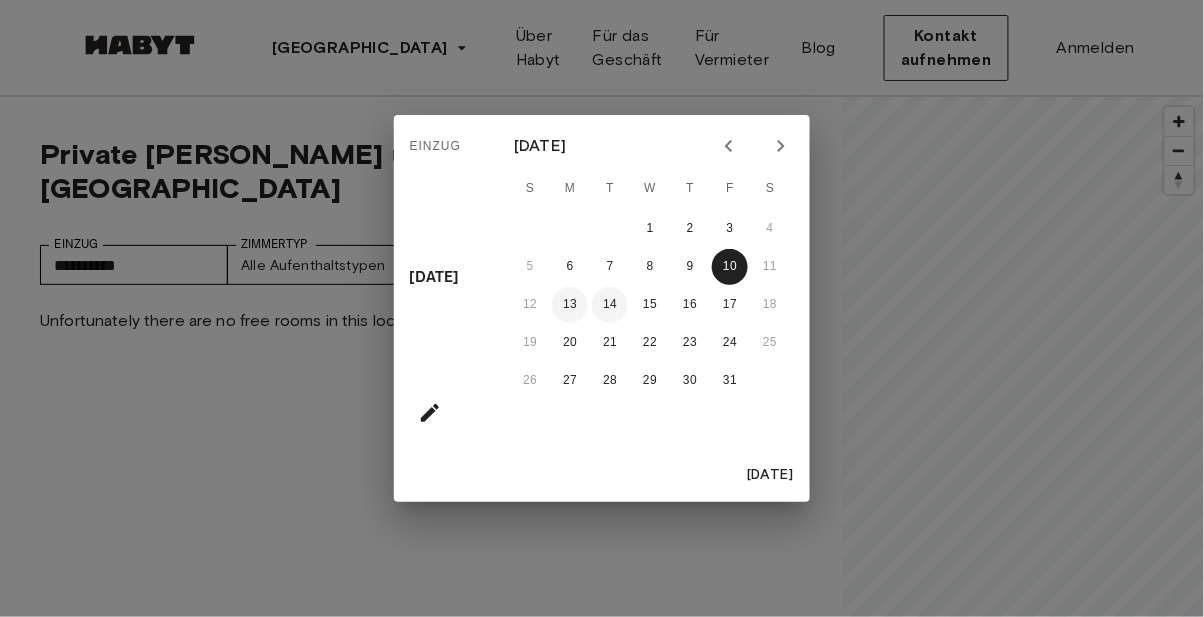 click on "13" at bounding box center (570, 305) 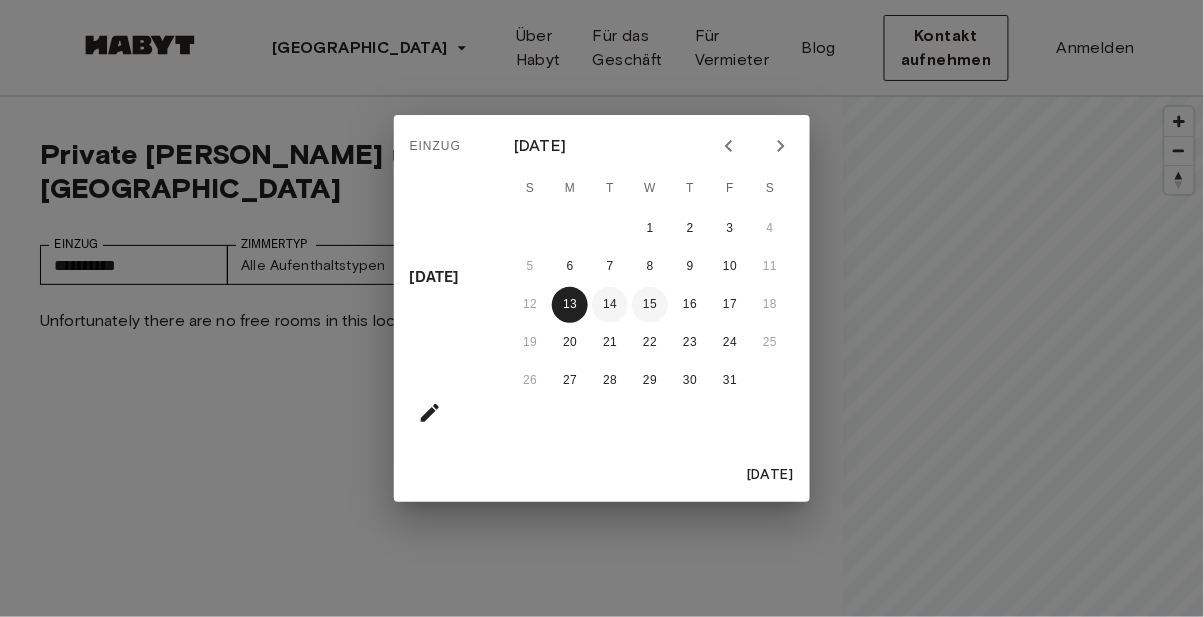 click on "14" at bounding box center [610, 305] 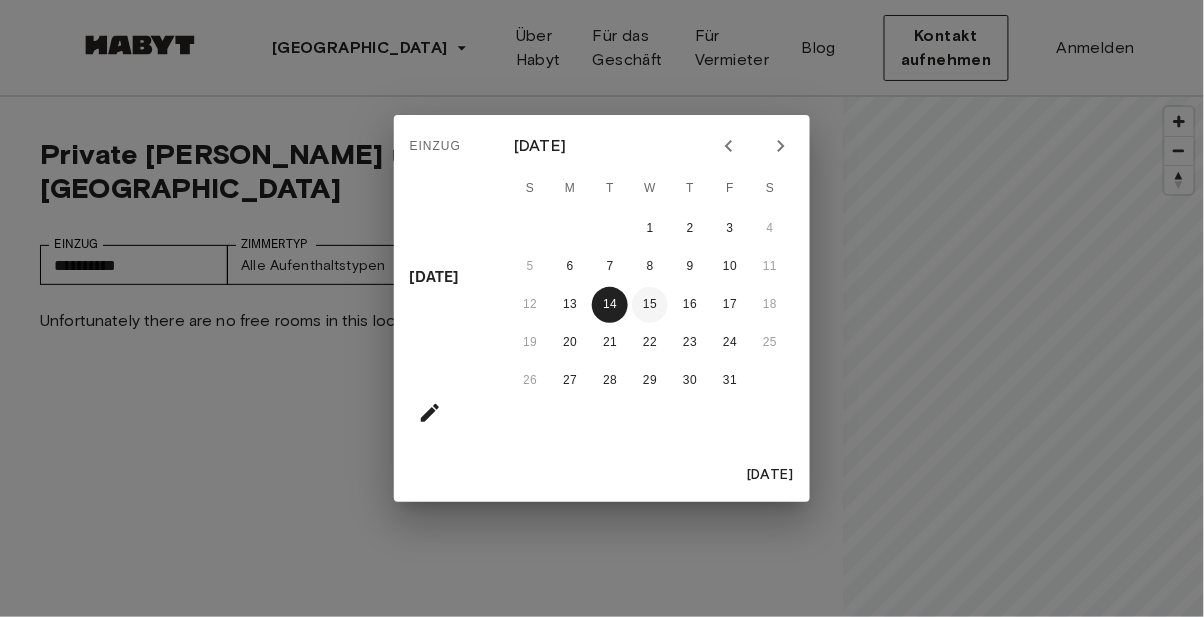 click on "15" at bounding box center [650, 305] 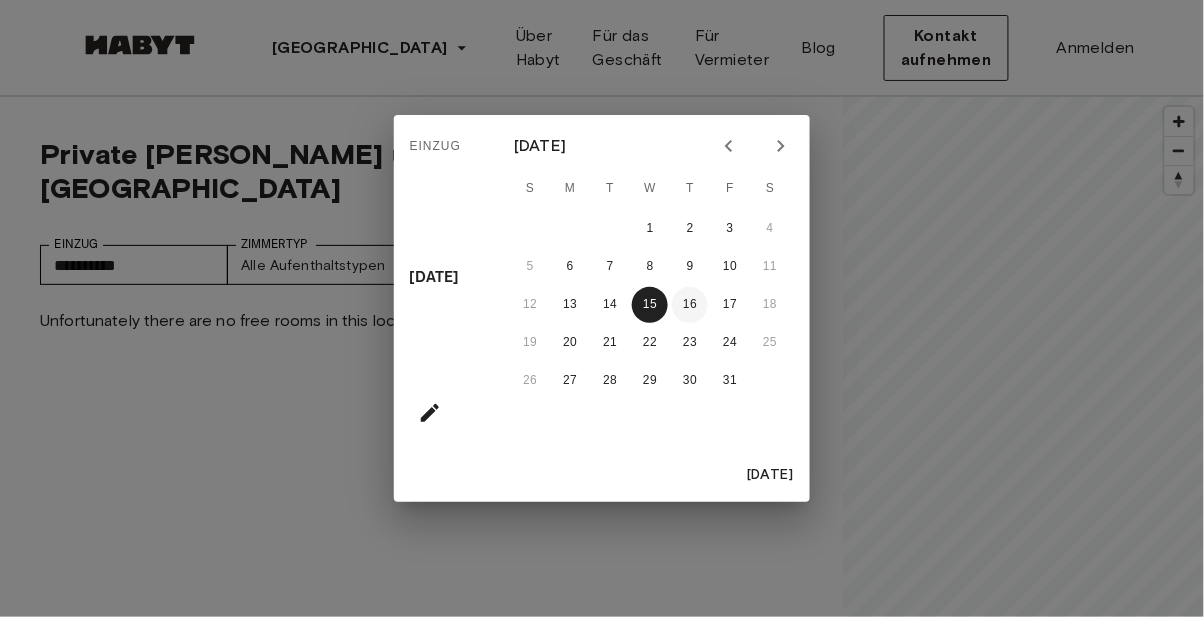 click on "16" at bounding box center (690, 305) 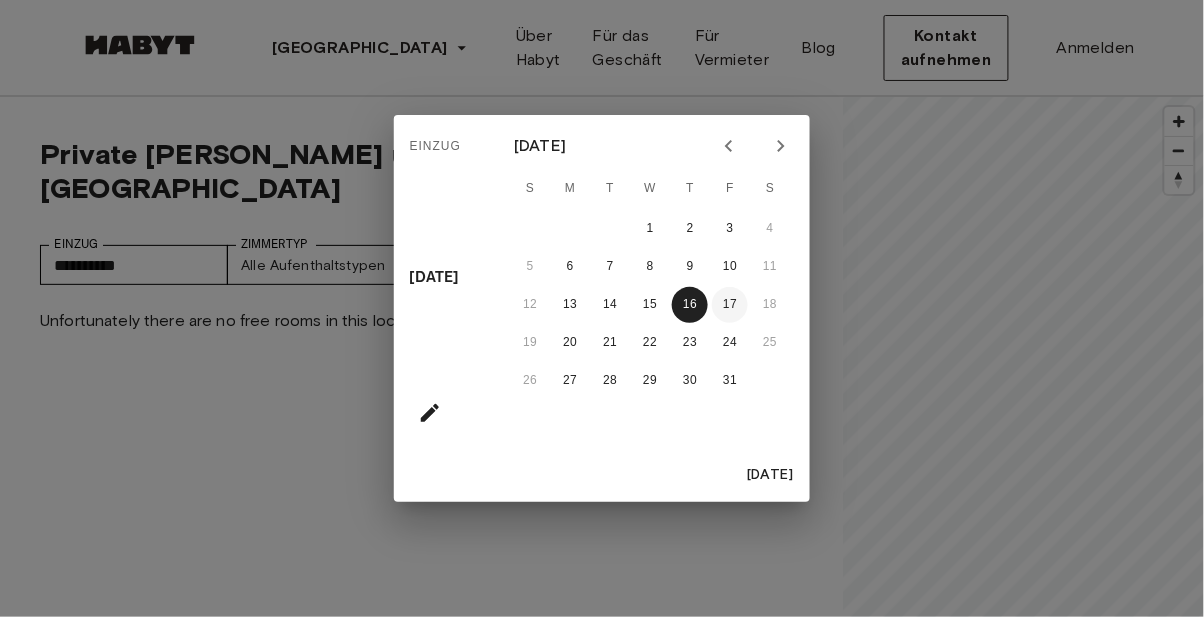 click on "17" at bounding box center (730, 305) 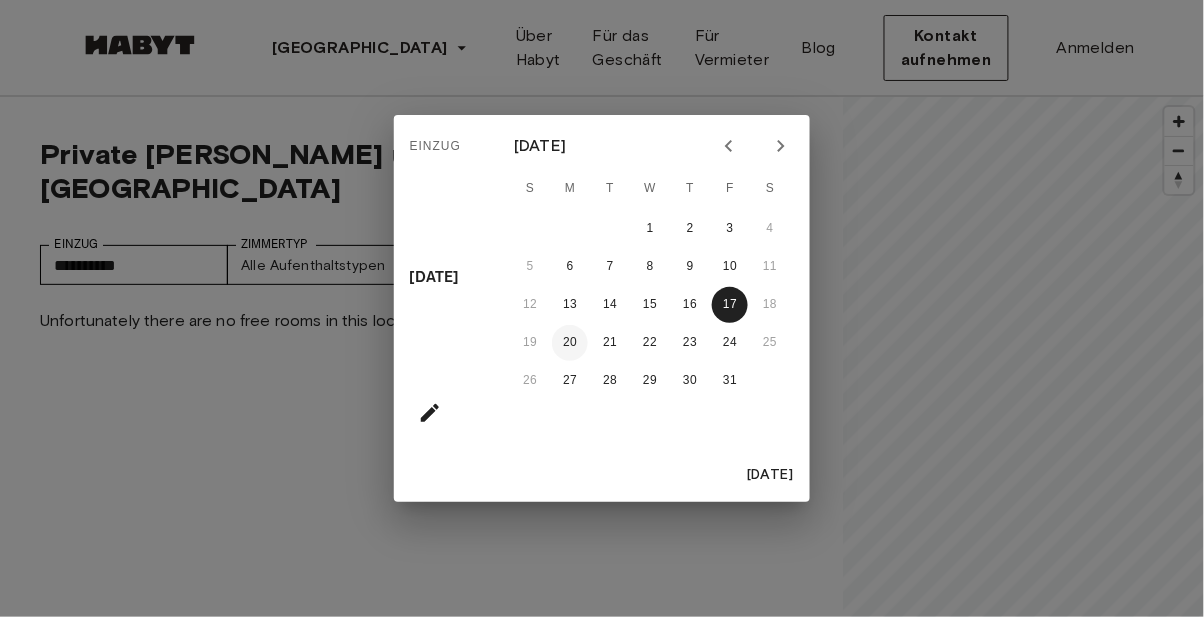 click on "20" at bounding box center (570, 343) 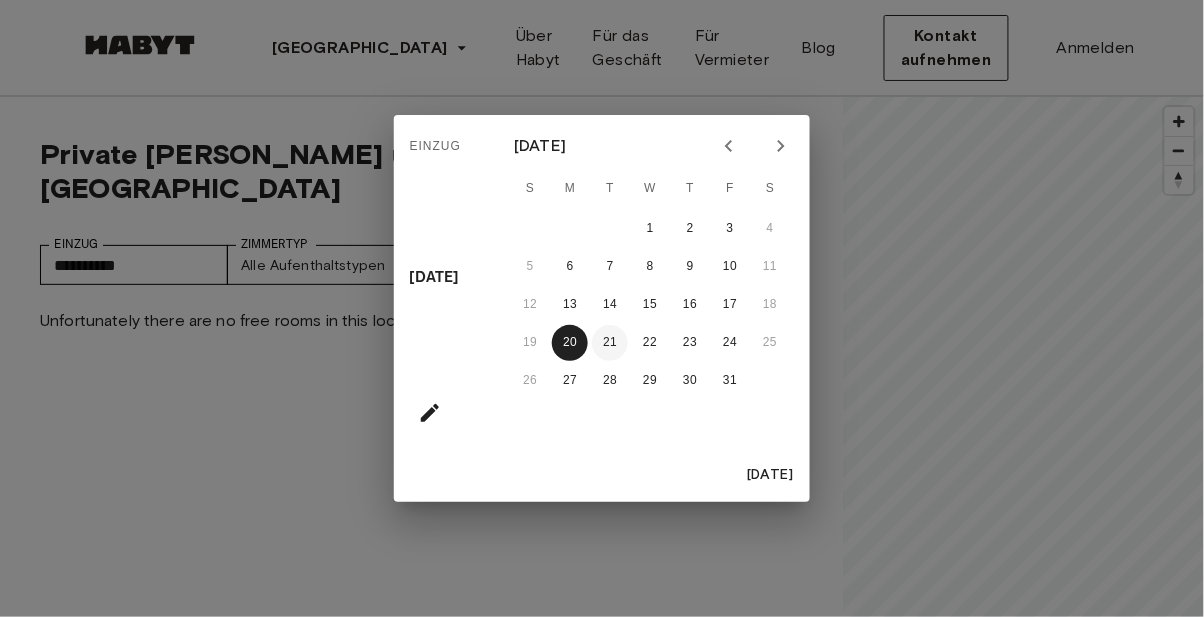 click on "21" at bounding box center (610, 343) 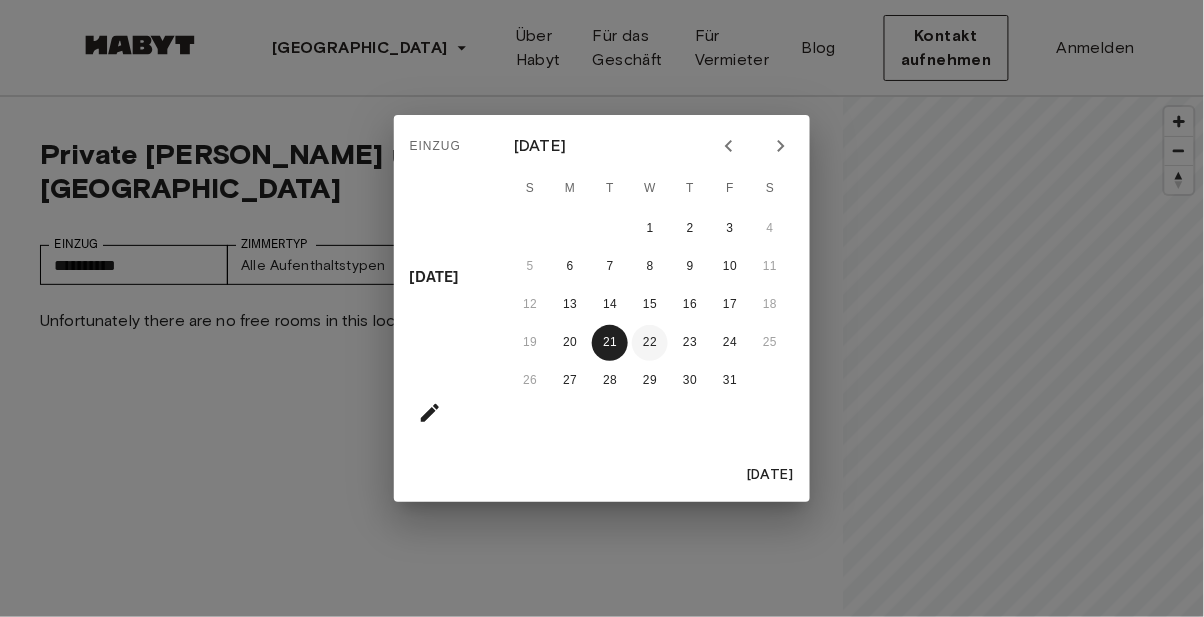 click on "22" at bounding box center [650, 343] 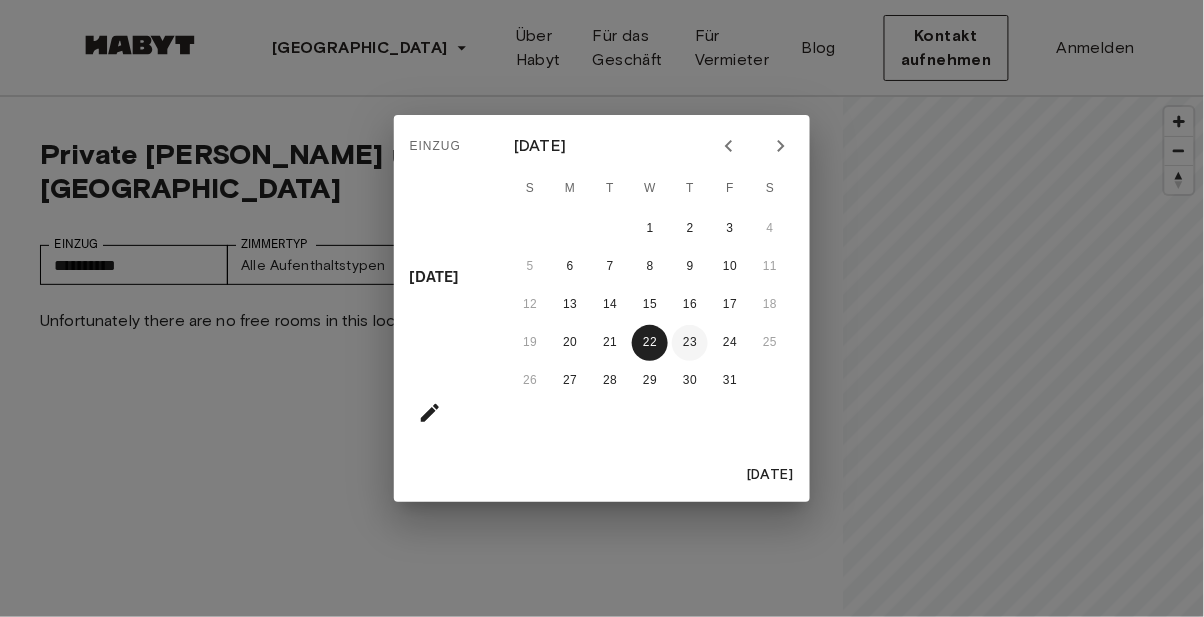 click on "23" at bounding box center (690, 343) 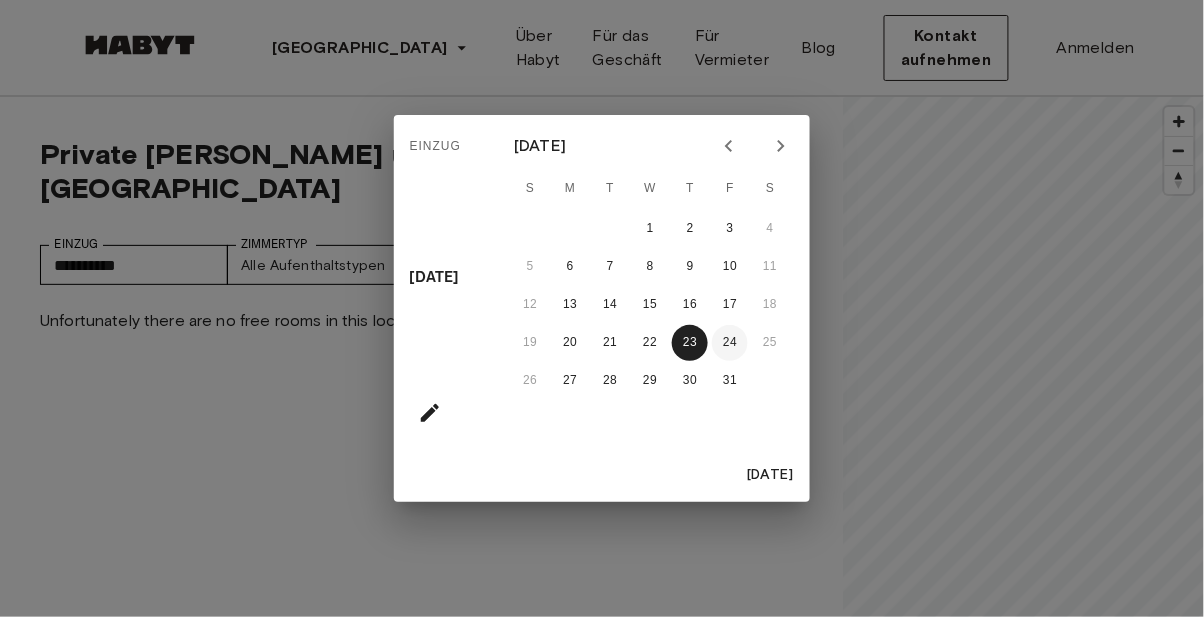 click on "24" at bounding box center [730, 343] 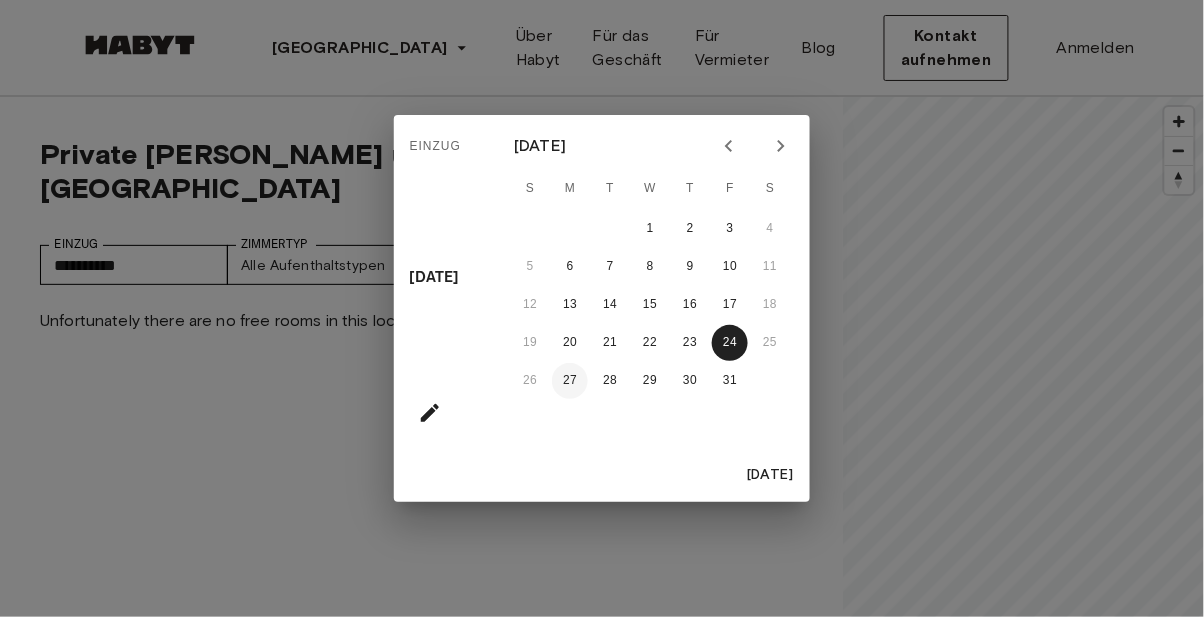 click on "27" at bounding box center [570, 381] 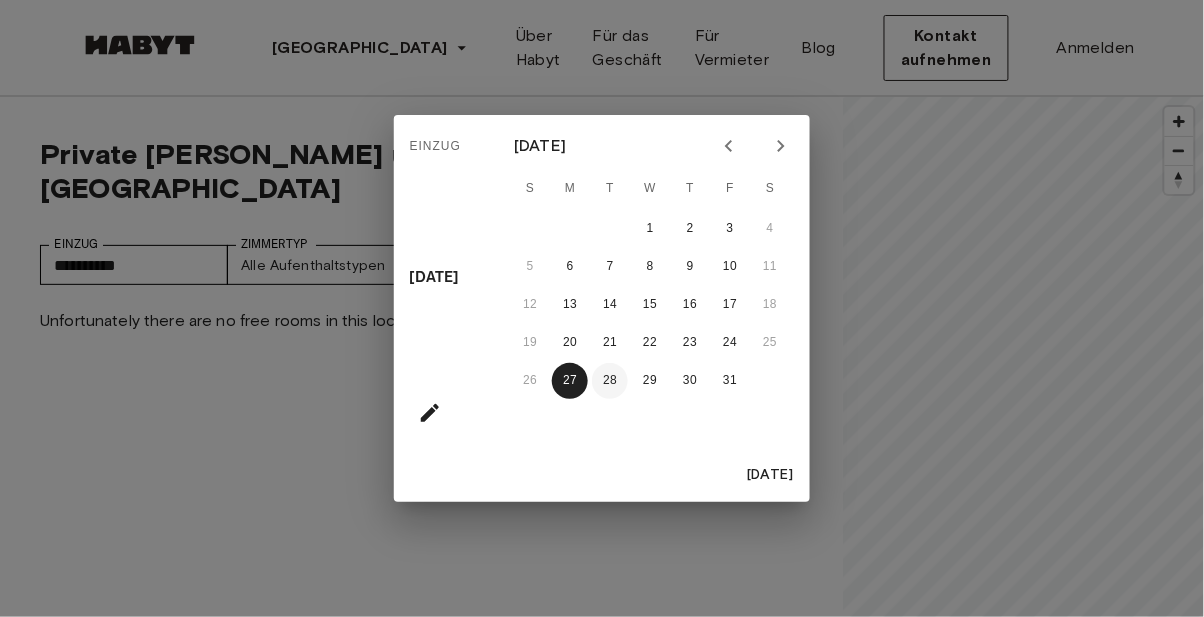click on "28" at bounding box center (610, 381) 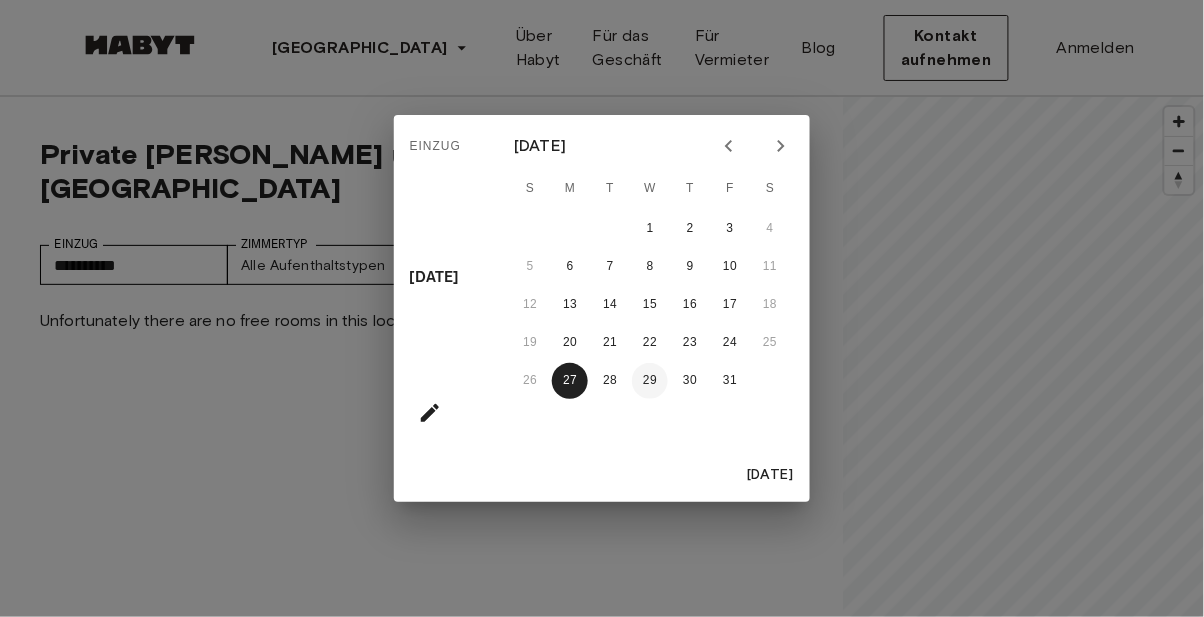 click on "29" at bounding box center (650, 381) 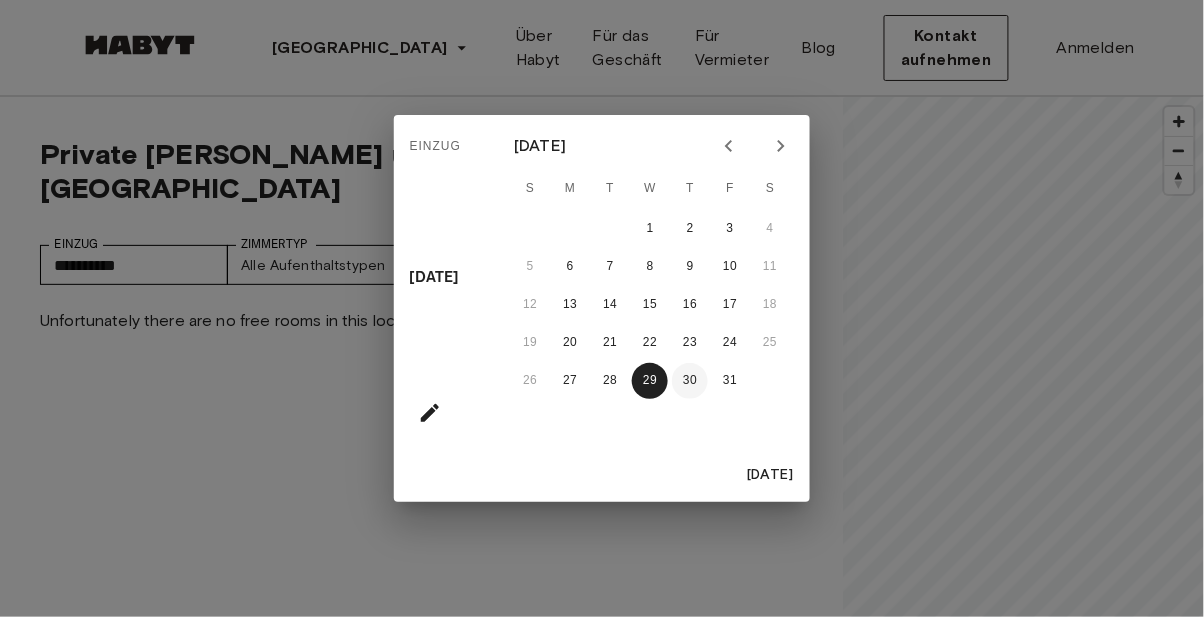 click on "30" at bounding box center (690, 381) 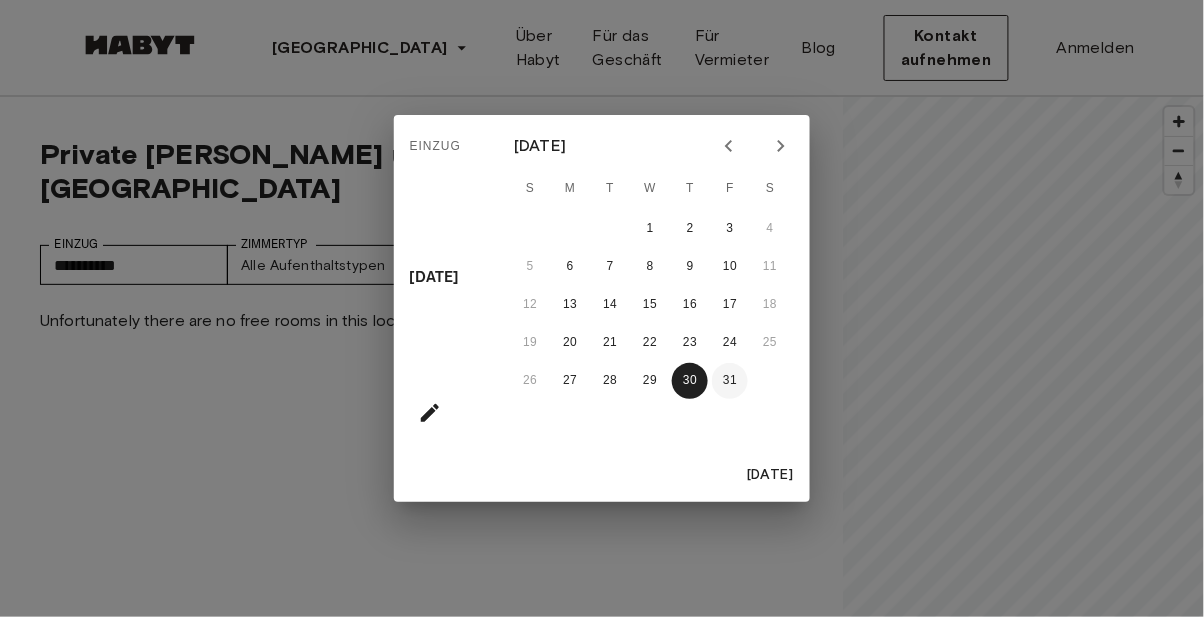 click on "31" at bounding box center (730, 381) 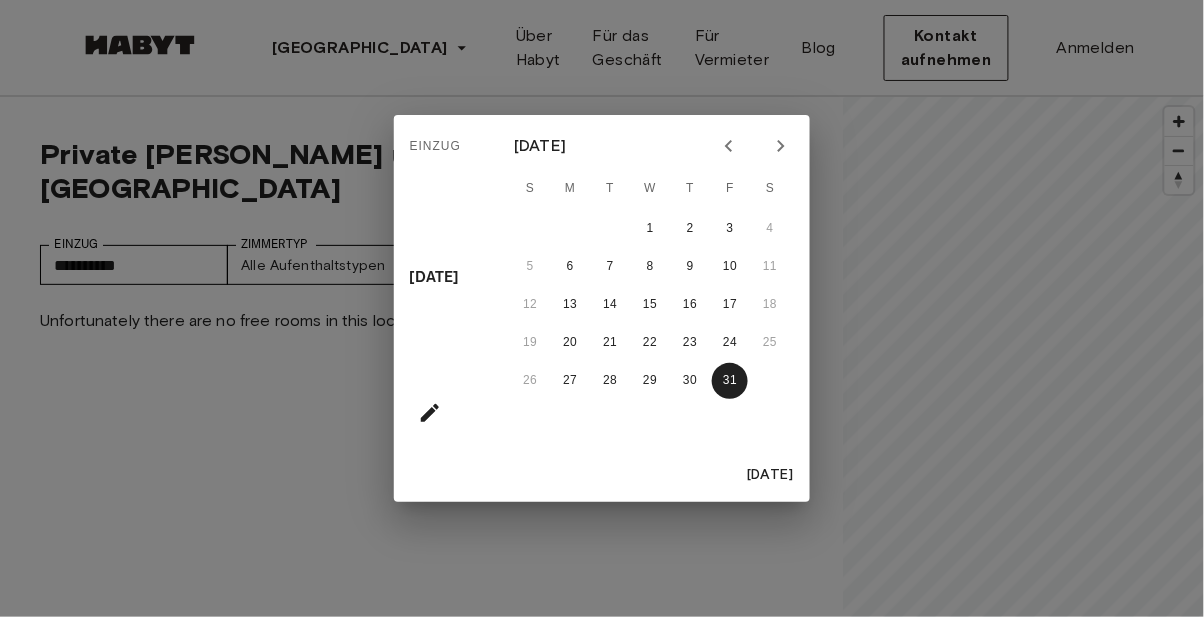 click on "Einzug Fri, Oct [DATE] S M T W T F S 1 2 3 4 5 6 7 8 9 10 11 12 13 14 15 16 17 18 19 20 21 22 23 24 25 26 27 28 29 30 31 [DATE]" at bounding box center (602, 308) 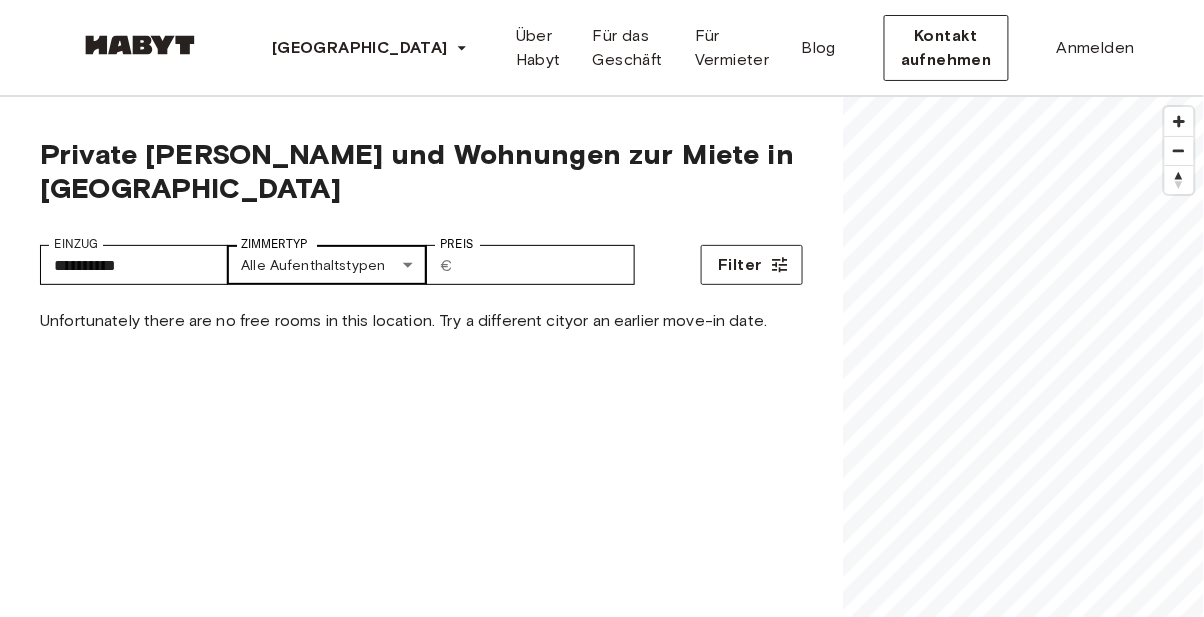 click on "**********" at bounding box center (602, 2672) 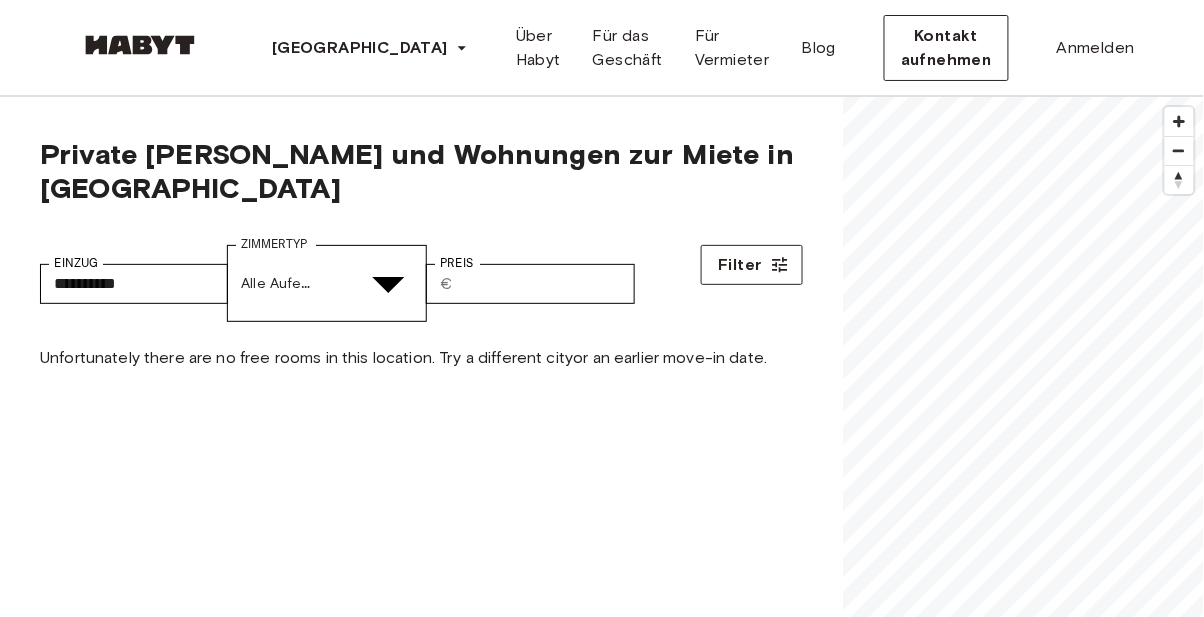 click at bounding box center [602, 5398] 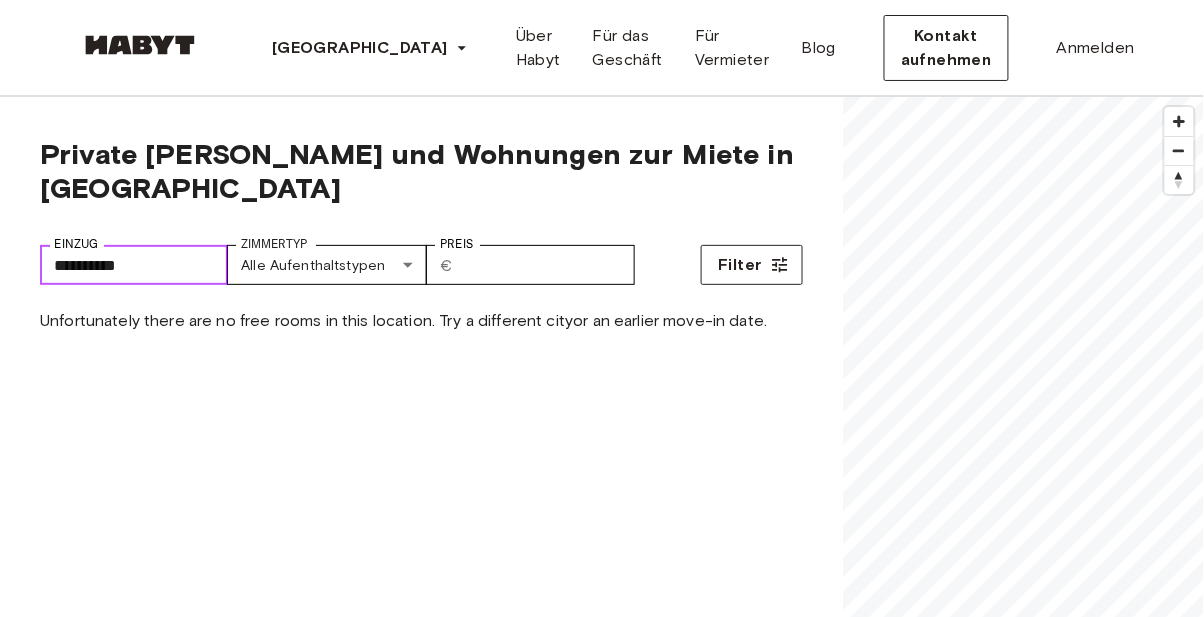 click on "**********" at bounding box center (134, 265) 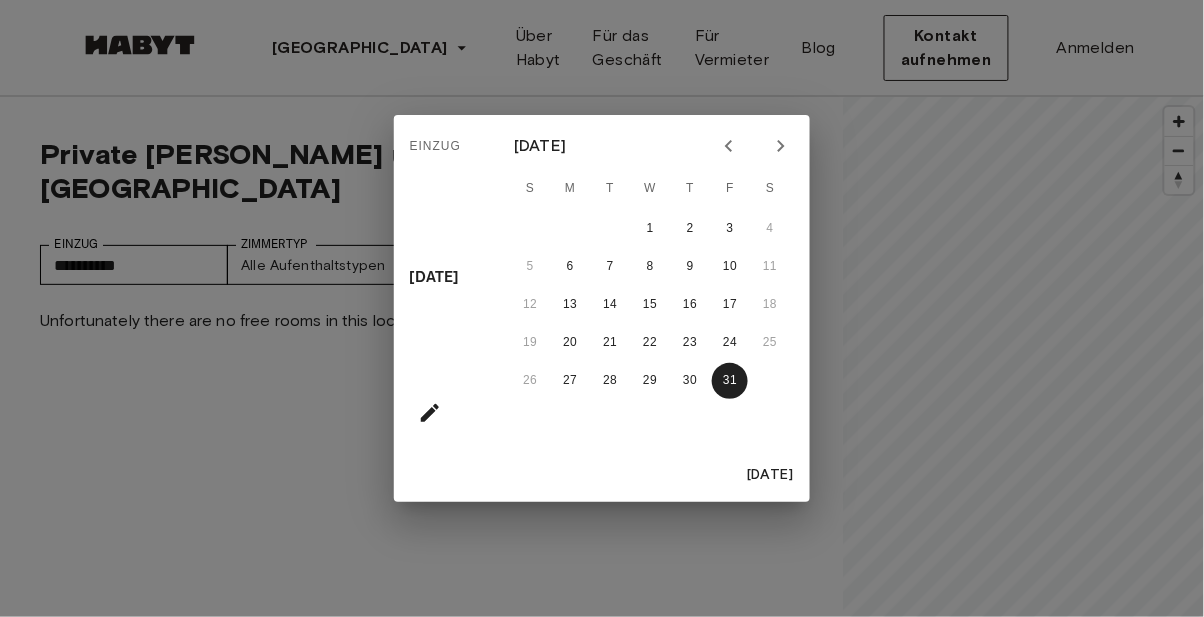 click 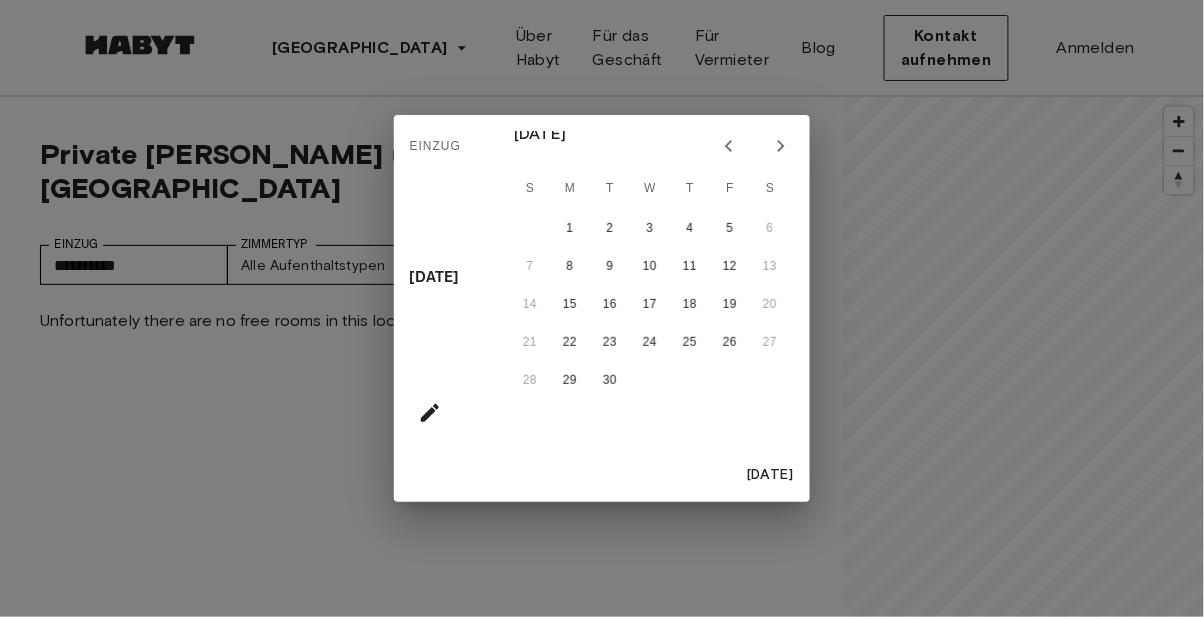 click 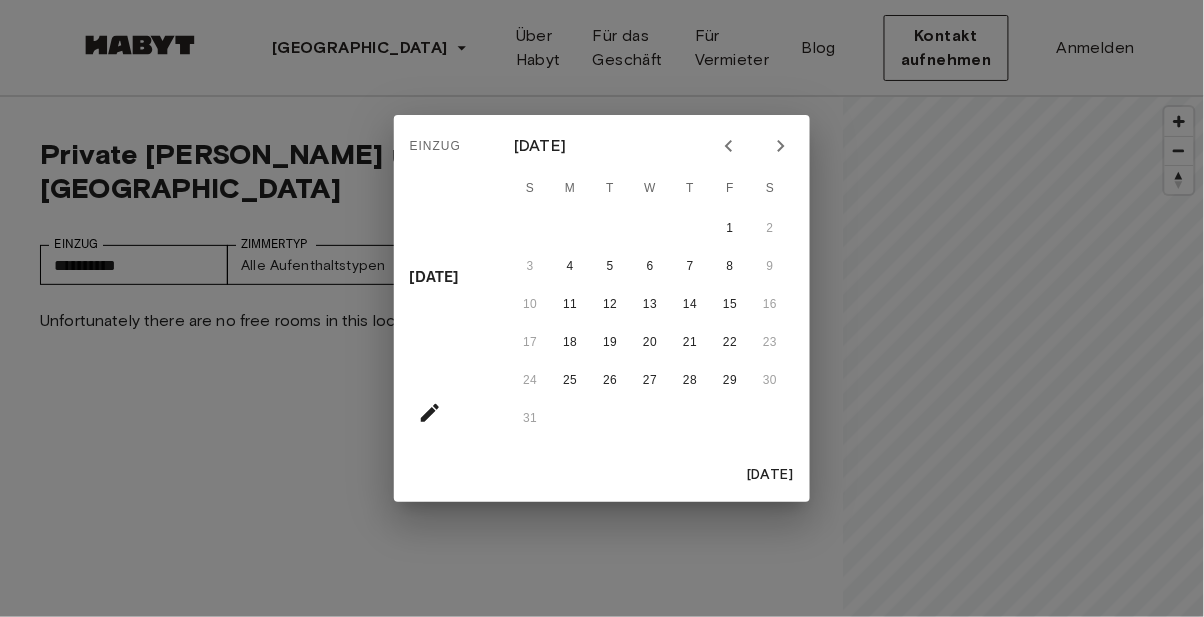 click 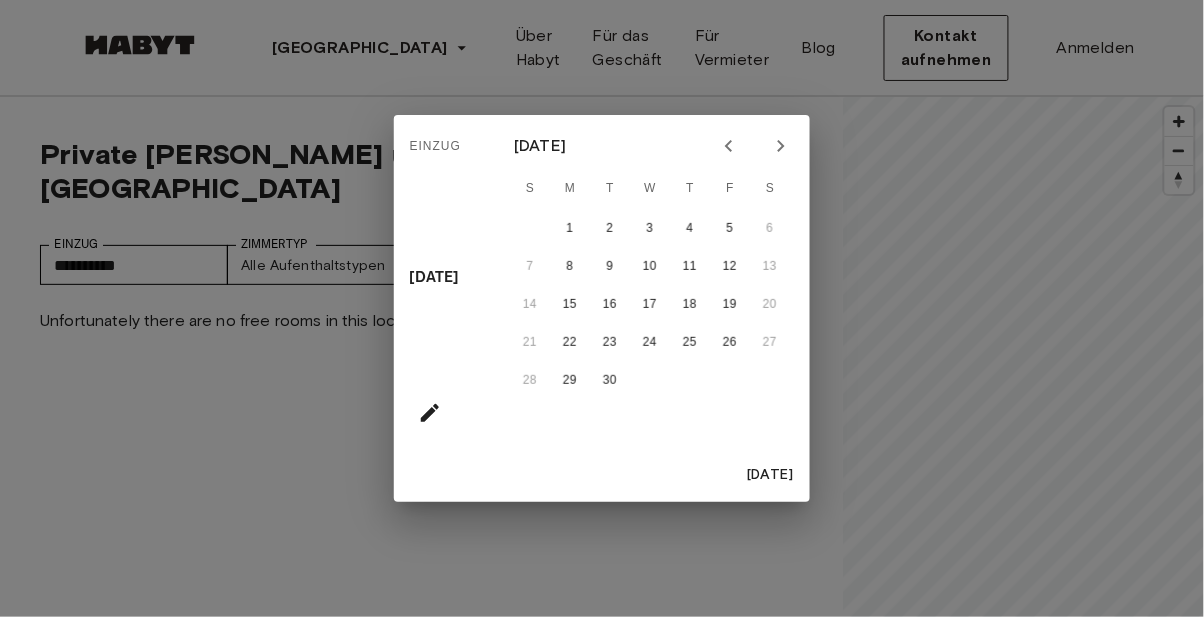 click at bounding box center [781, 146] 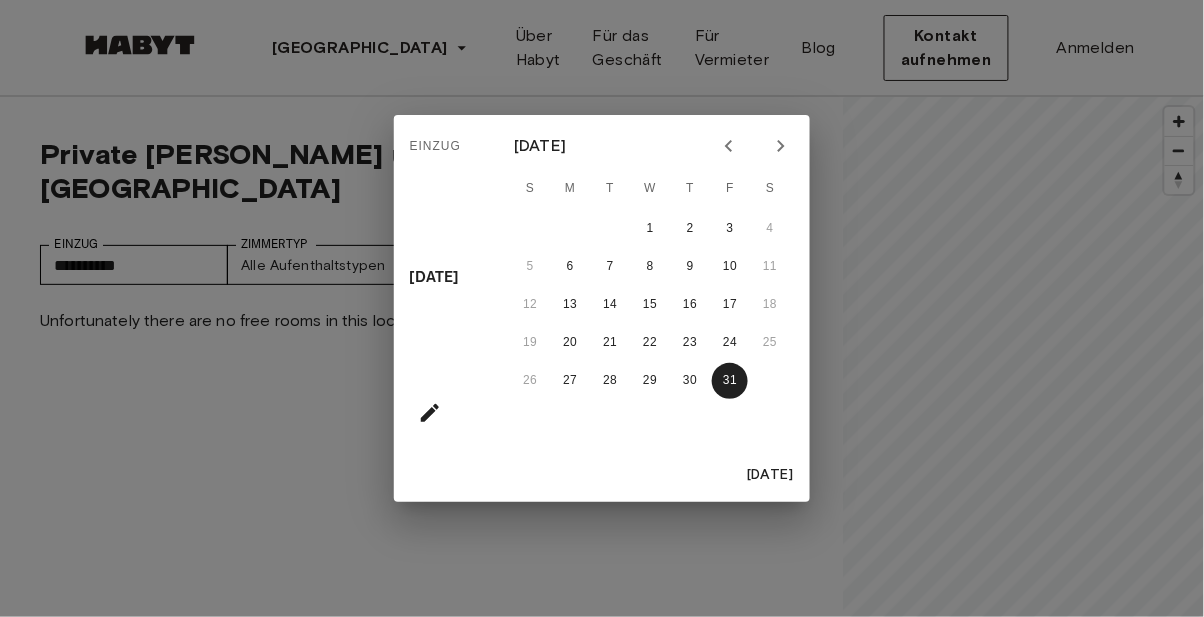 click 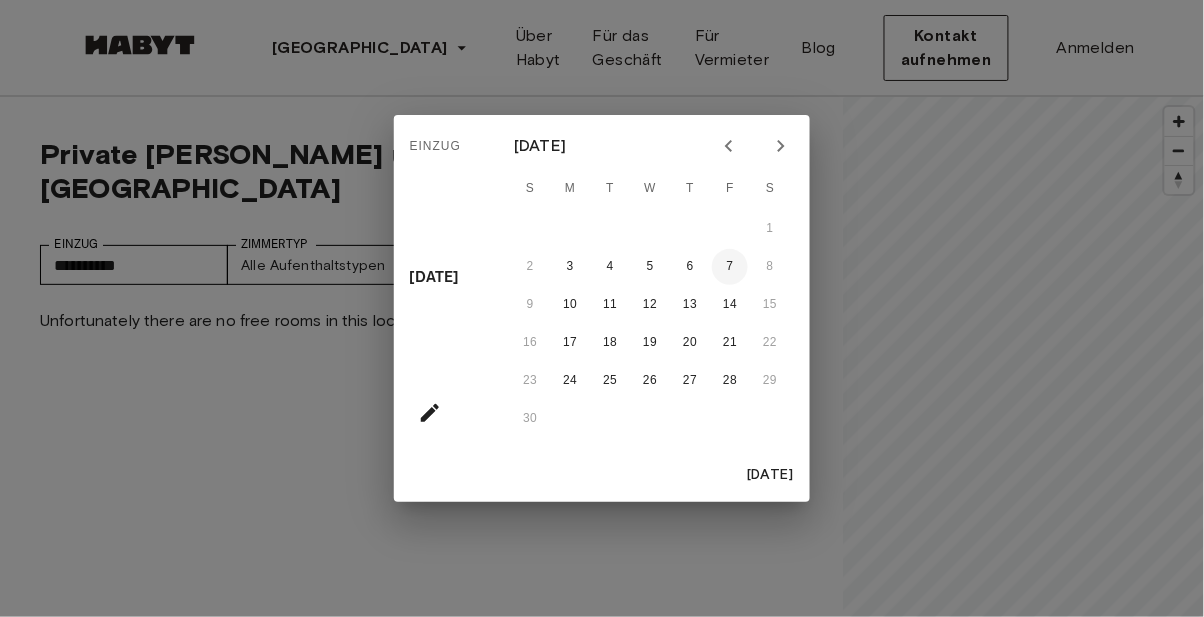click on "7" at bounding box center [730, 267] 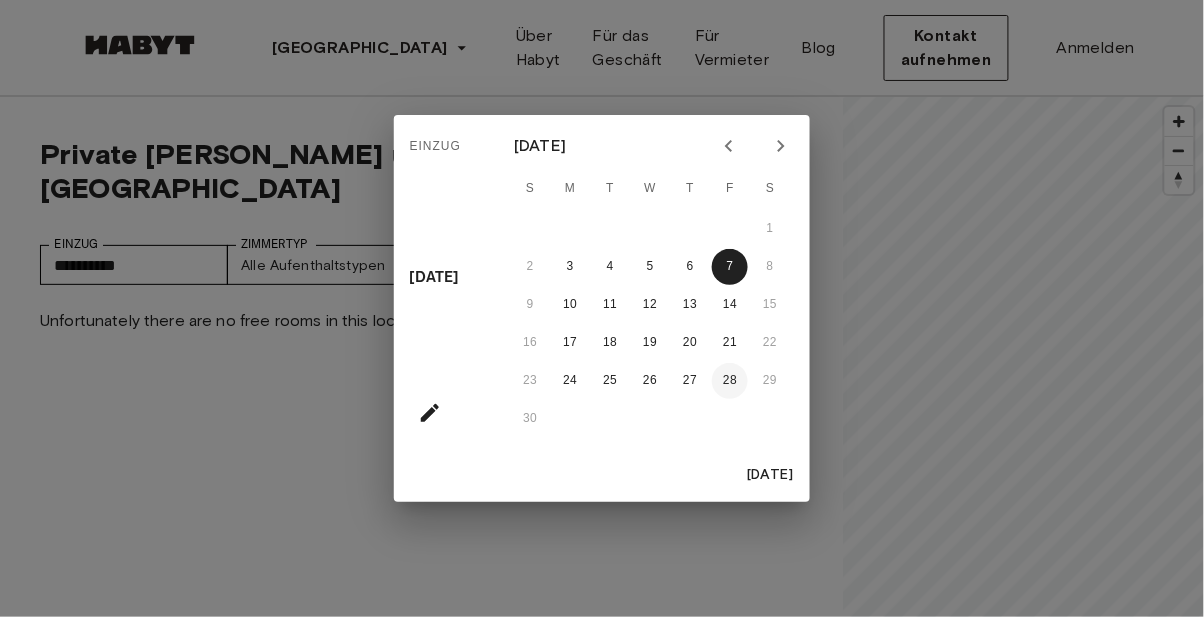 click on "28" at bounding box center [730, 381] 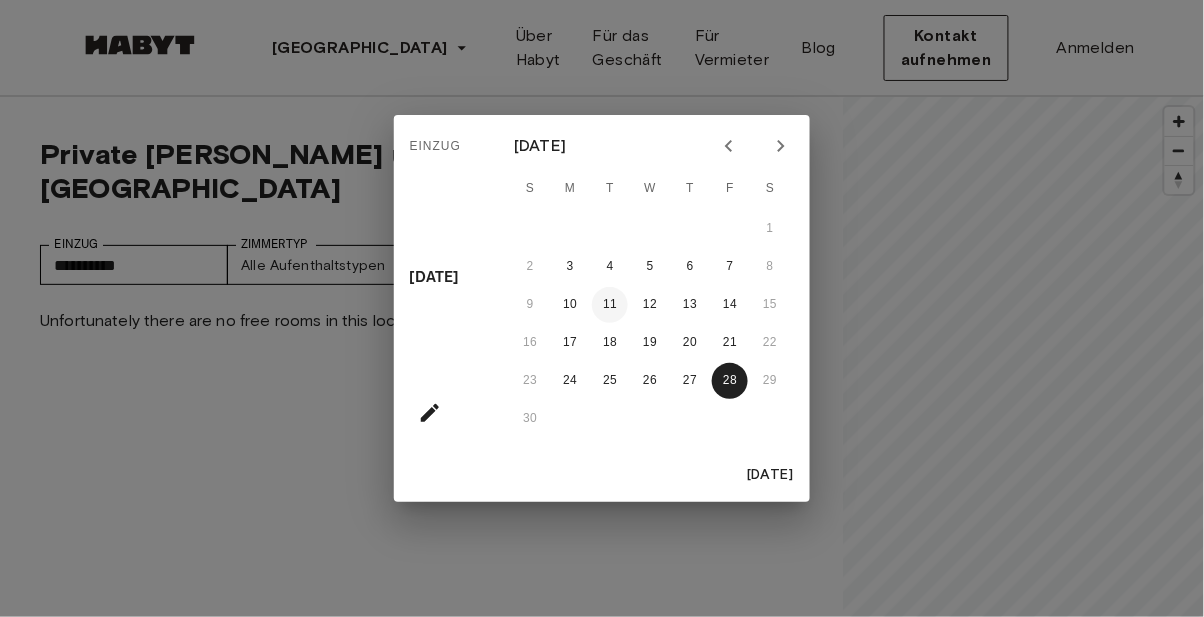 click on "11" at bounding box center [610, 305] 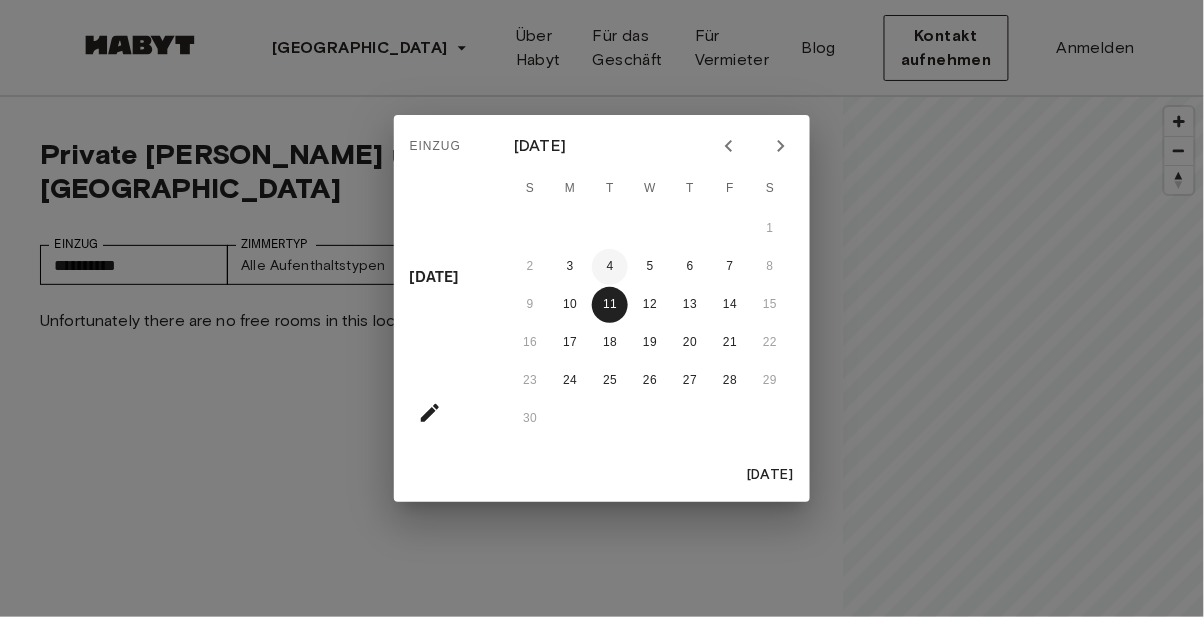 click on "4" at bounding box center (610, 267) 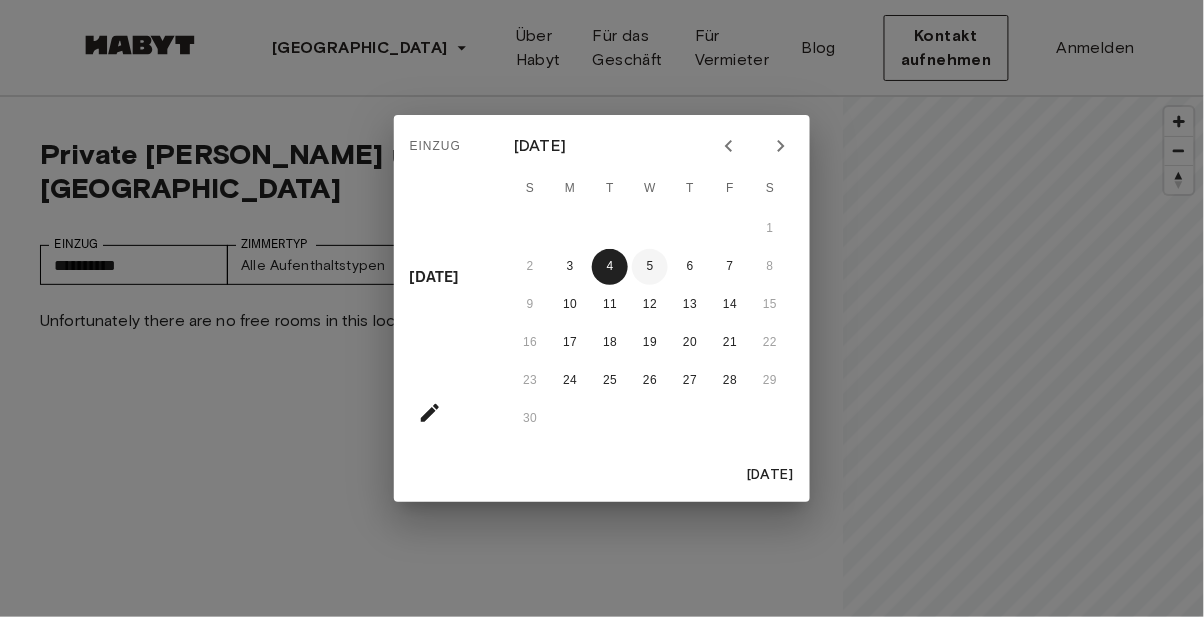 click on "5" at bounding box center [650, 267] 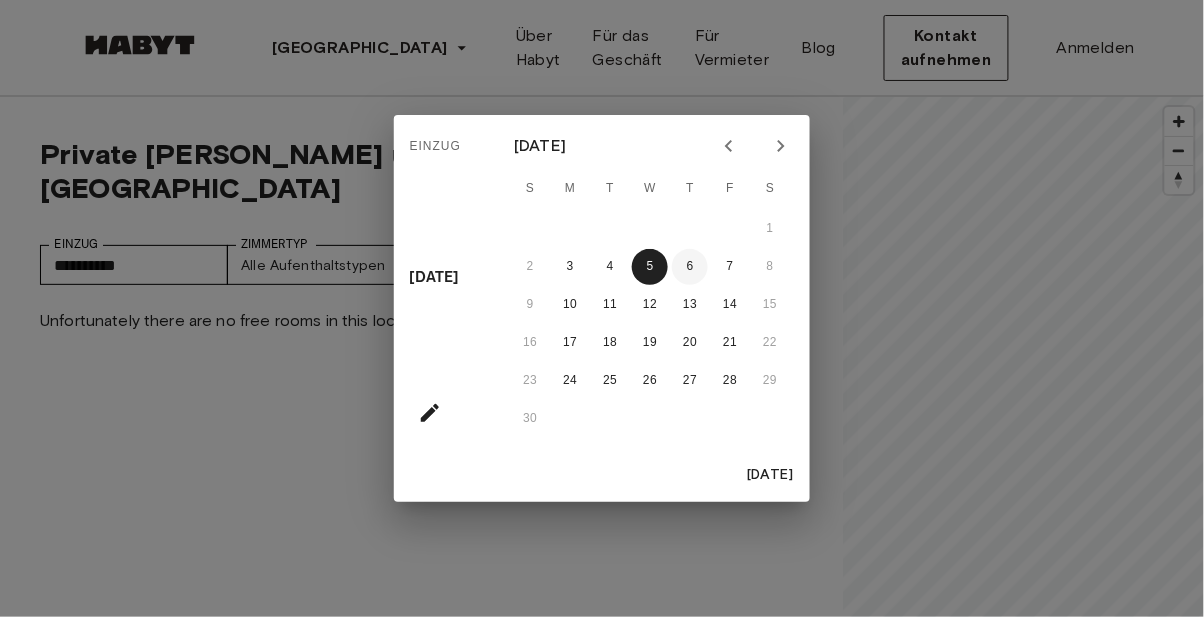 click on "6" at bounding box center (690, 267) 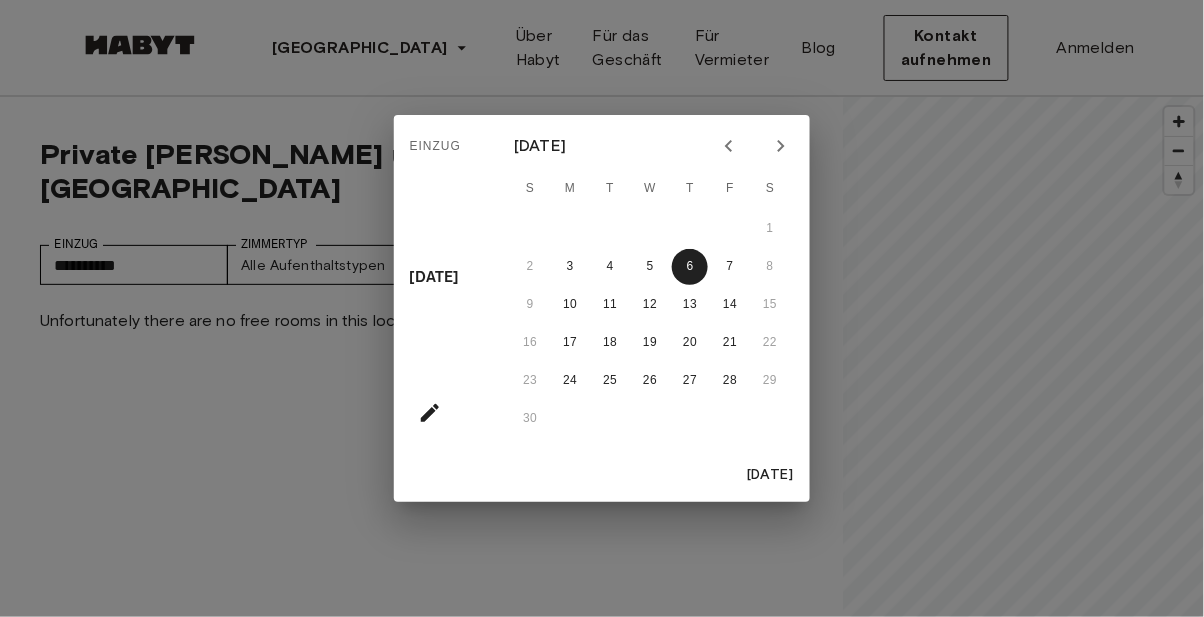 click on "1" at bounding box center [650, 229] 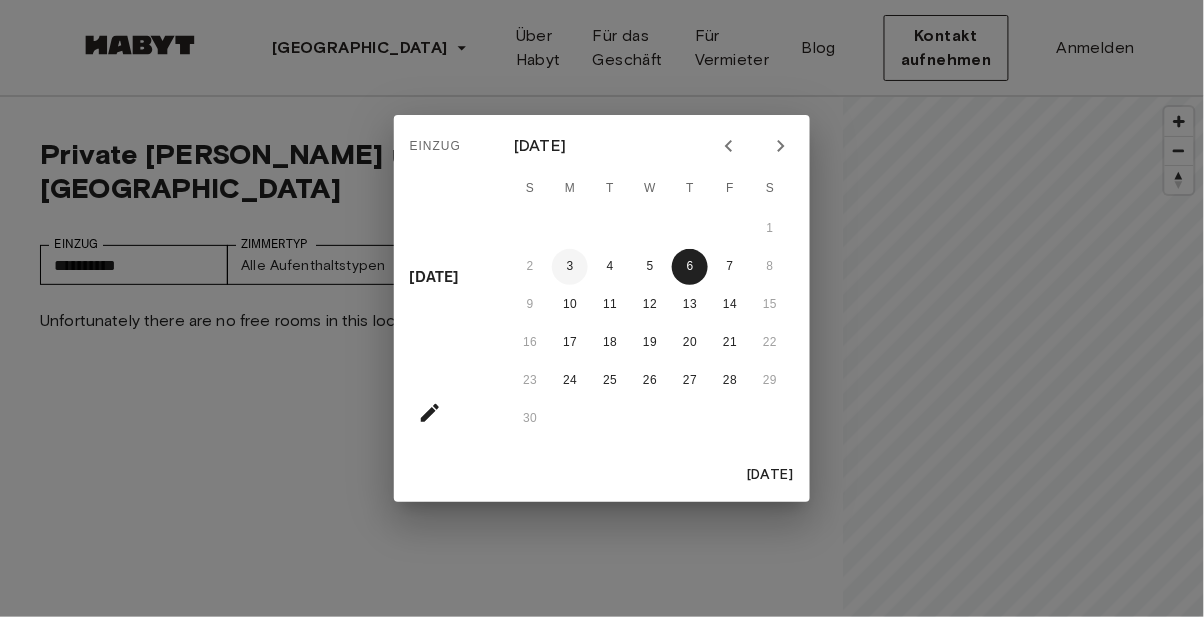 click on "3" at bounding box center (570, 267) 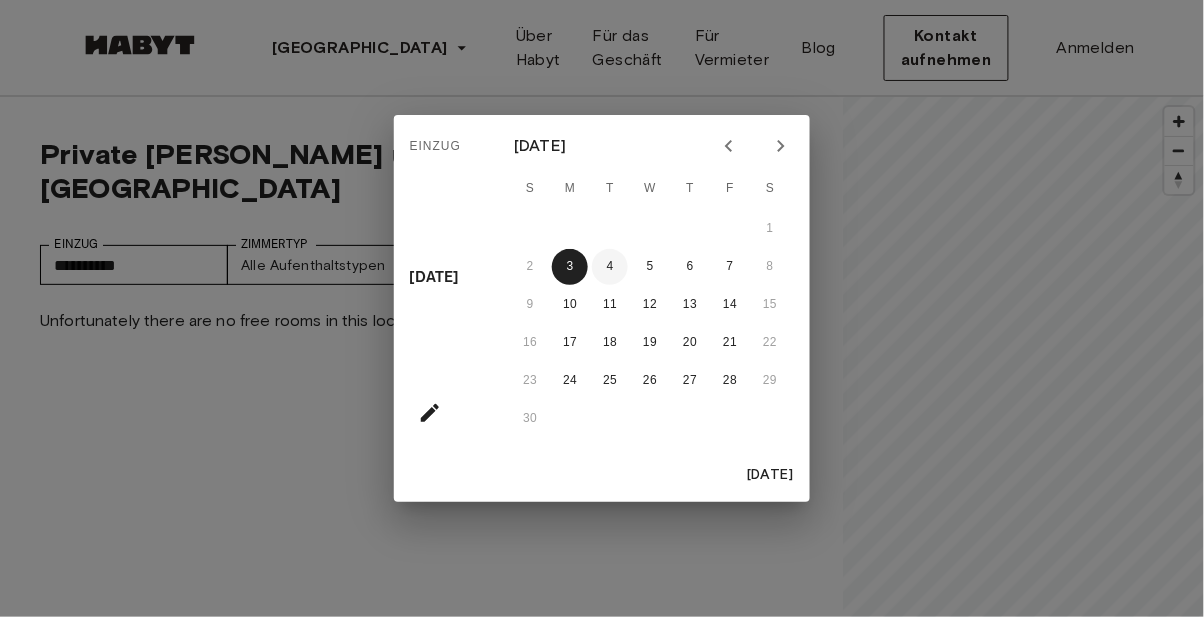 click on "4" at bounding box center (610, 267) 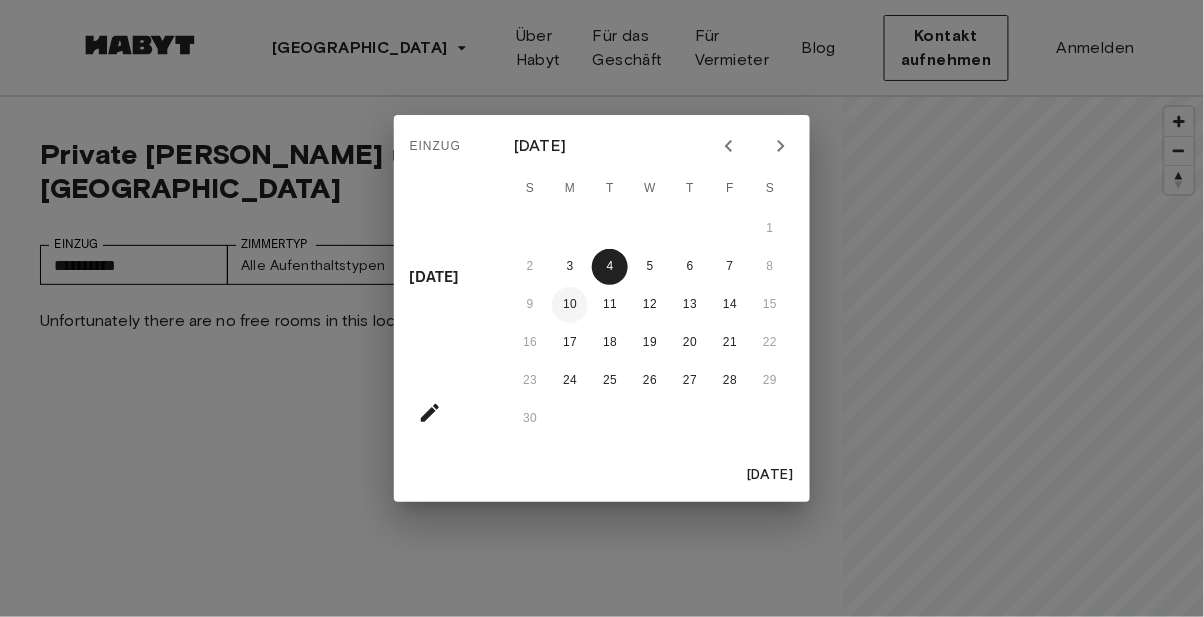 click on "10" at bounding box center [570, 305] 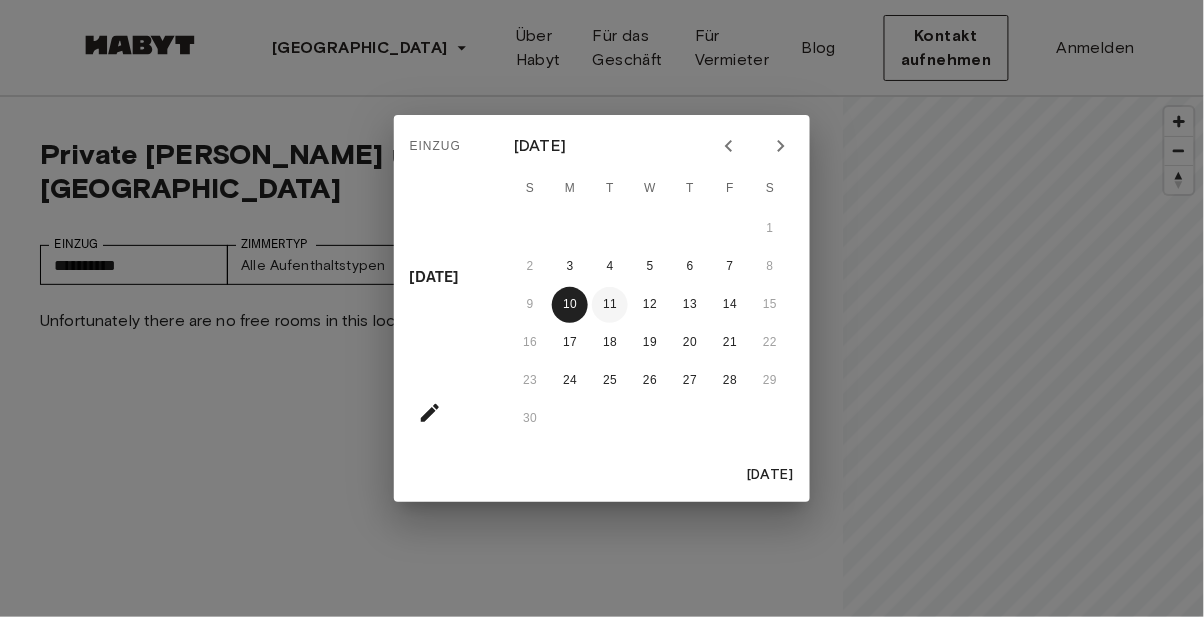 click on "11" at bounding box center (610, 305) 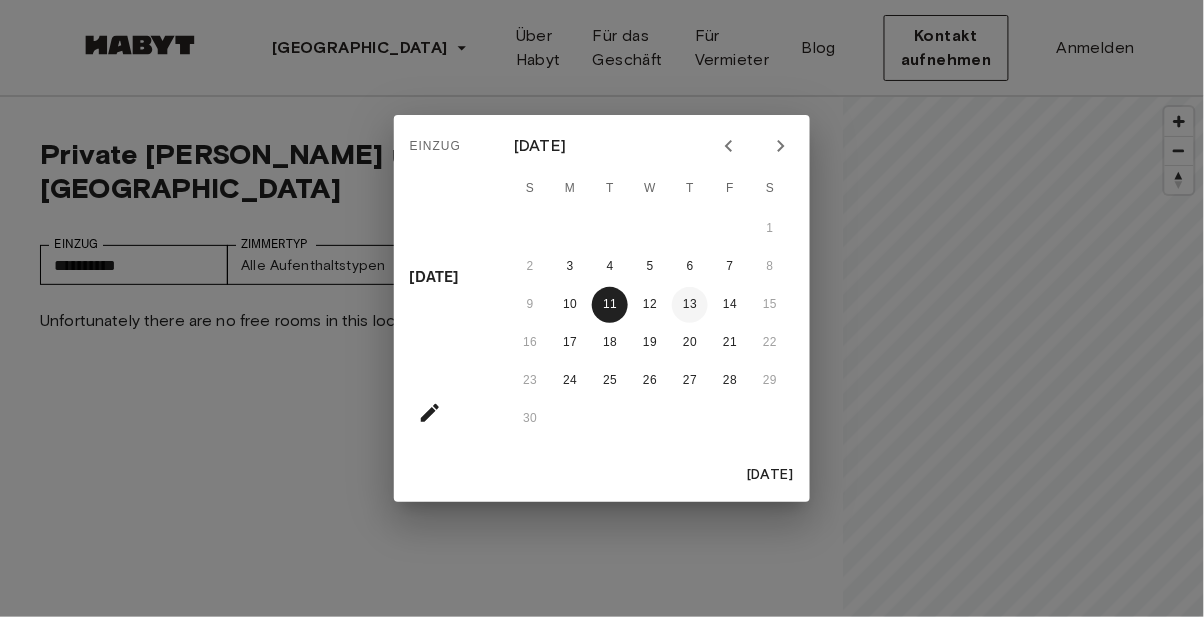 click on "13" at bounding box center [690, 305] 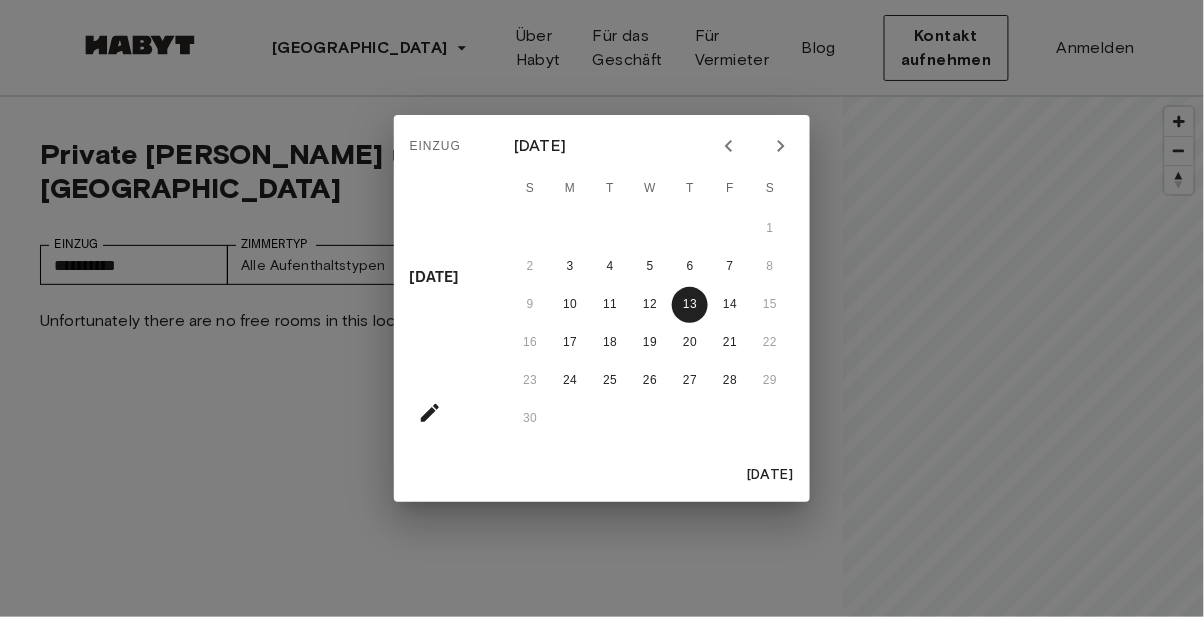 click 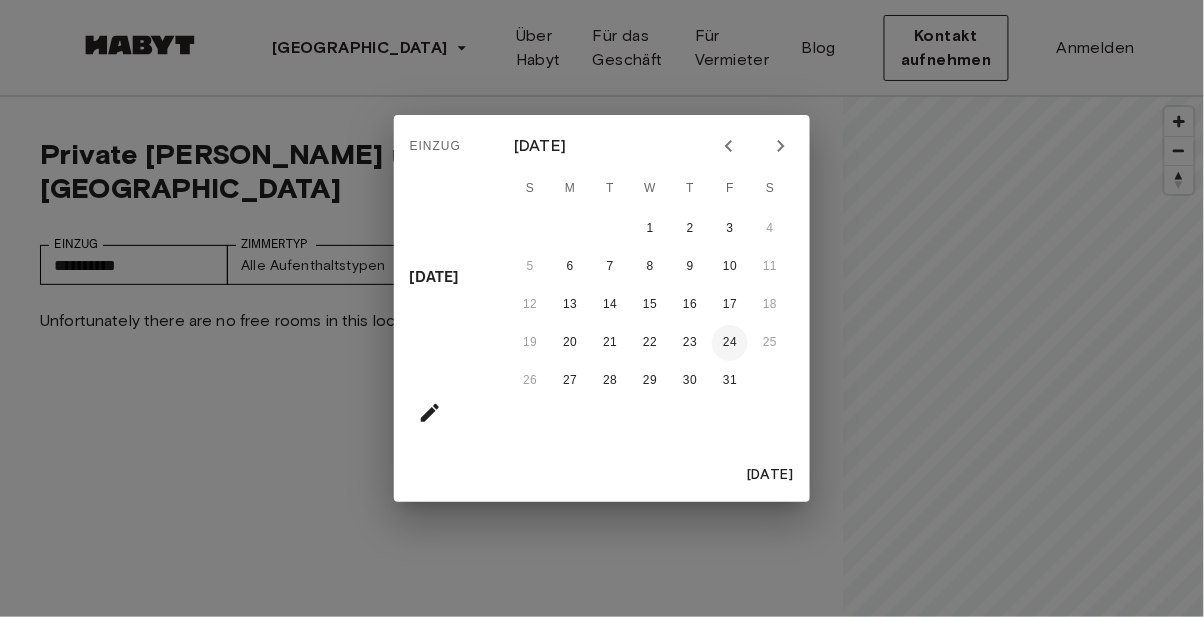 click on "24" at bounding box center (730, 343) 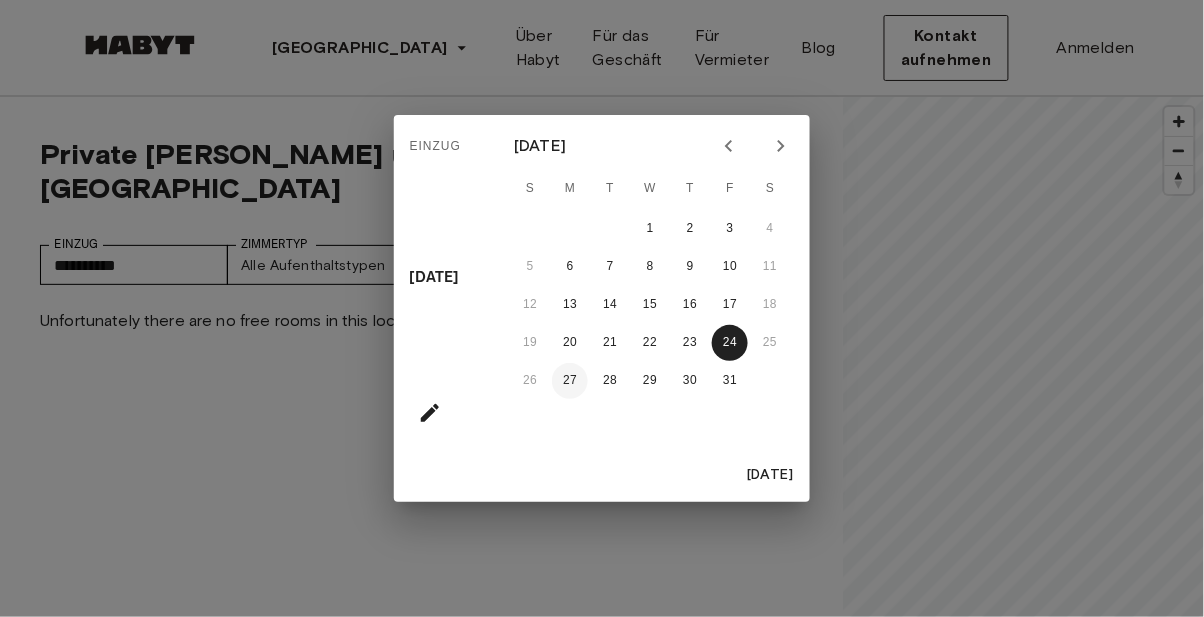 click on "27" at bounding box center (570, 381) 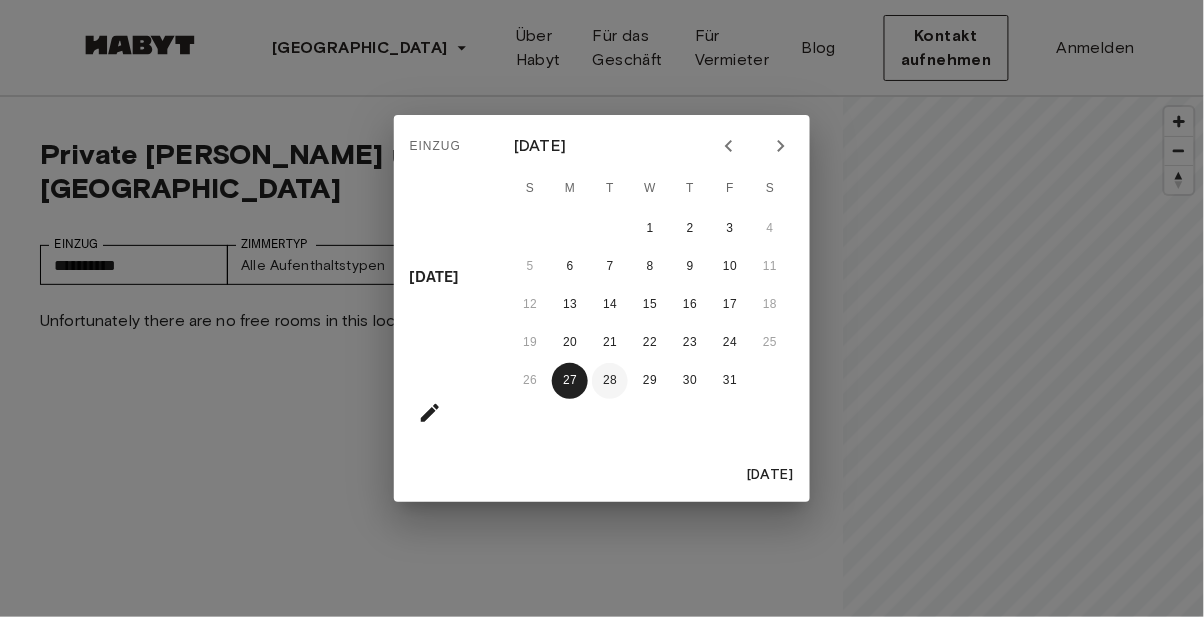 click on "28" at bounding box center [610, 381] 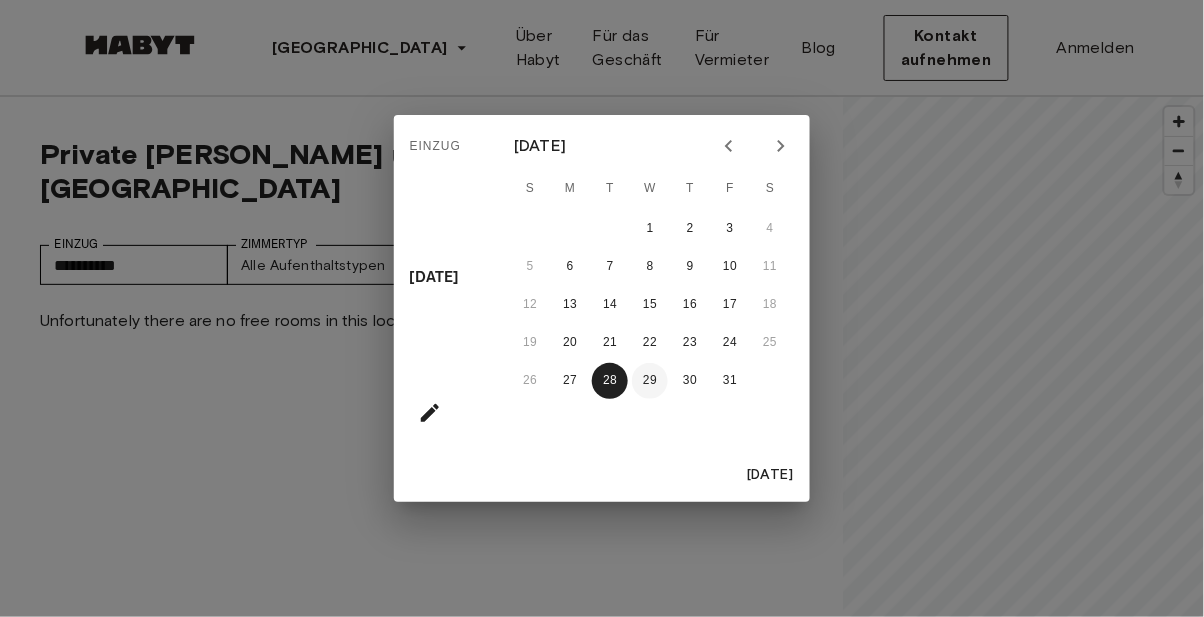 click on "29" at bounding box center (650, 381) 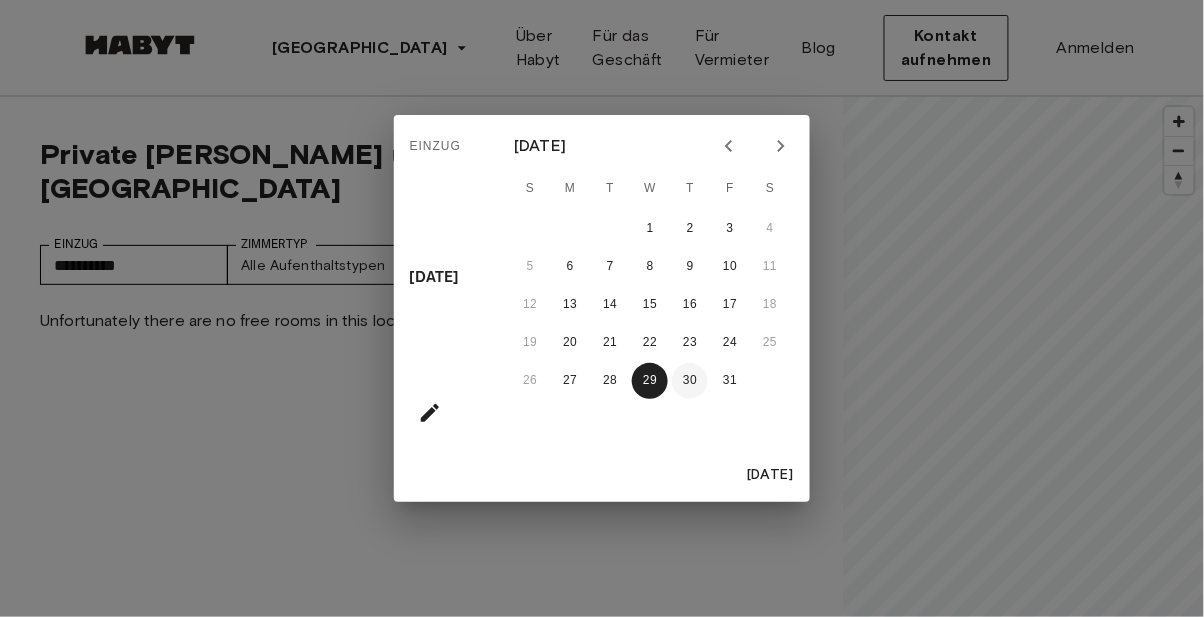 click on "30" at bounding box center (690, 381) 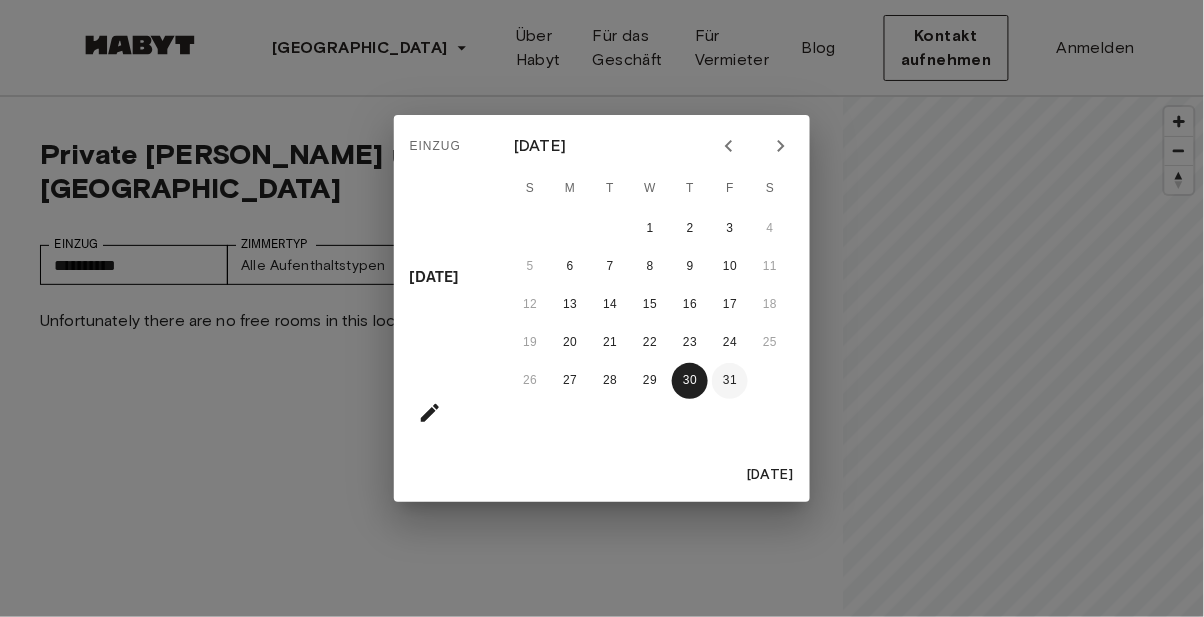 click on "31" at bounding box center [730, 381] 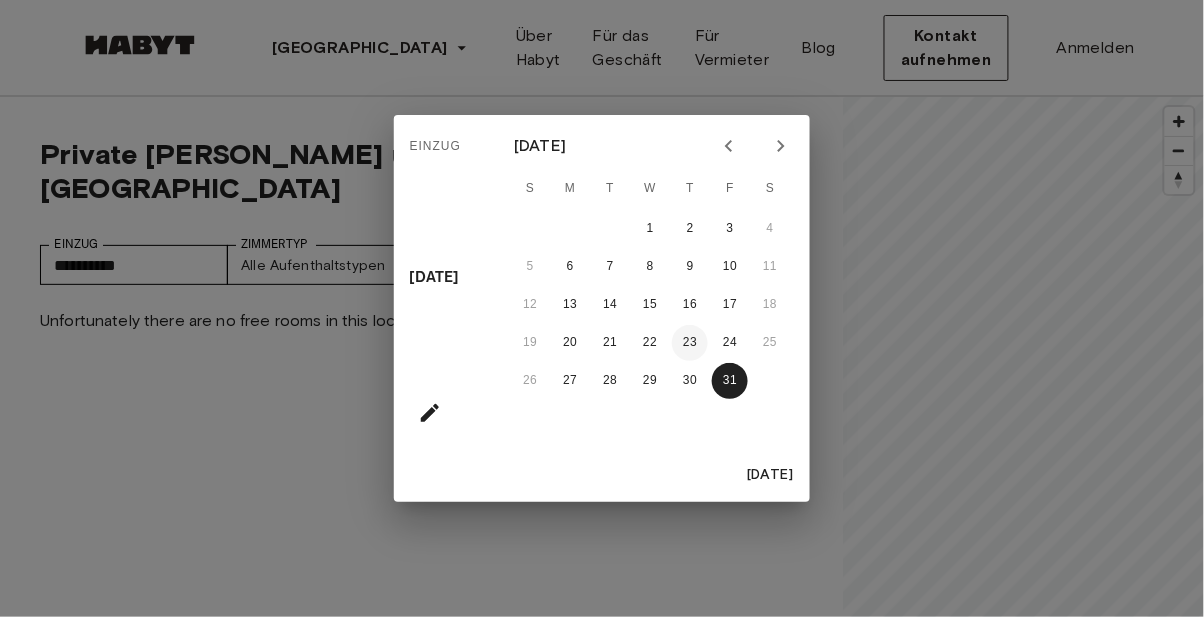 click on "23" at bounding box center (690, 343) 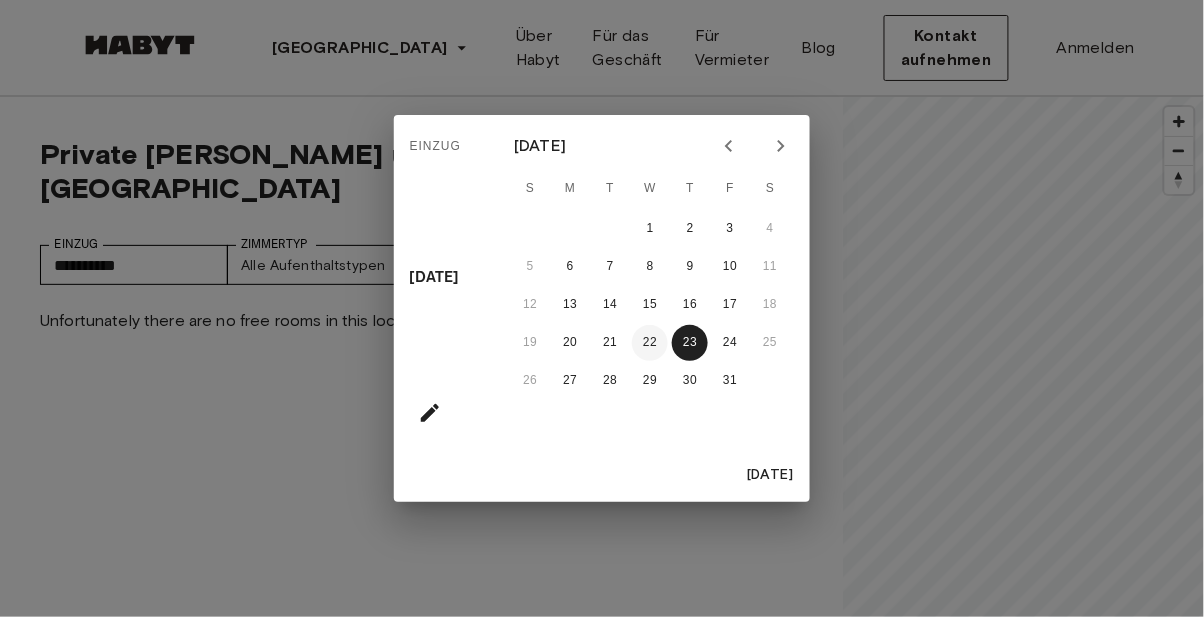 click on "22" at bounding box center (650, 343) 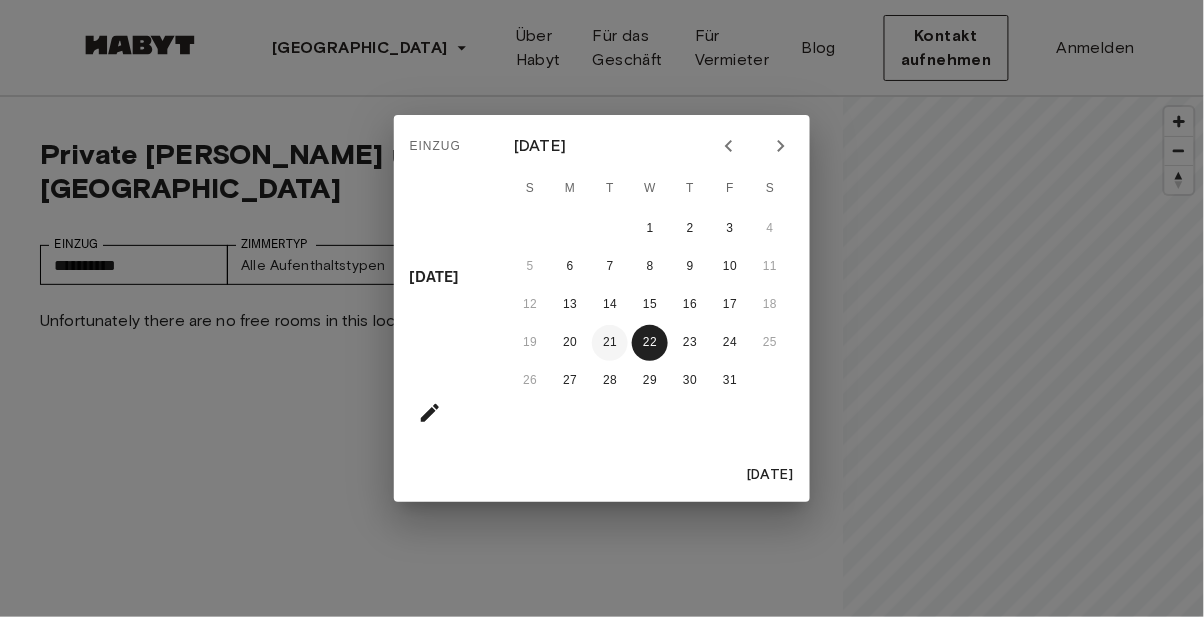 click on "21" at bounding box center (610, 343) 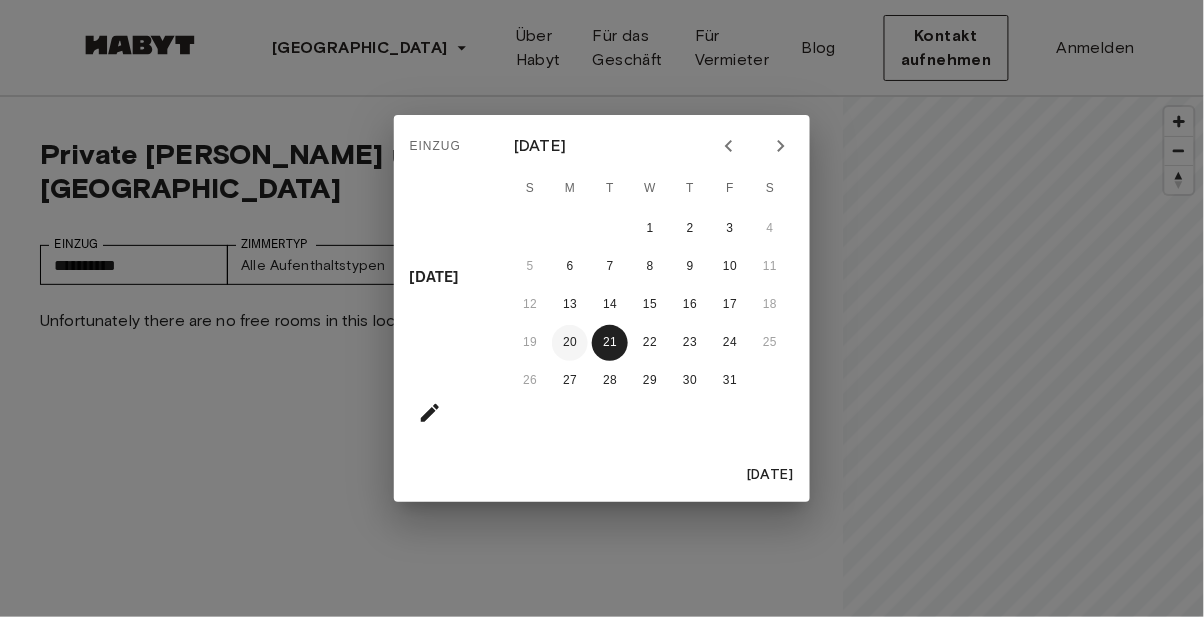 click on "20" at bounding box center (570, 343) 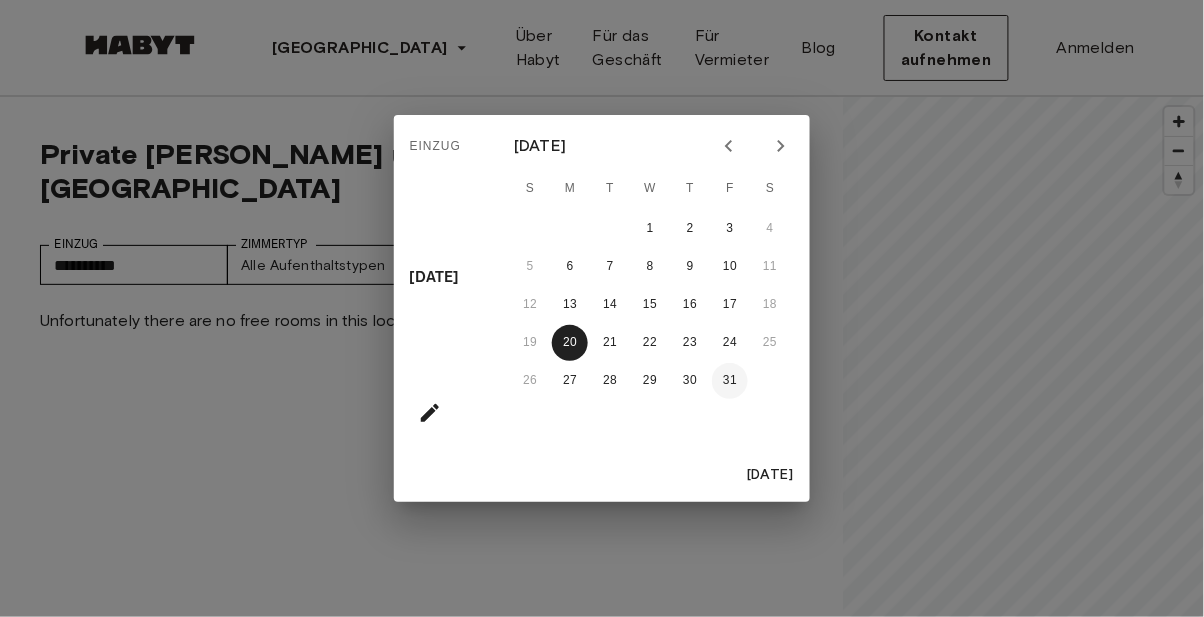 click on "31" at bounding box center (730, 381) 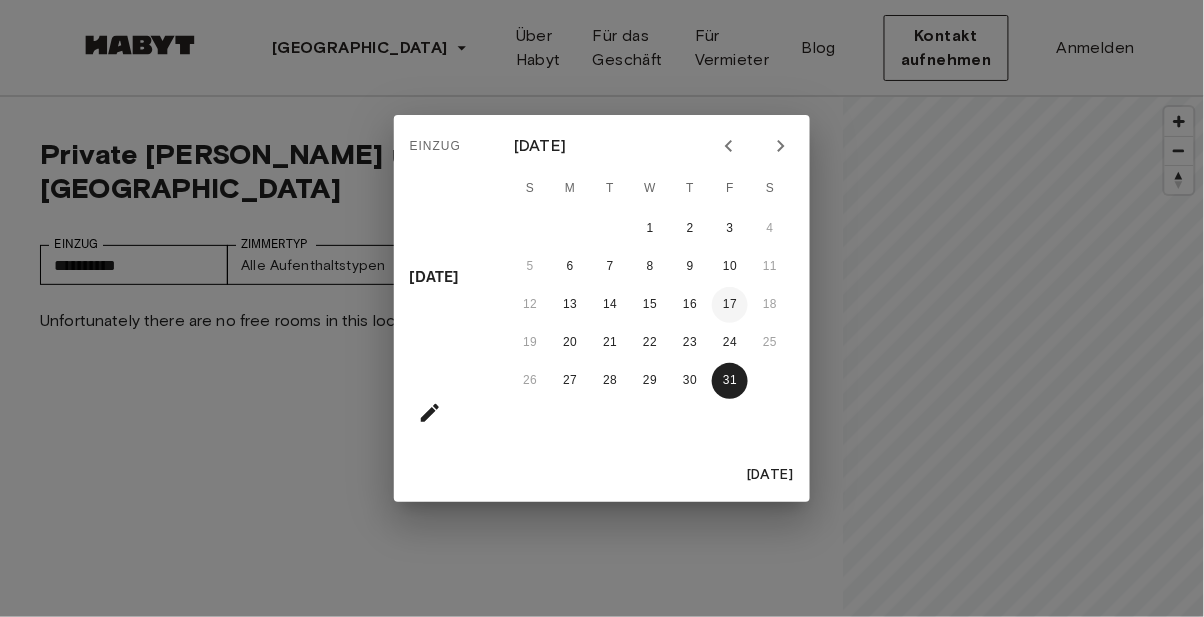 click on "17" at bounding box center (730, 305) 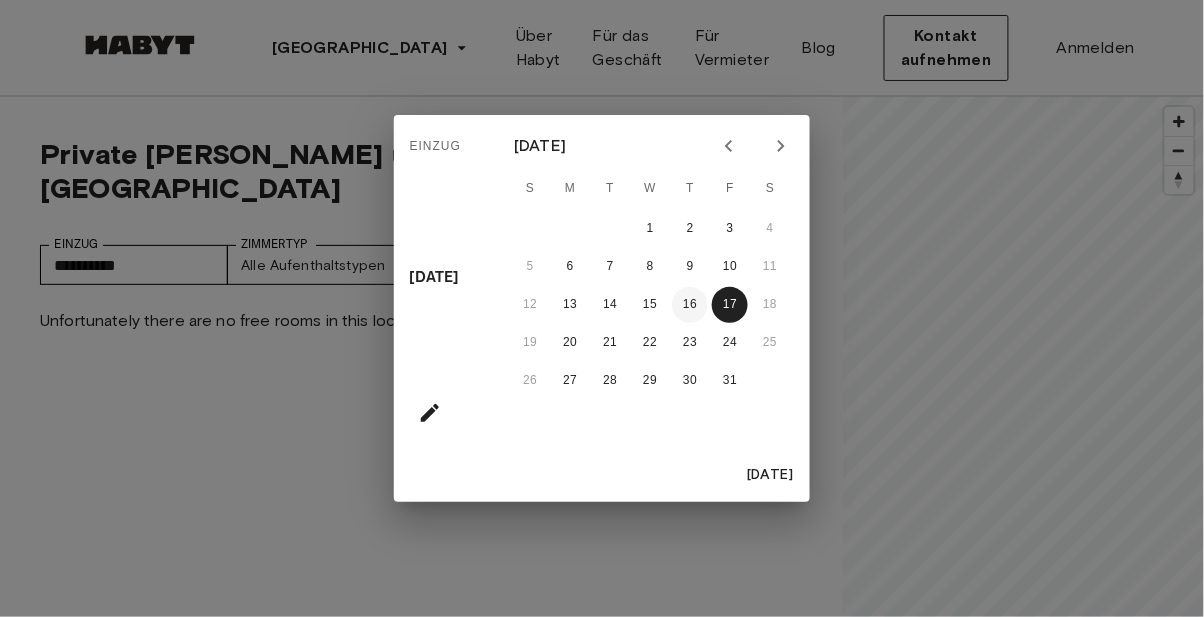 click on "16" at bounding box center (690, 305) 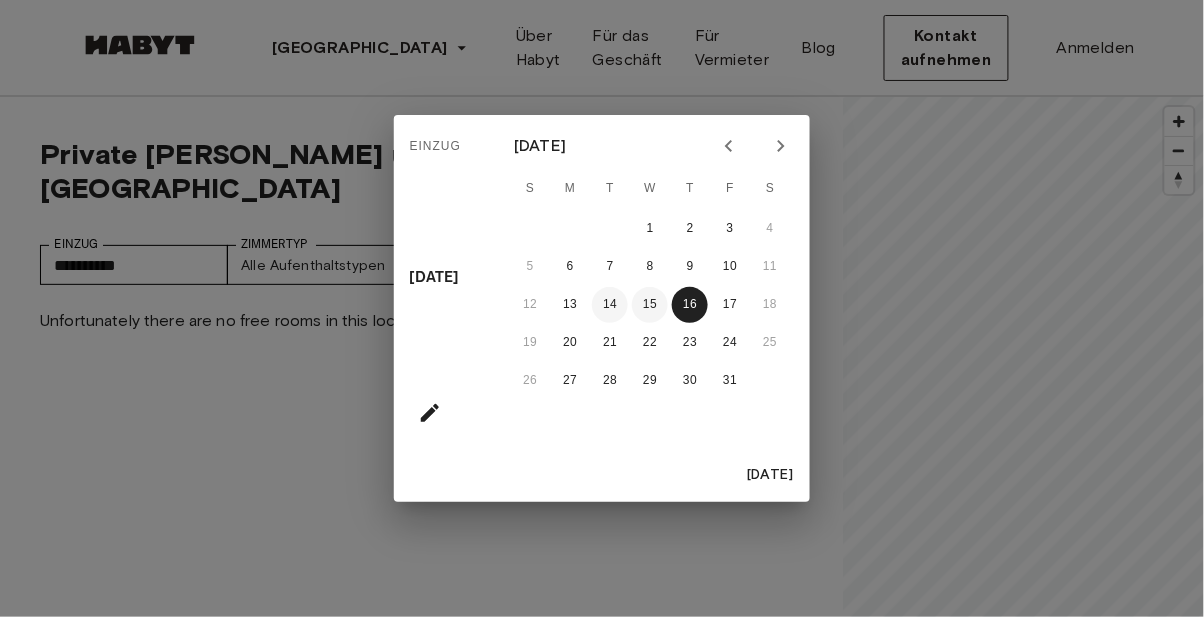 click on "15" at bounding box center [650, 305] 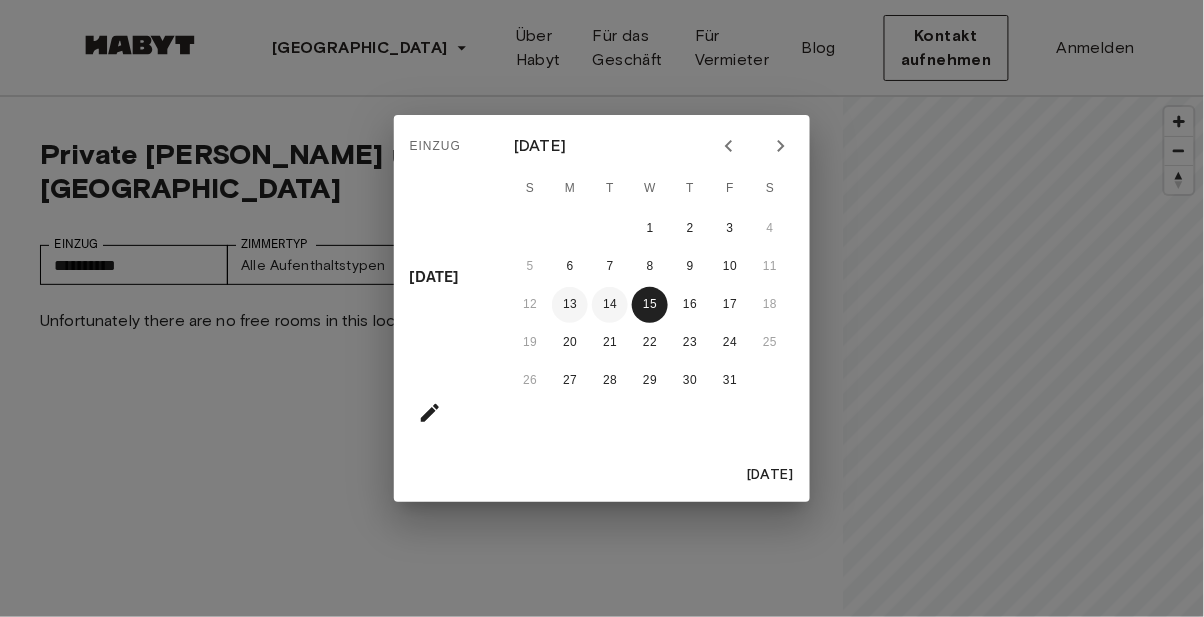 click on "14" at bounding box center [610, 305] 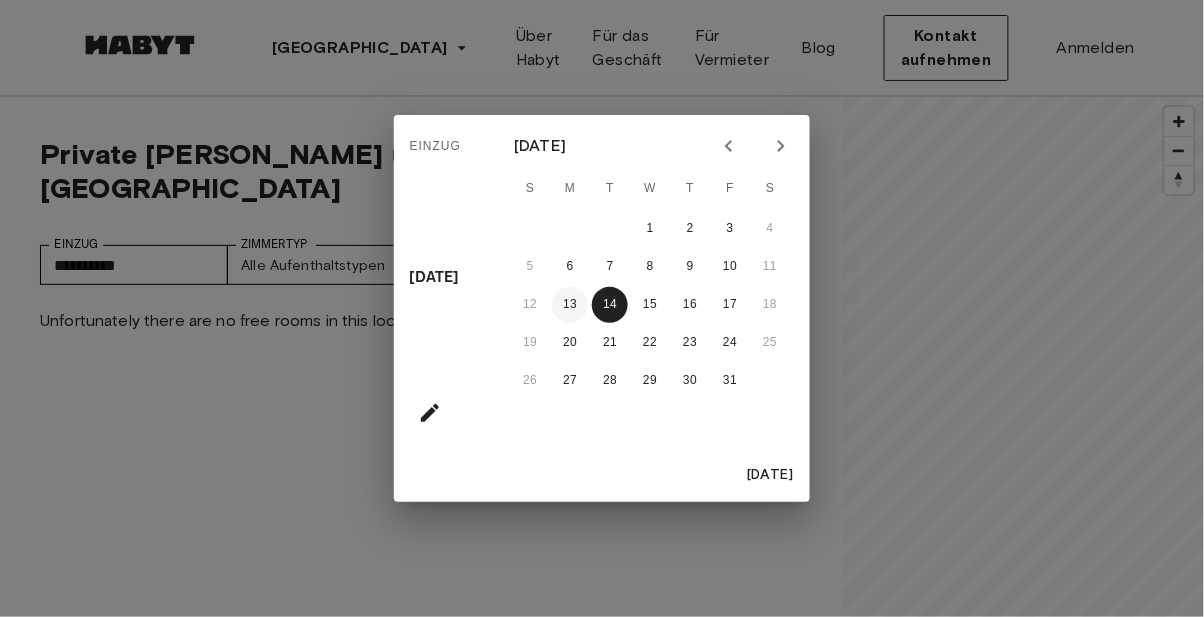 click on "13" at bounding box center (570, 305) 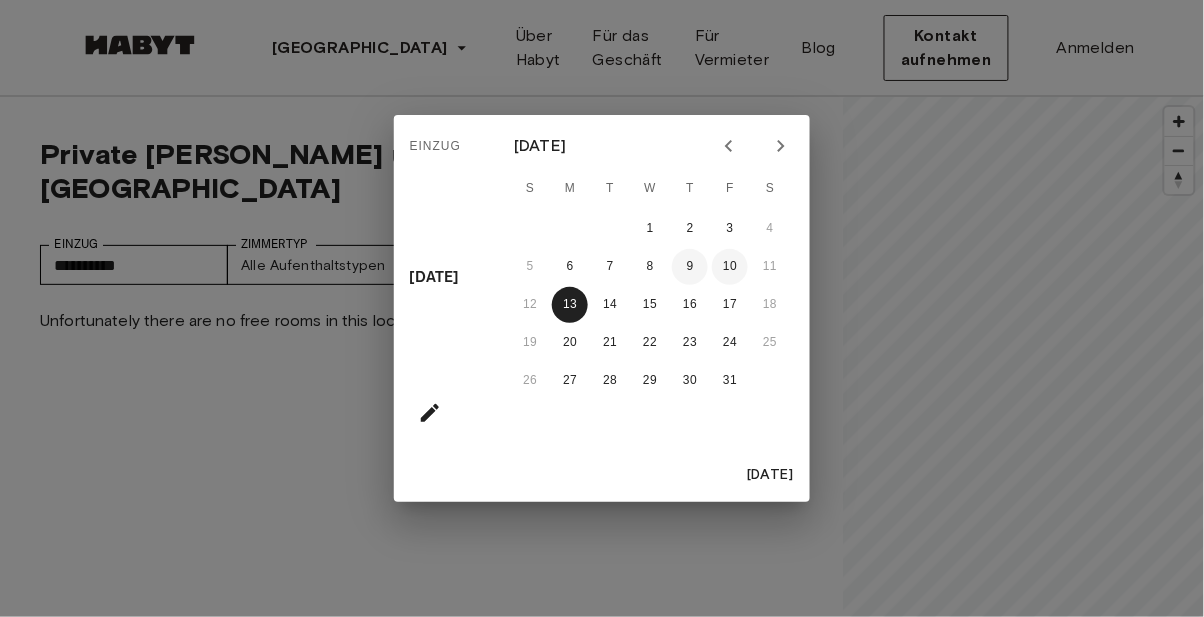 click on "10" at bounding box center [730, 267] 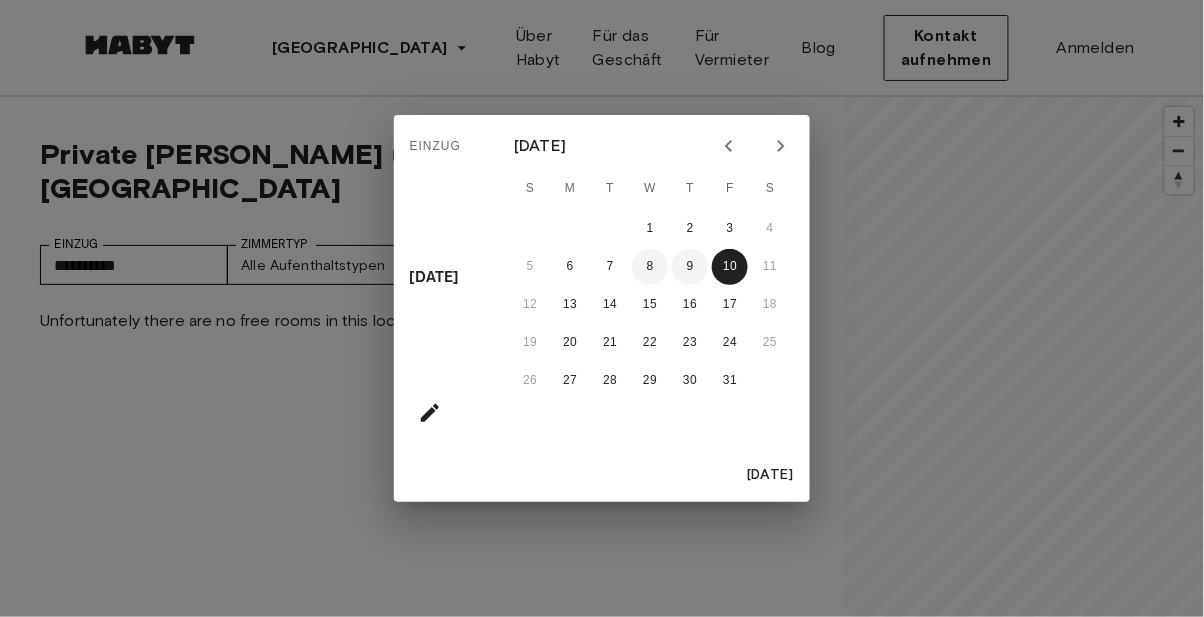 click on "9" at bounding box center [690, 267] 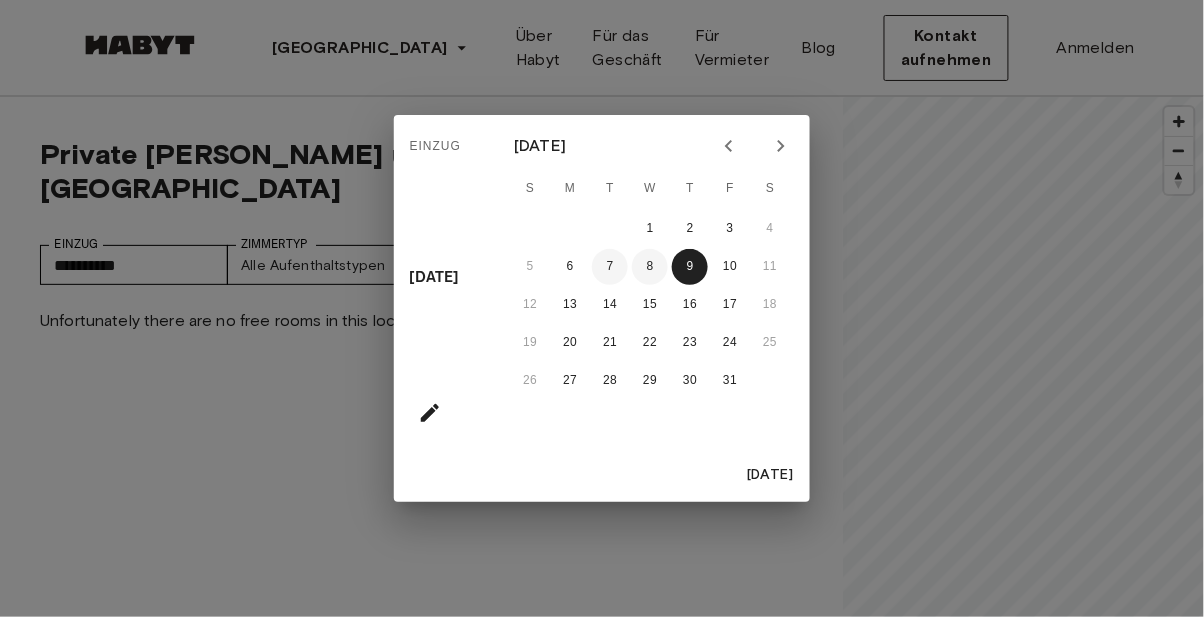 click on "8" at bounding box center (650, 267) 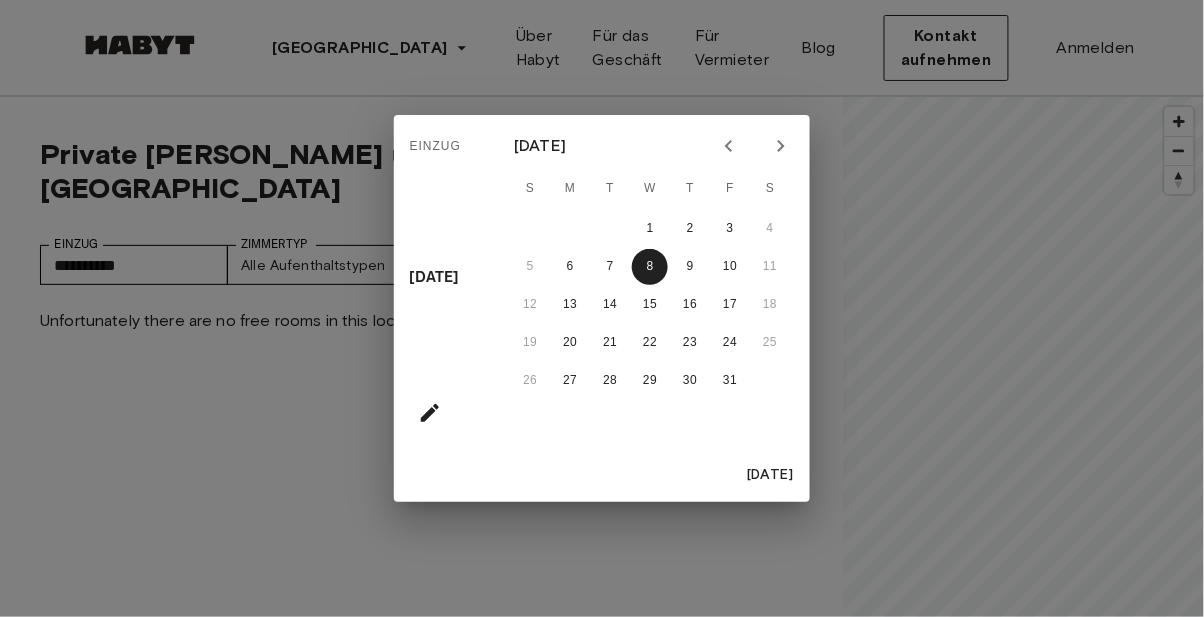 click on "5 6 7 8 9 10 11" at bounding box center (650, 267) 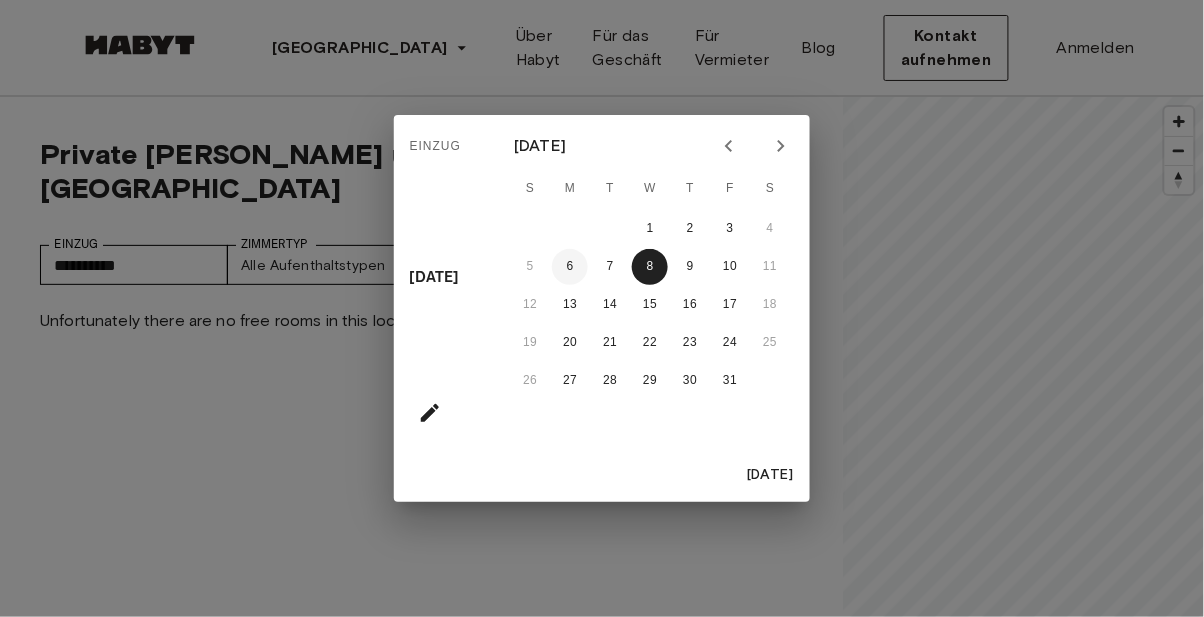 click on "6" at bounding box center (570, 267) 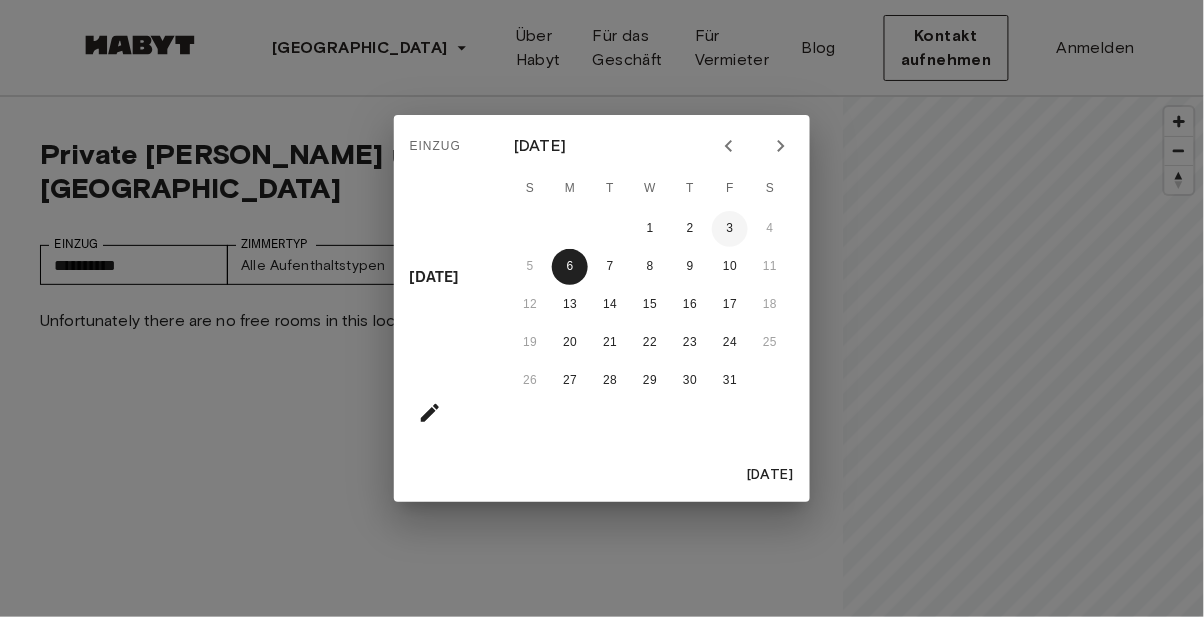 click on "3" at bounding box center [730, 229] 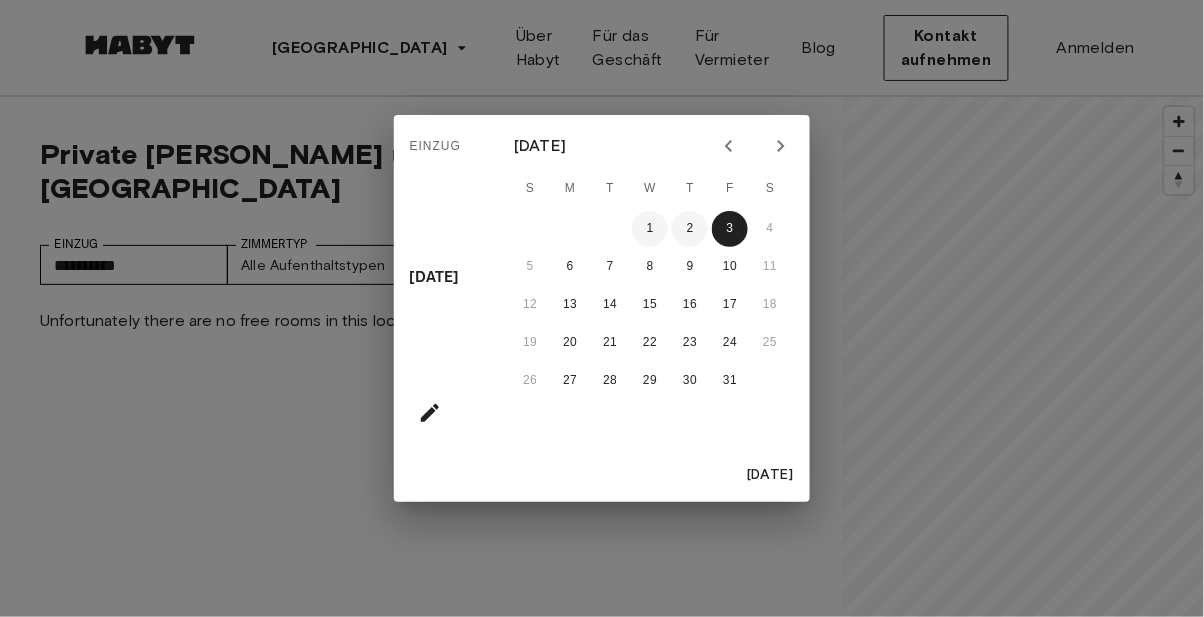 click on "2" at bounding box center [690, 229] 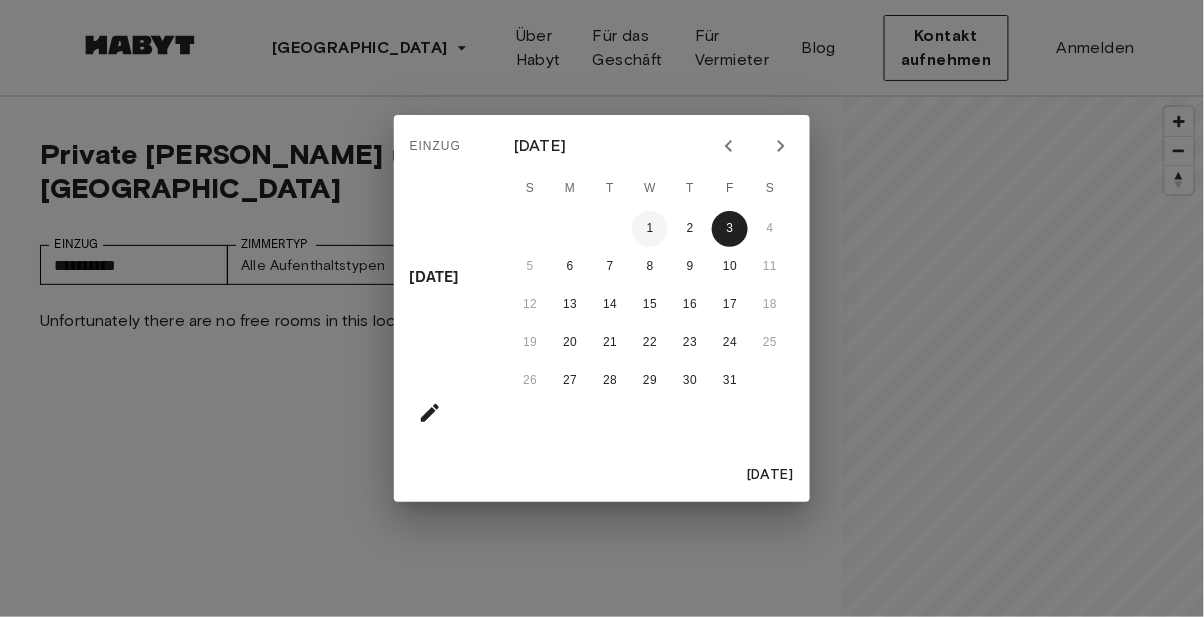 click on "1" at bounding box center (650, 229) 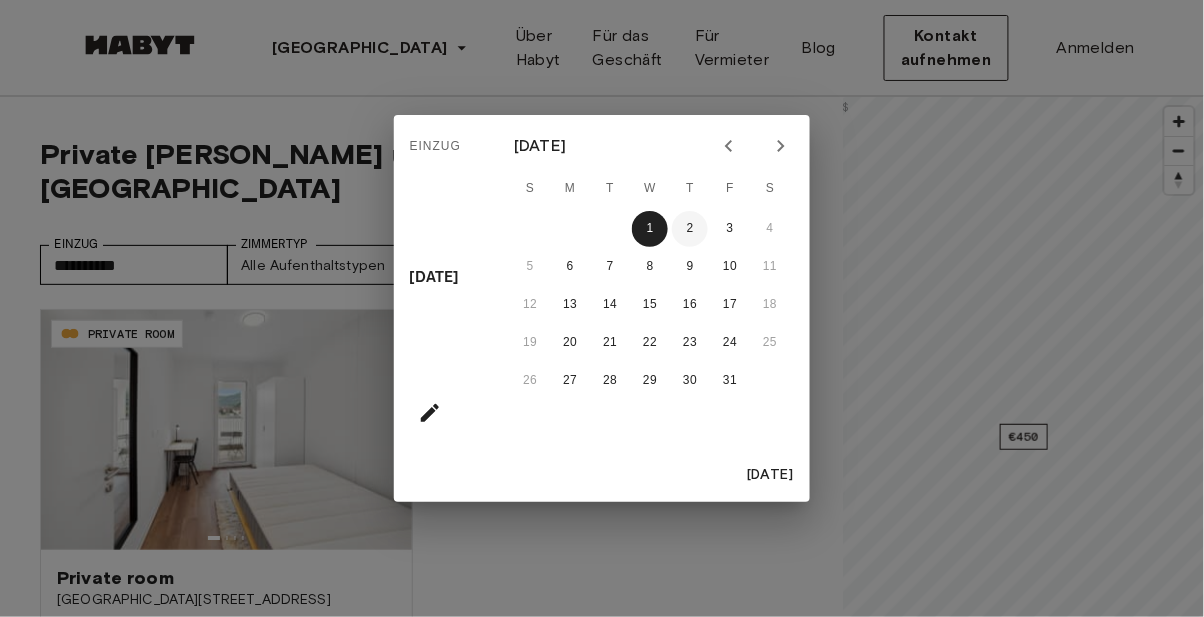click on "2" at bounding box center [690, 229] 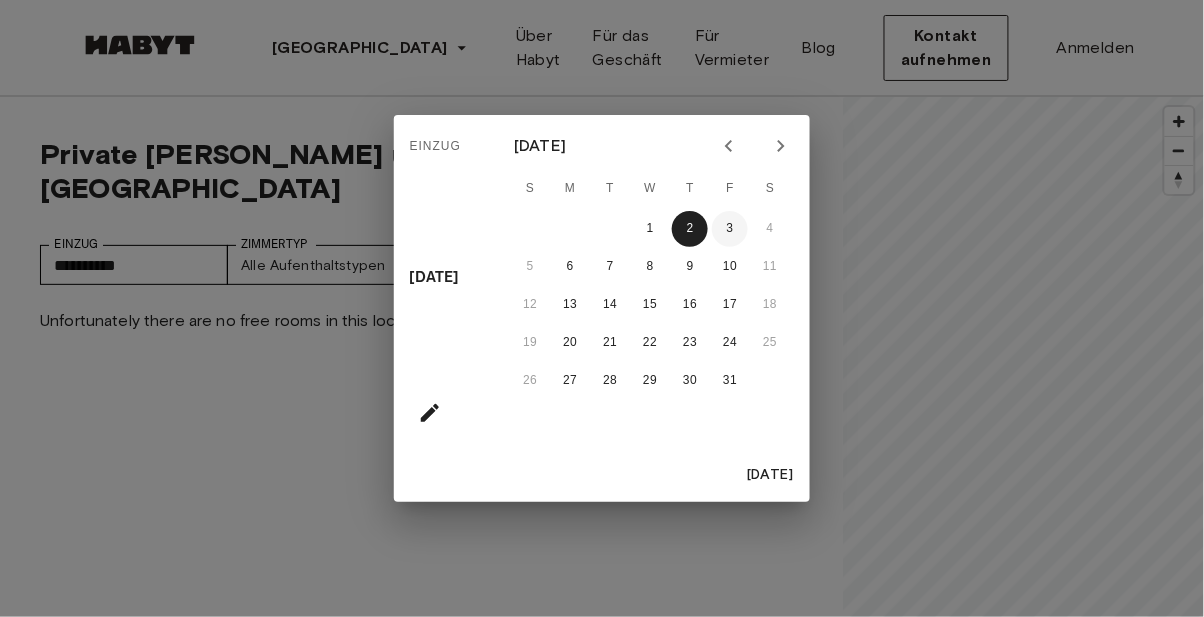 click on "3" at bounding box center (730, 229) 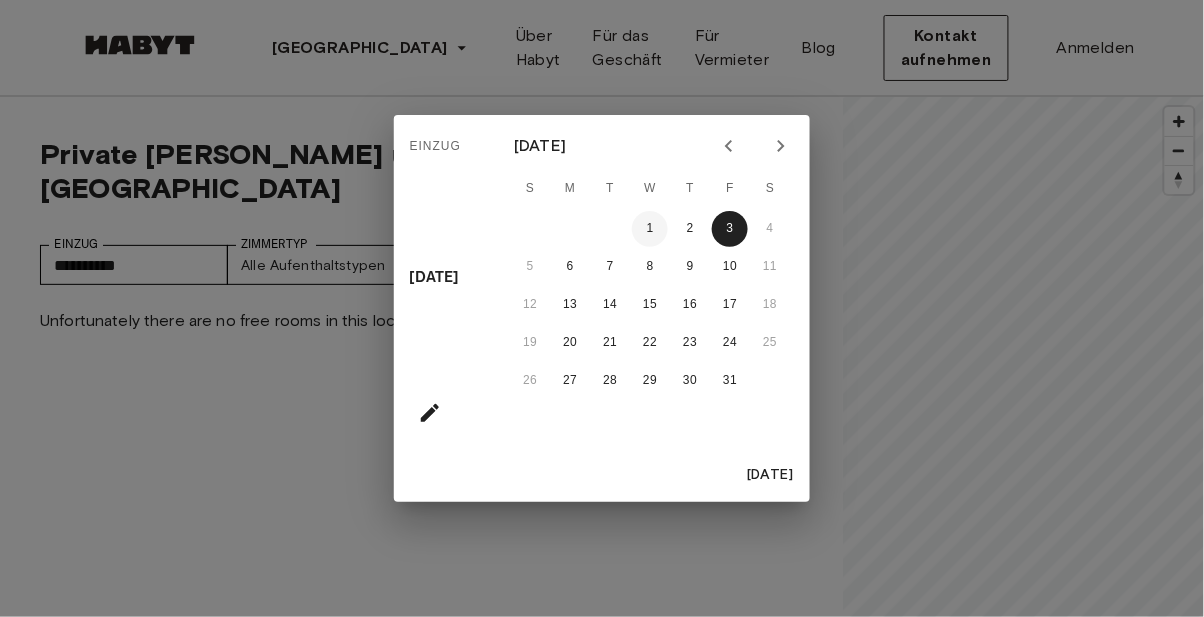 click on "1" at bounding box center (650, 229) 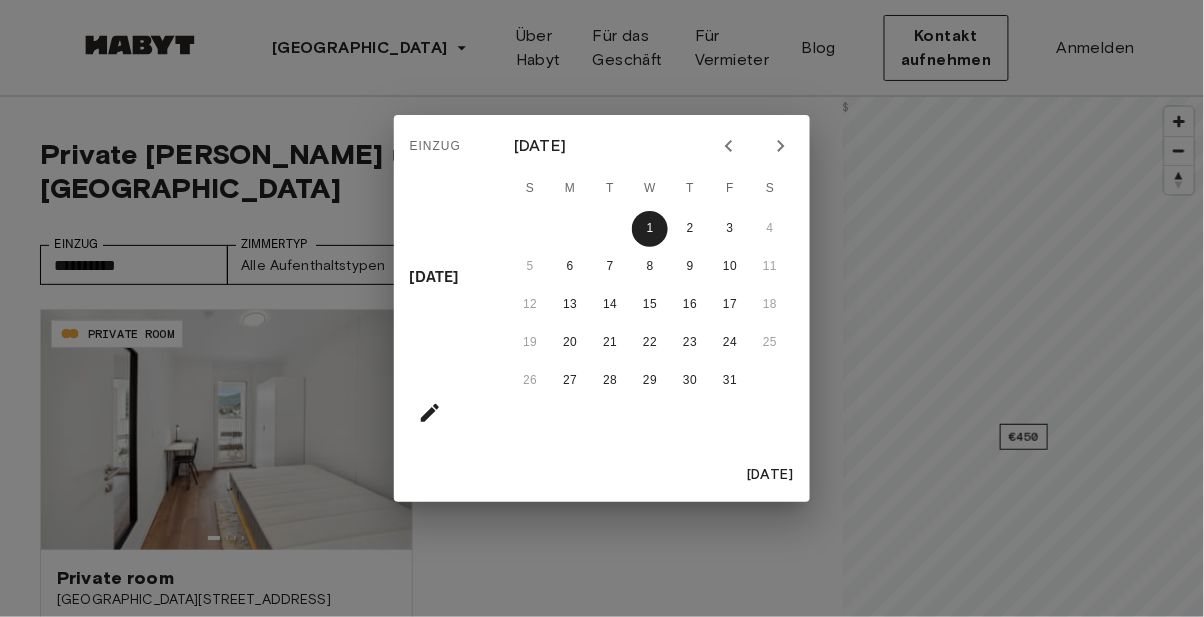 click on "Einzug Wed, Oct [DATE] S M T W T F S 1 2 3 4 5 6 7 8 9 10 11 12 13 14 15 16 17 18 19 20 21 22 23 24 25 26 27 28 29 30 31 [DATE]" at bounding box center (602, 308) 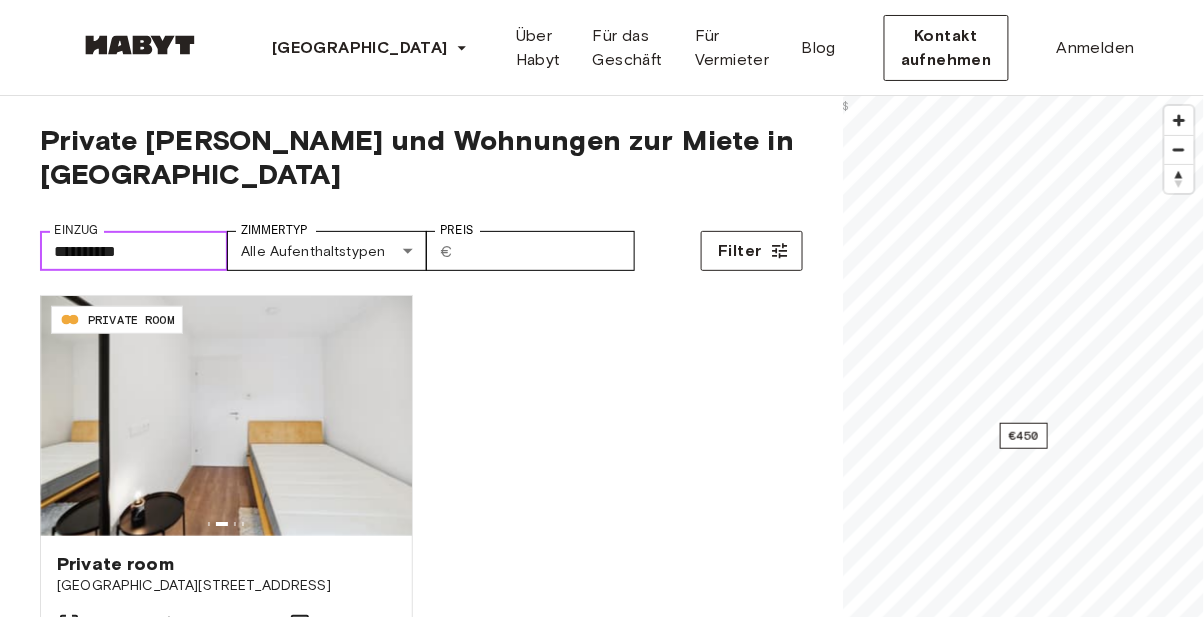 scroll, scrollTop: 0, scrollLeft: 0, axis: both 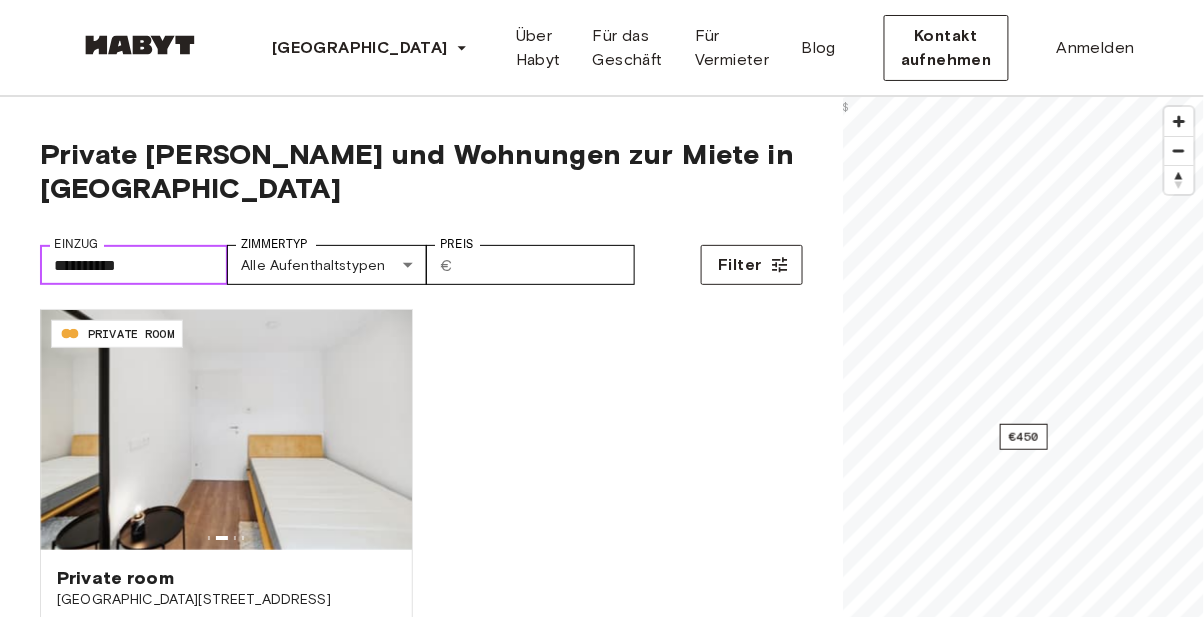 click on "**********" at bounding box center [134, 265] 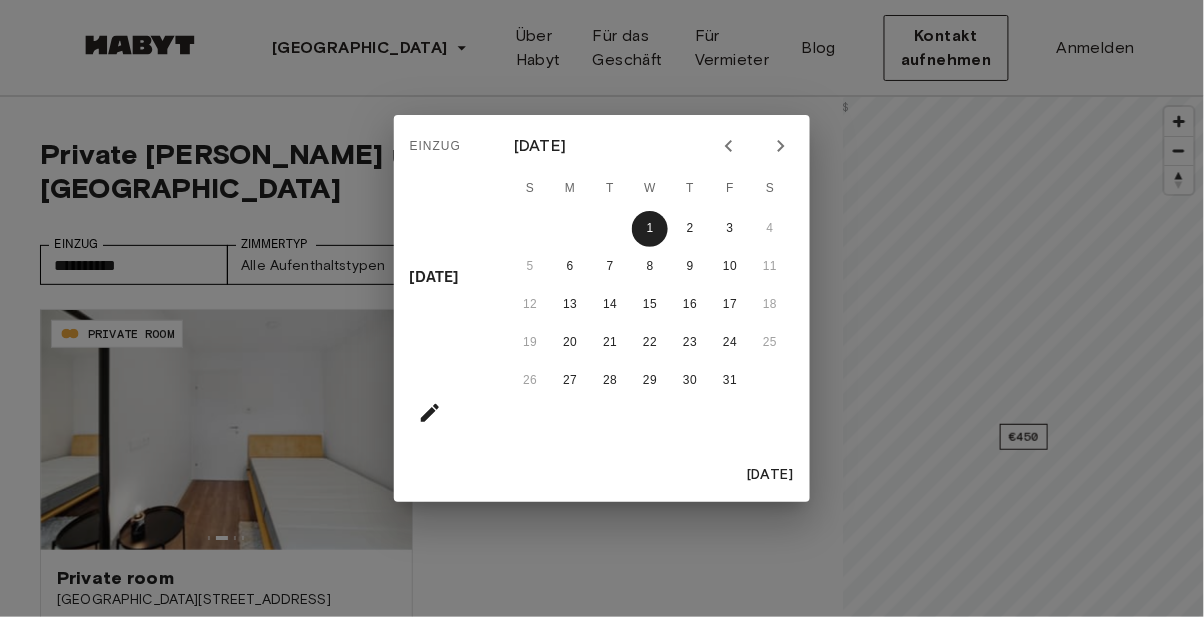 click on "Einzug Wed, Oct [DATE] S M T W T F S 1 2 3 4 5 6 7 8 9 10 11 12 13 14 15 16 17 18 19 20 21 22 23 24 25 26 27 28 29 30 31 [DATE]" at bounding box center [602, 308] 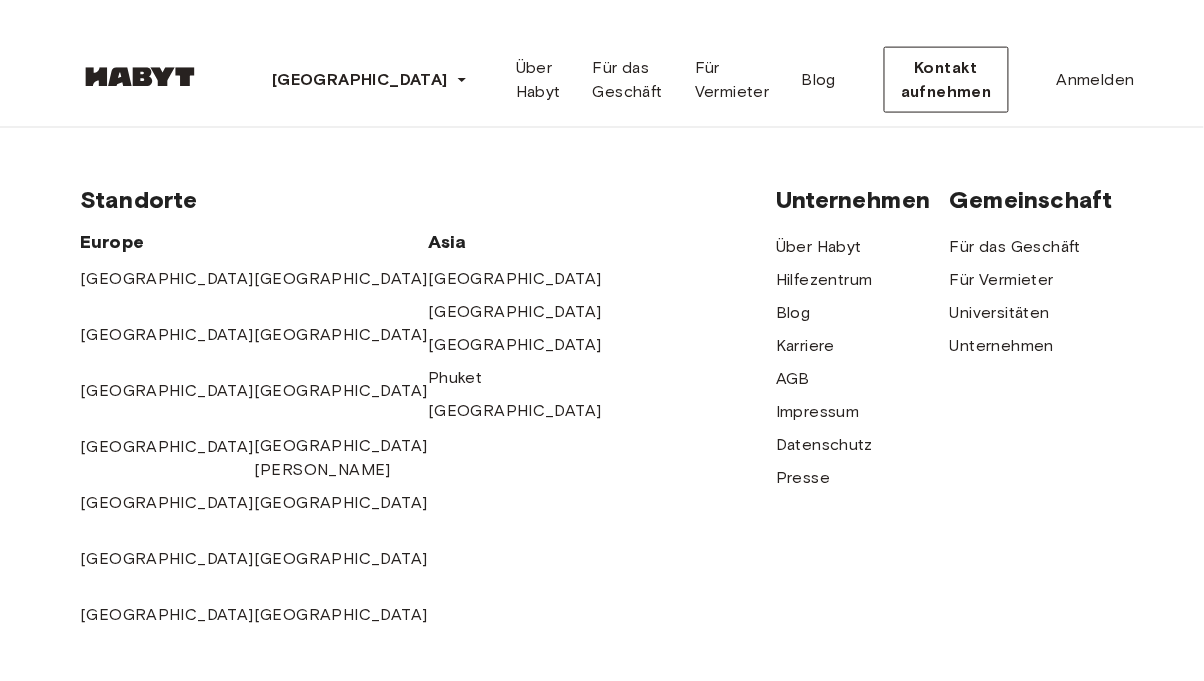 scroll, scrollTop: 4014, scrollLeft: 0, axis: vertical 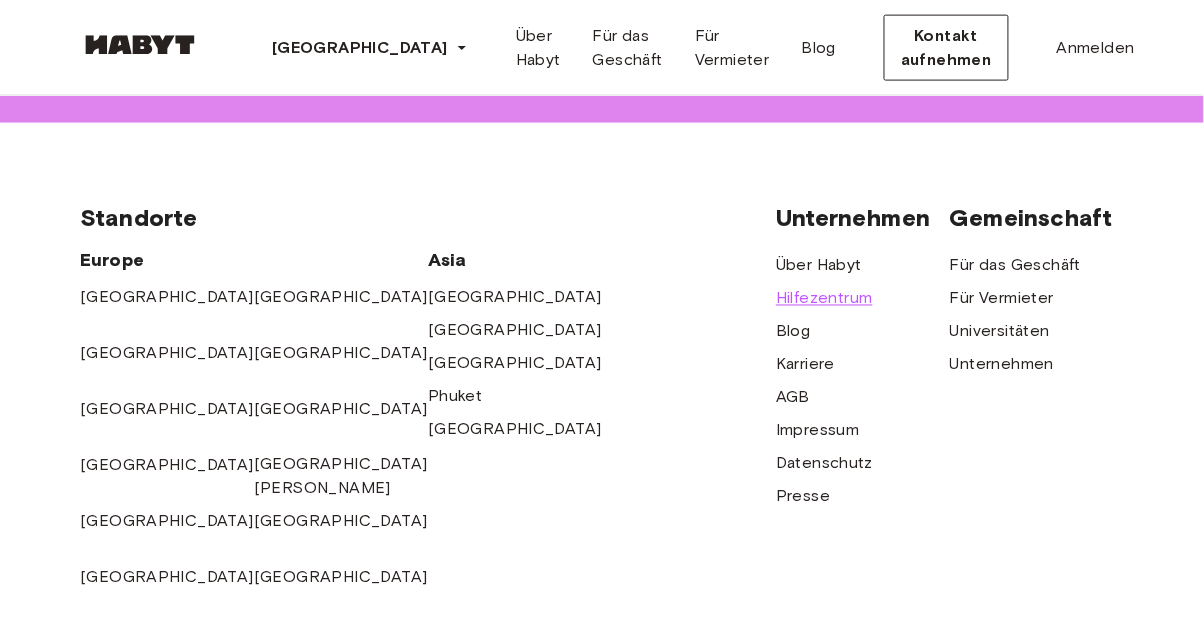 click on "Hilfezentrum" at bounding box center (824, 299) 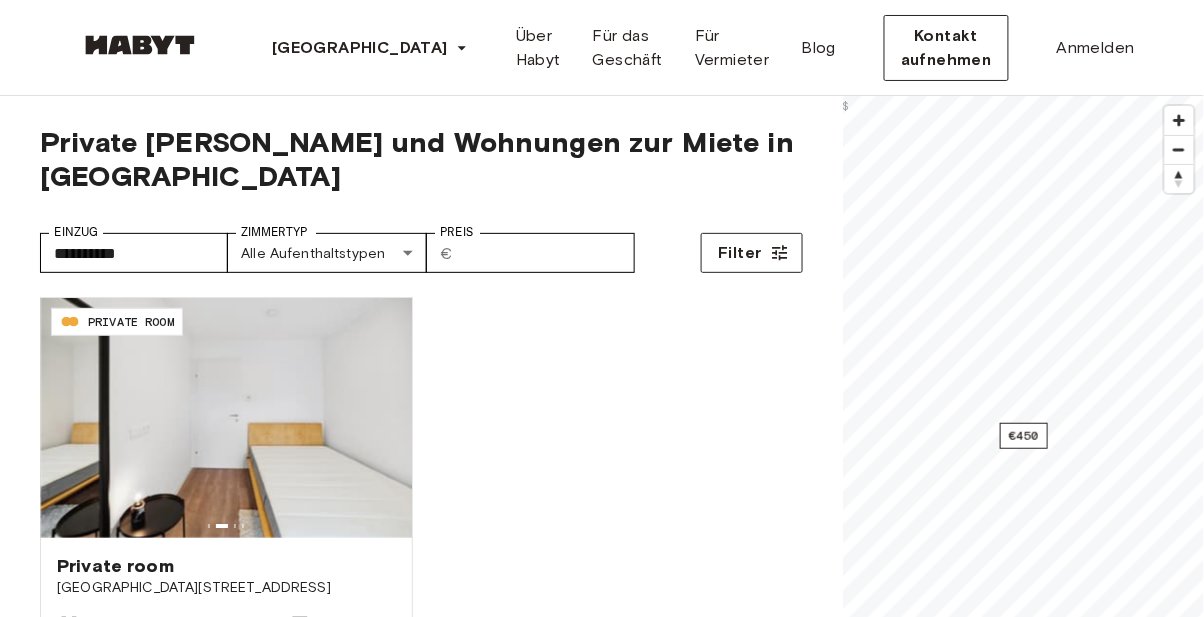 scroll, scrollTop: 13, scrollLeft: 0, axis: vertical 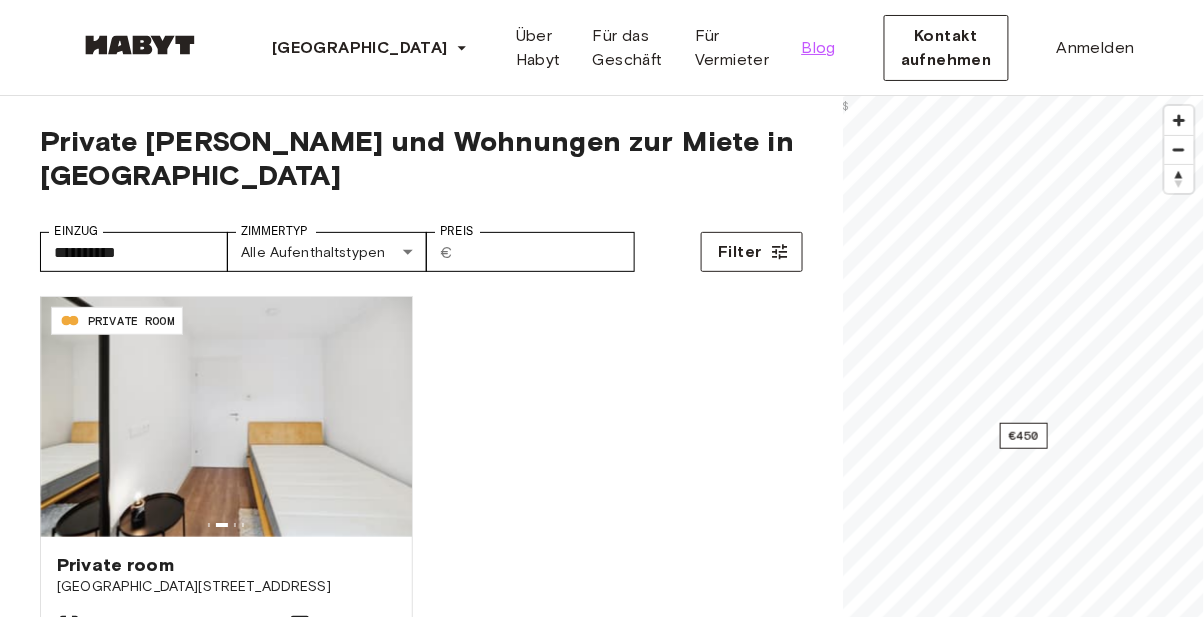 click on "Blog" at bounding box center [819, 48] 